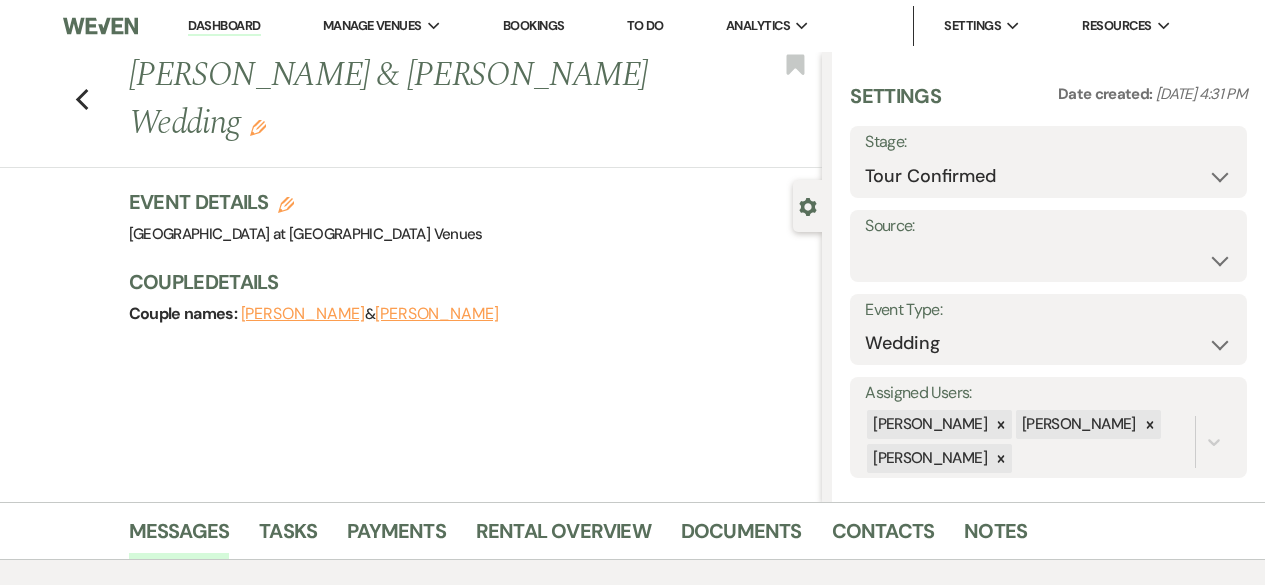 select on "4" 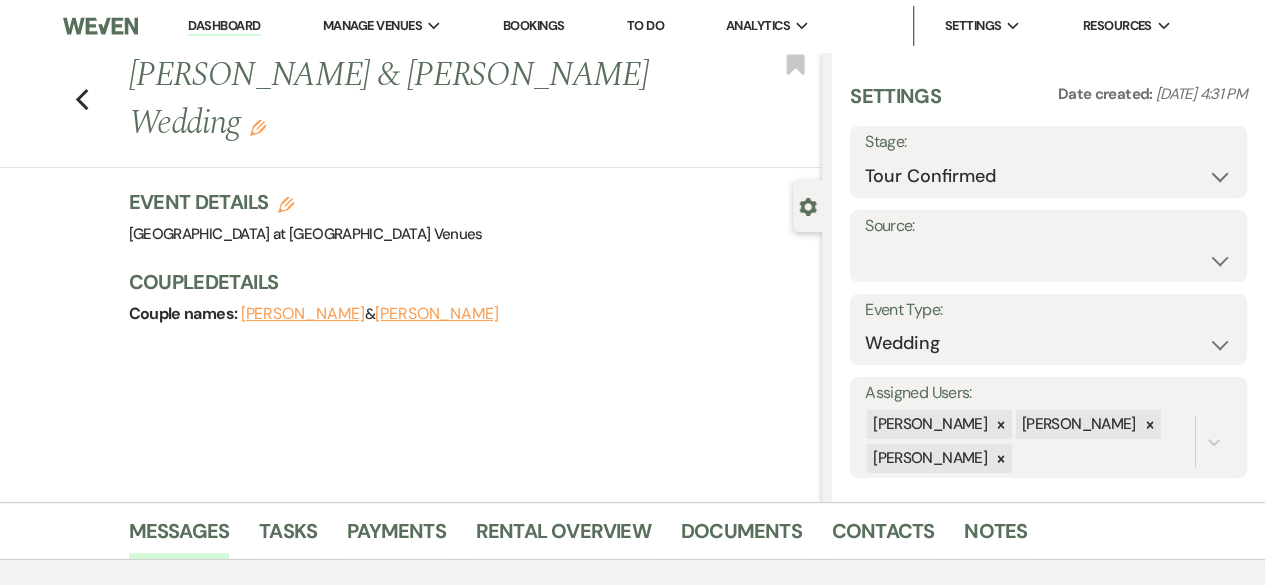 scroll, scrollTop: 0, scrollLeft: 0, axis: both 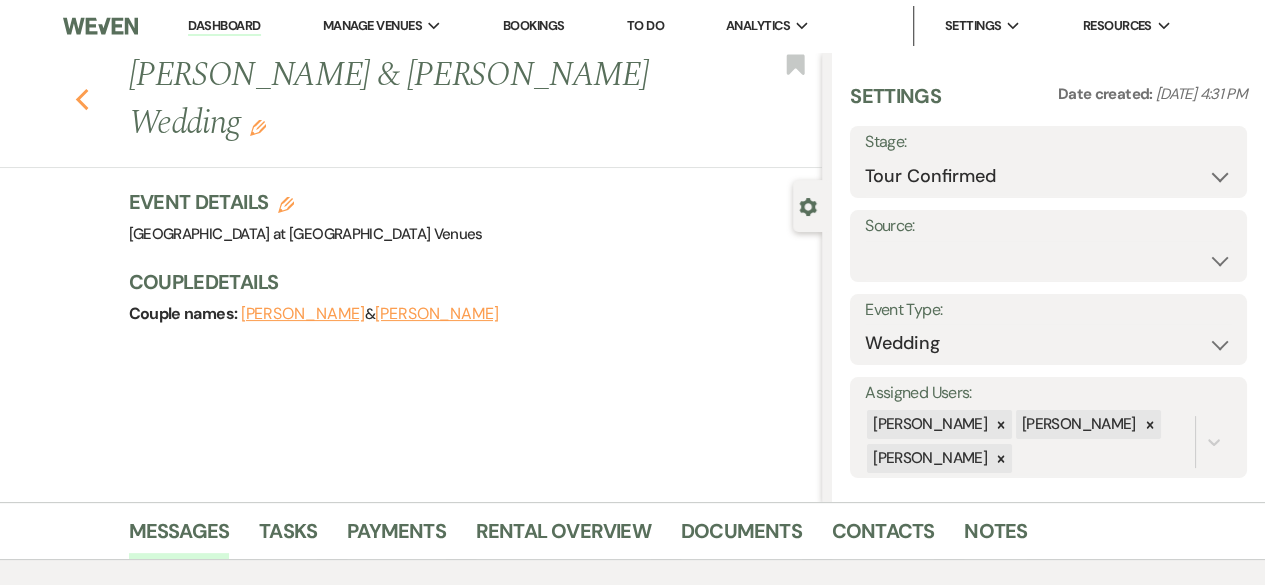 click on "Previous" 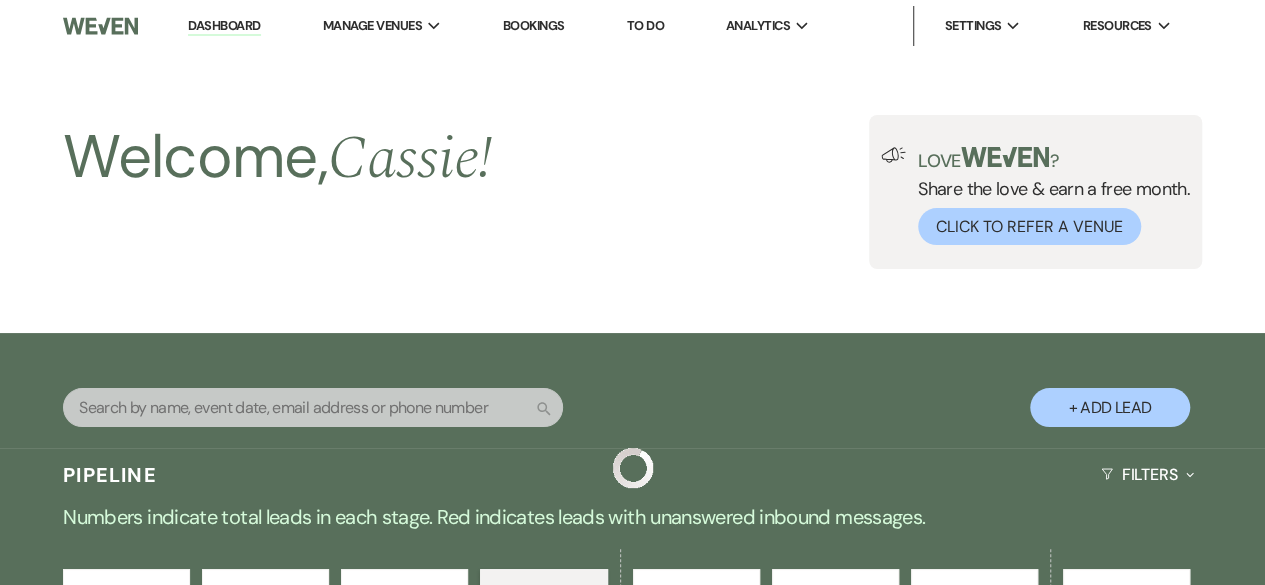 scroll, scrollTop: 800, scrollLeft: 0, axis: vertical 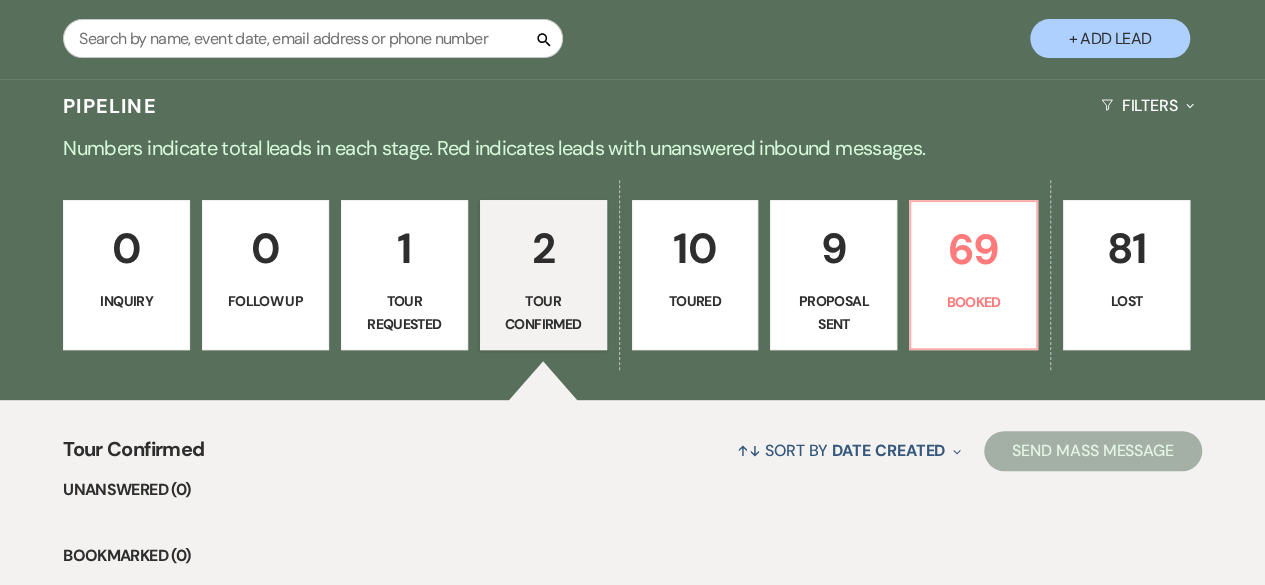click on "10" at bounding box center (695, 248) 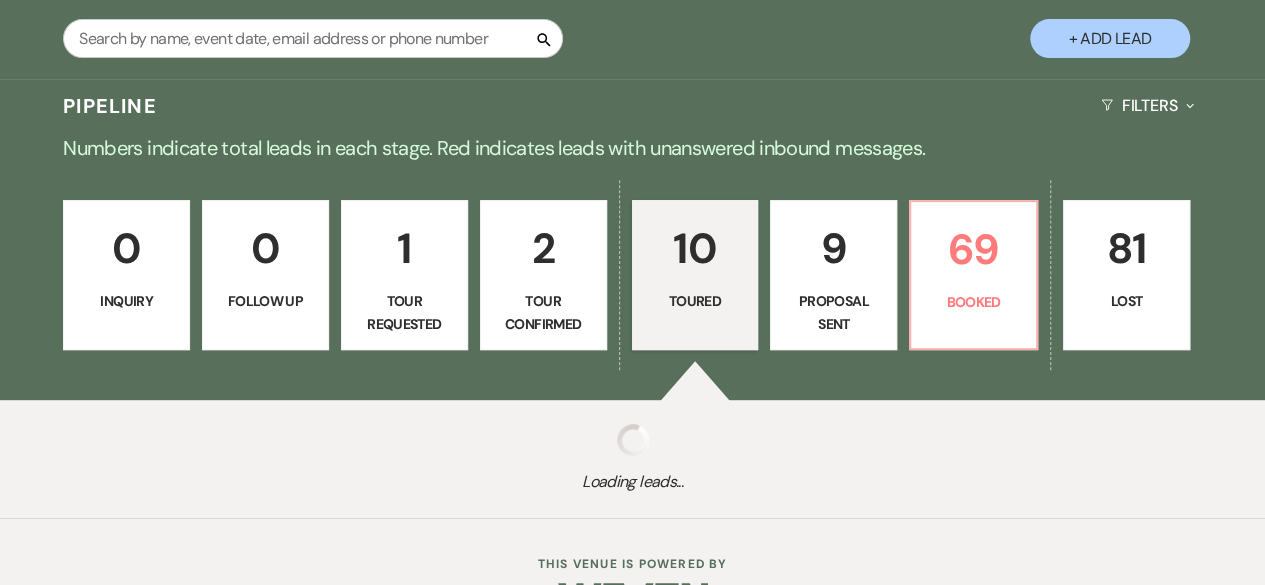 select on "5" 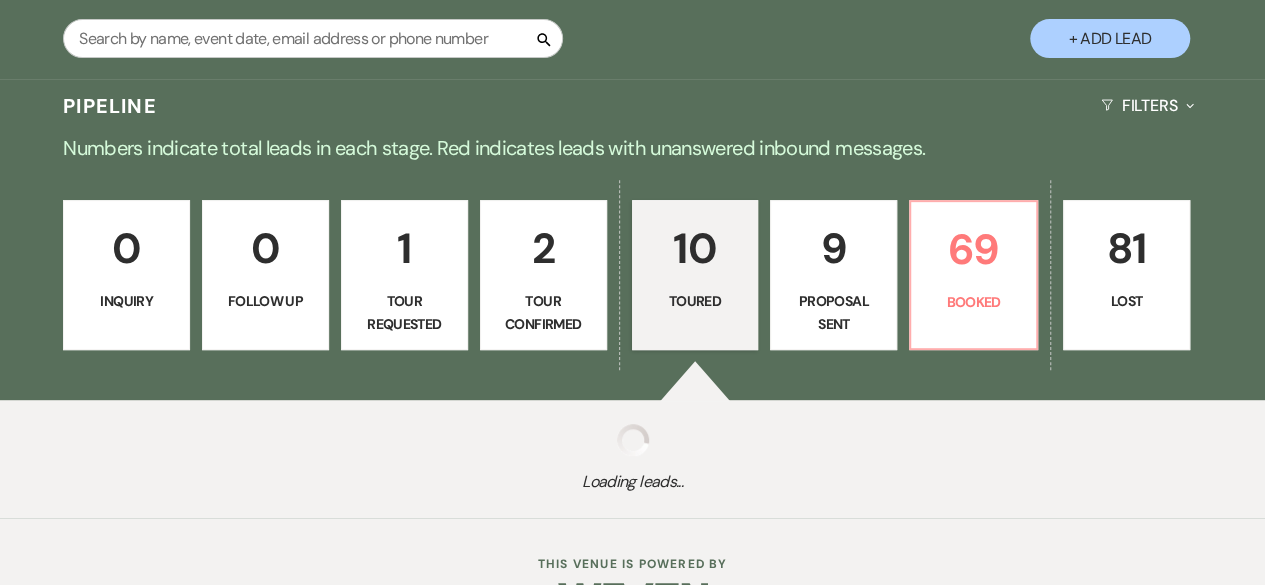 select on "5" 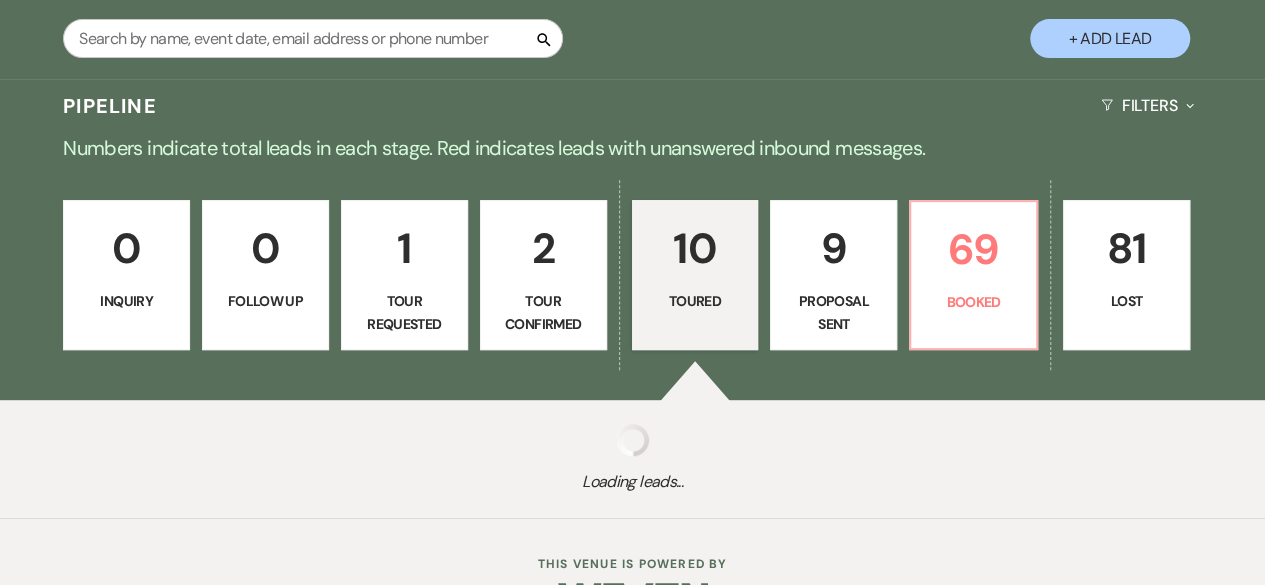select on "5" 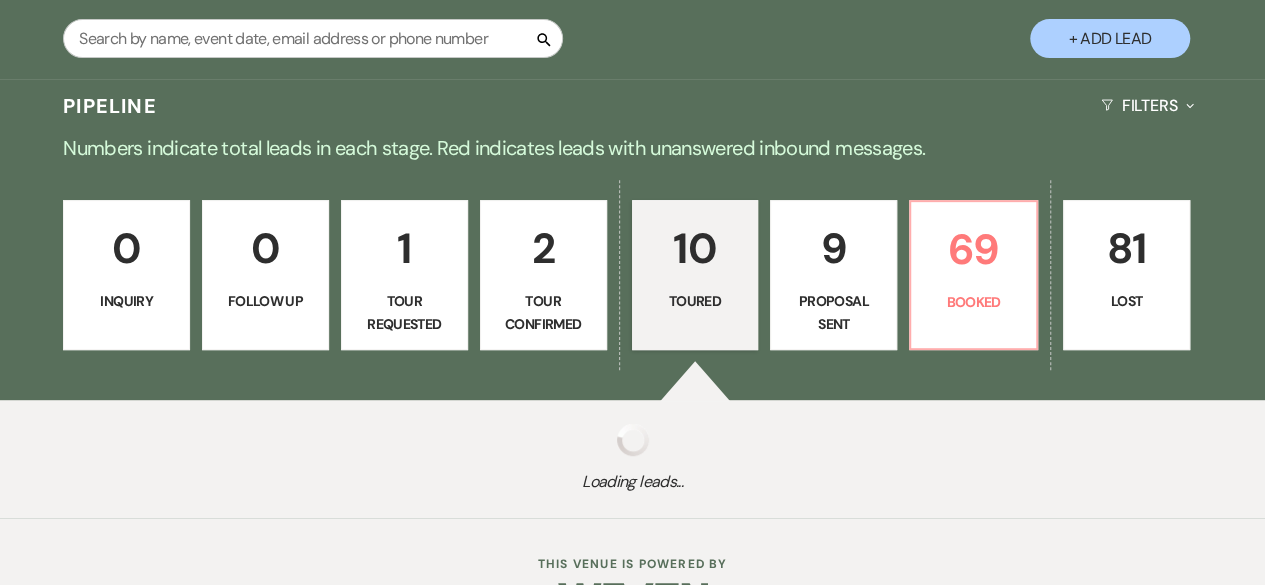 select on "5" 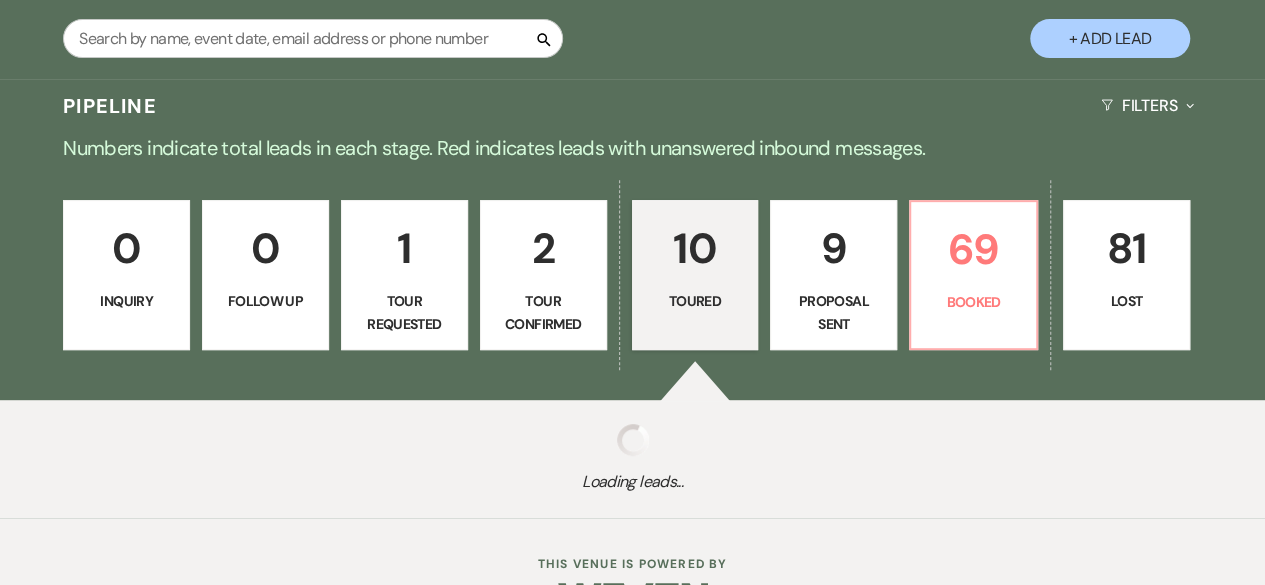 select on "5" 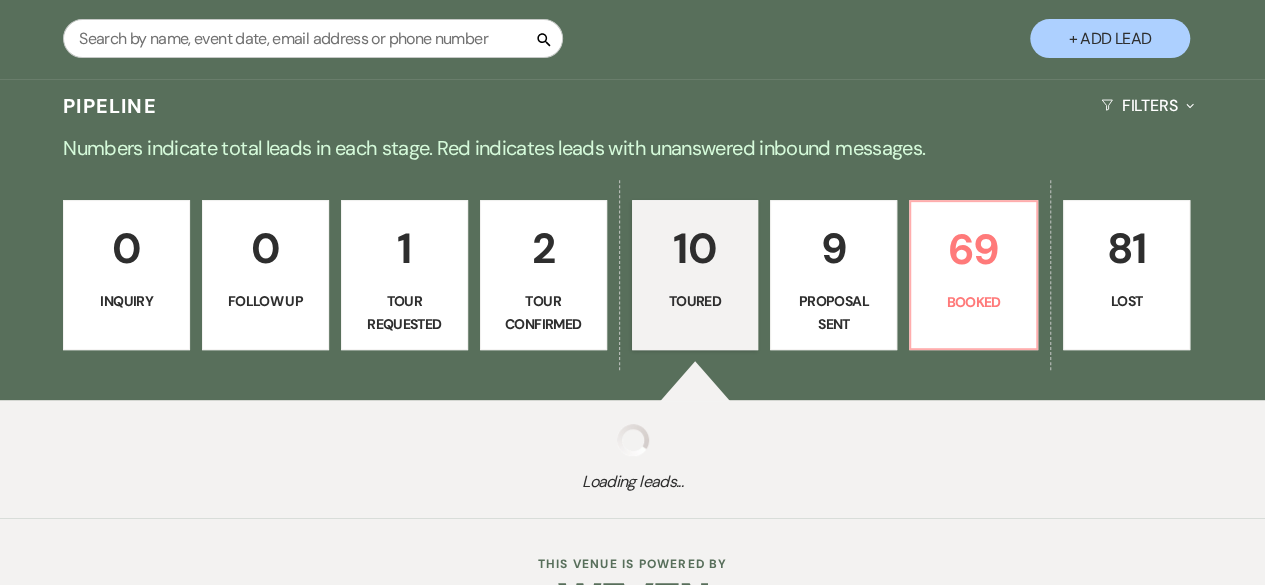 select on "5" 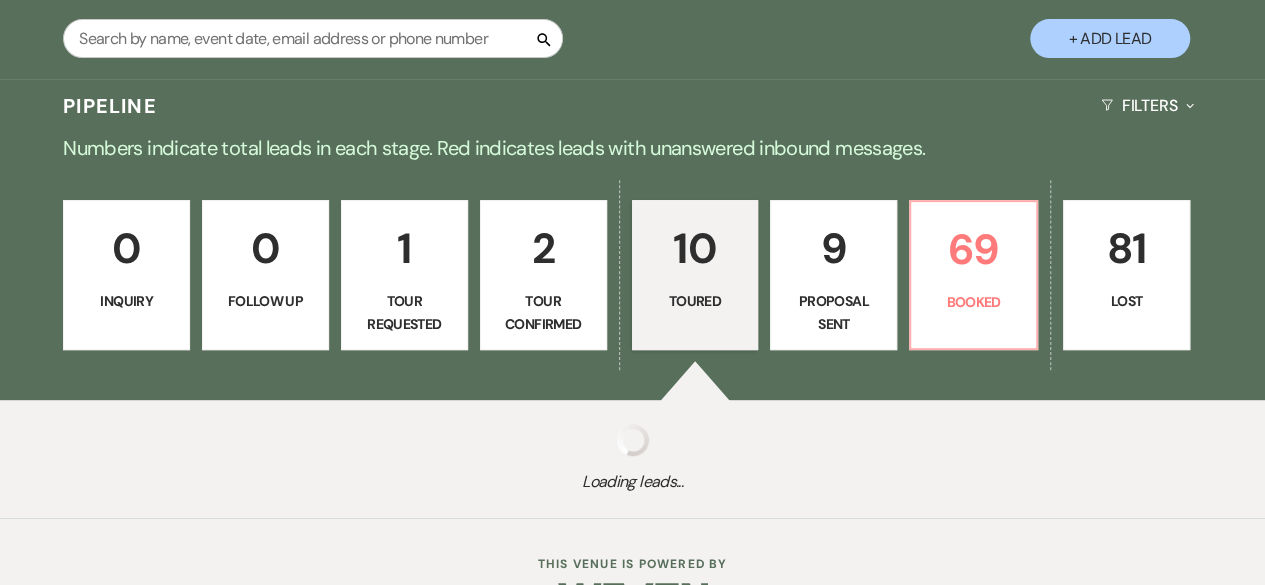 select on "5" 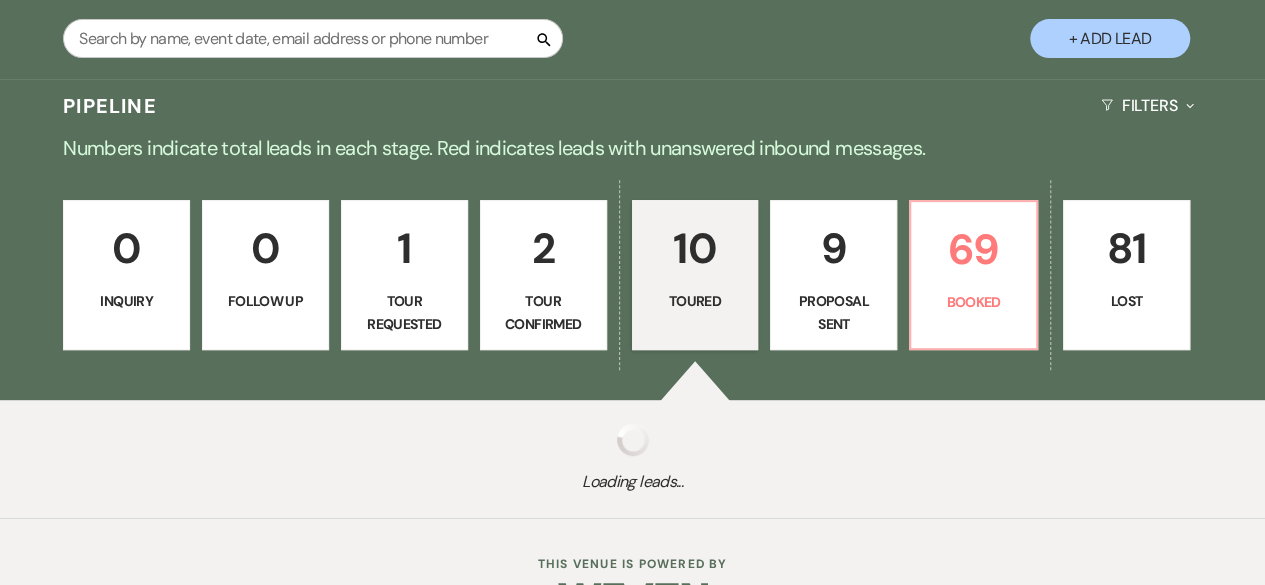 select on "5" 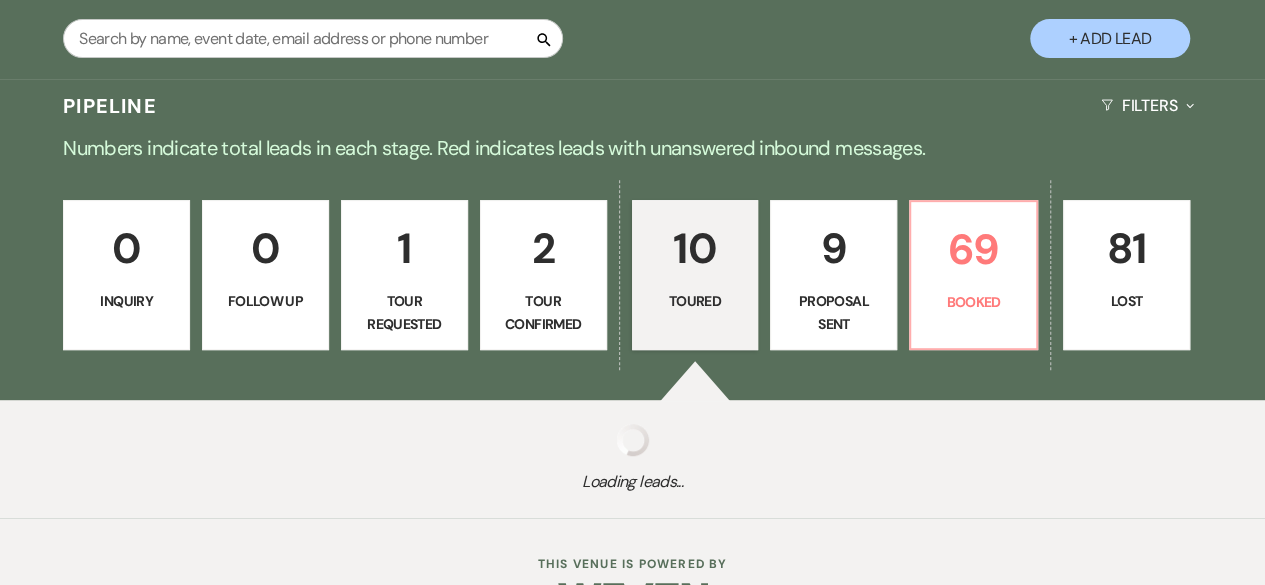 select on "5" 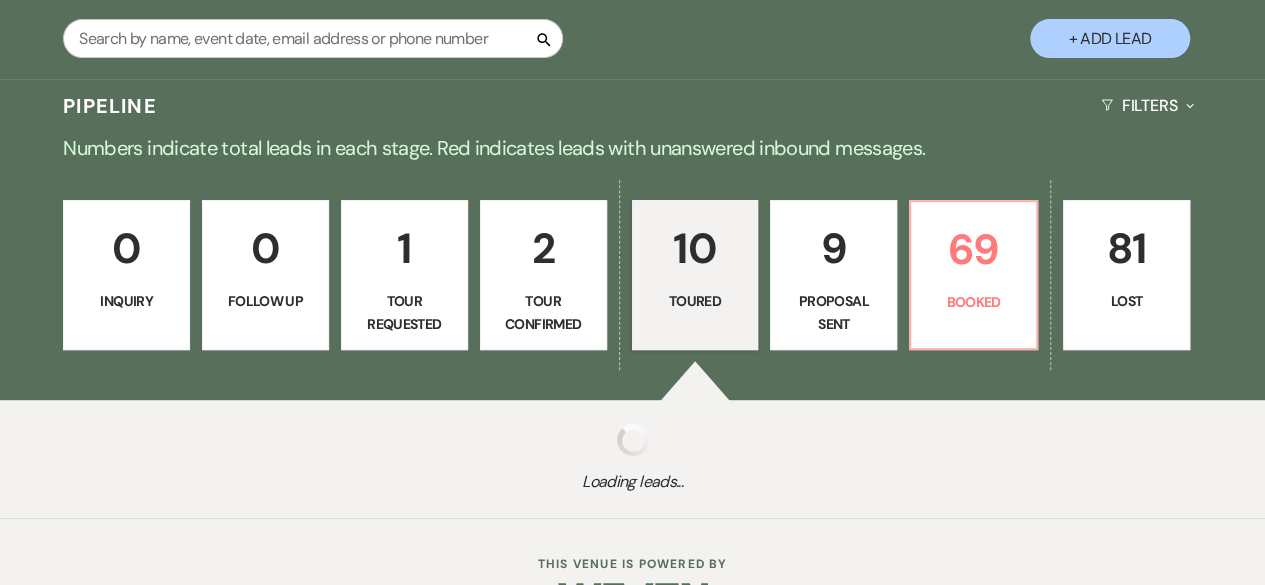 select on "5" 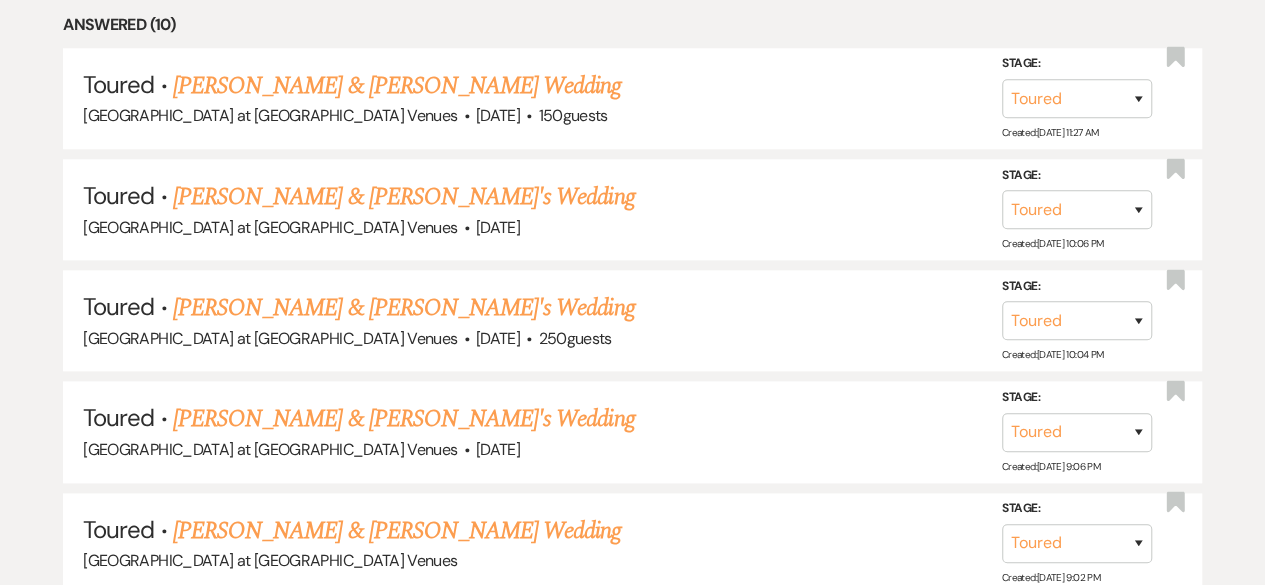 scroll, scrollTop: 943, scrollLeft: 0, axis: vertical 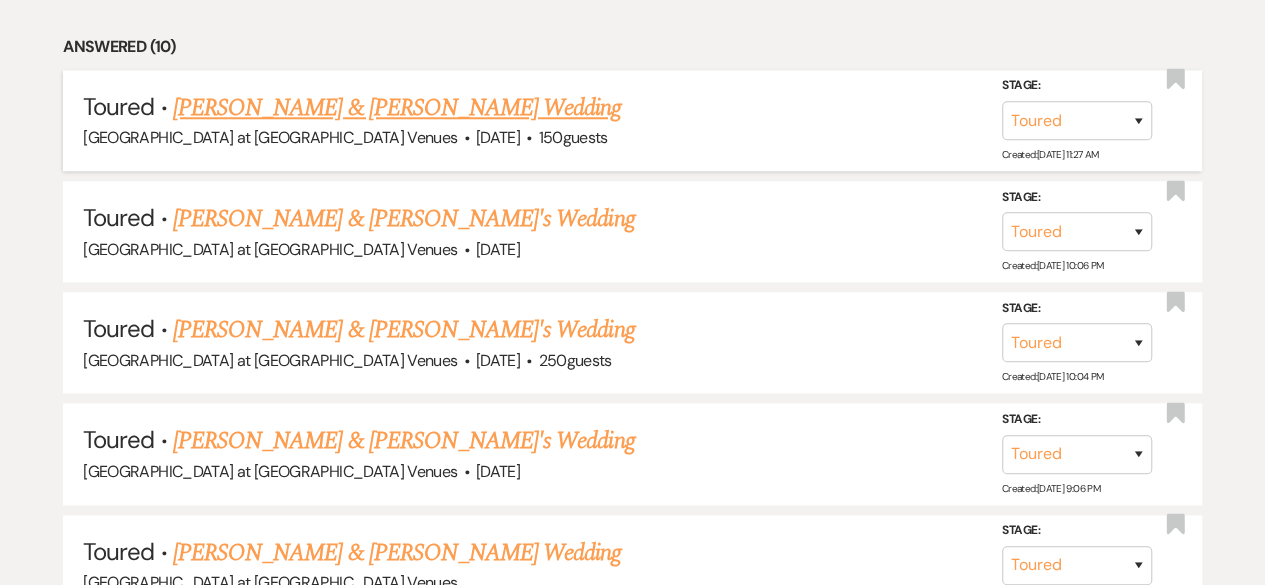 click on "[PERSON_NAME] & [PERSON_NAME] Wedding" at bounding box center [397, 108] 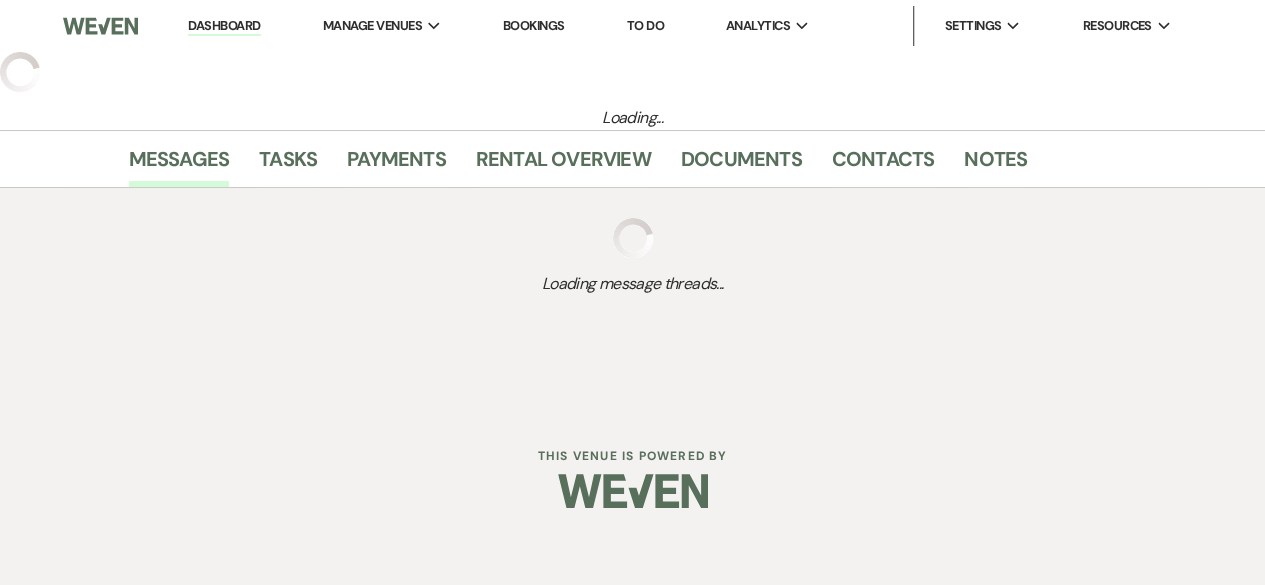 select on "5" 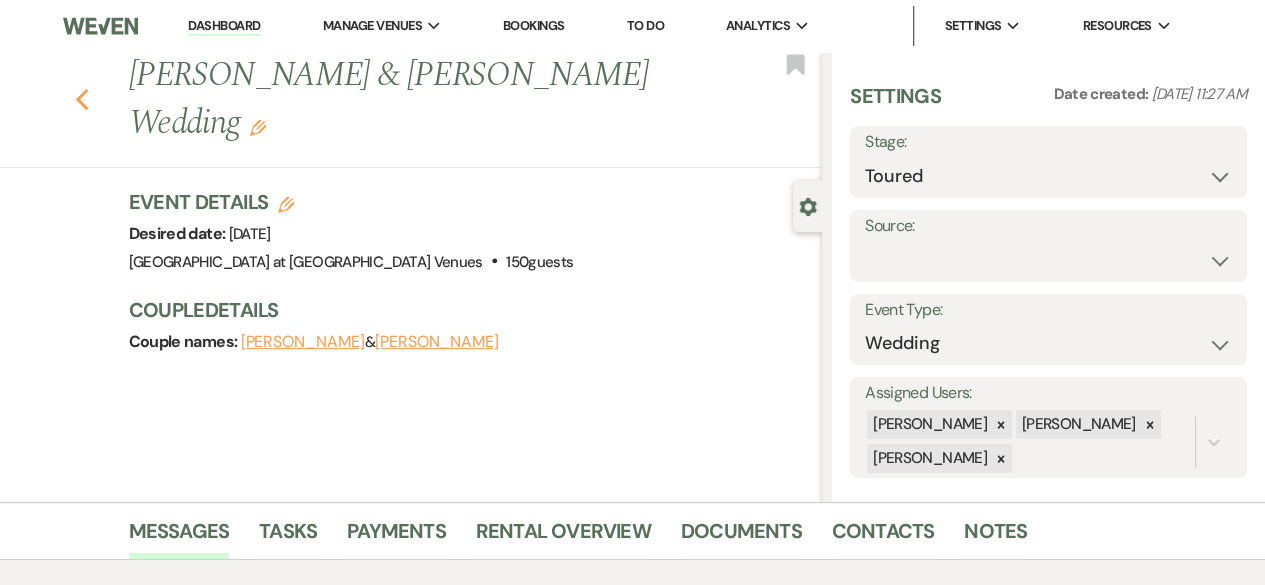 click on "Previous" 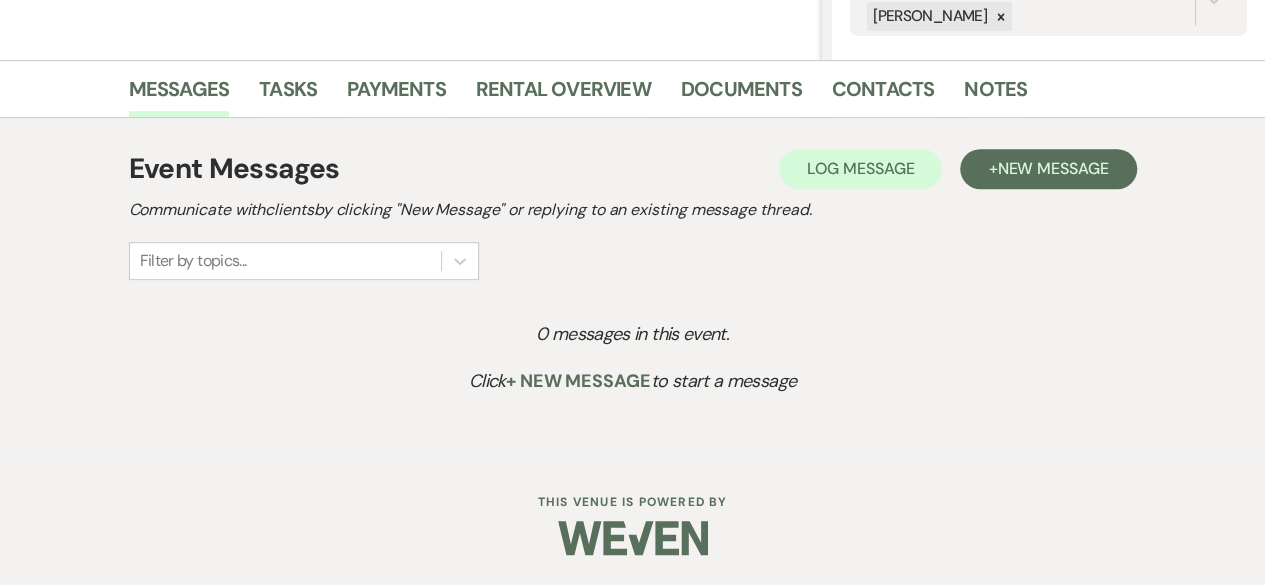 select on "5" 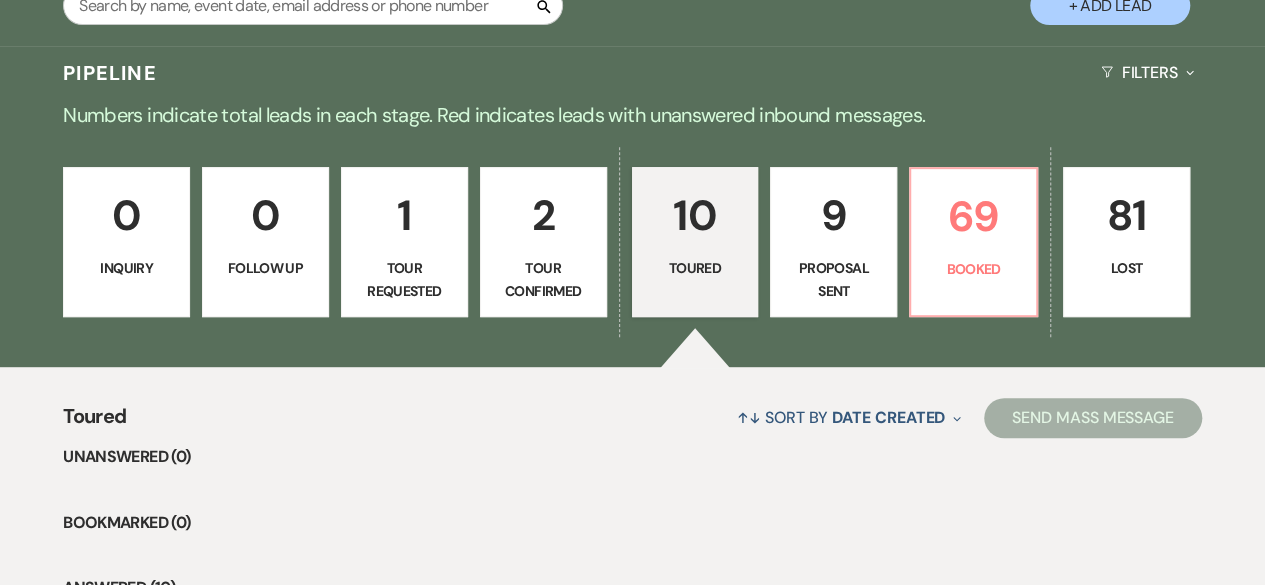 scroll, scrollTop: 388, scrollLeft: 0, axis: vertical 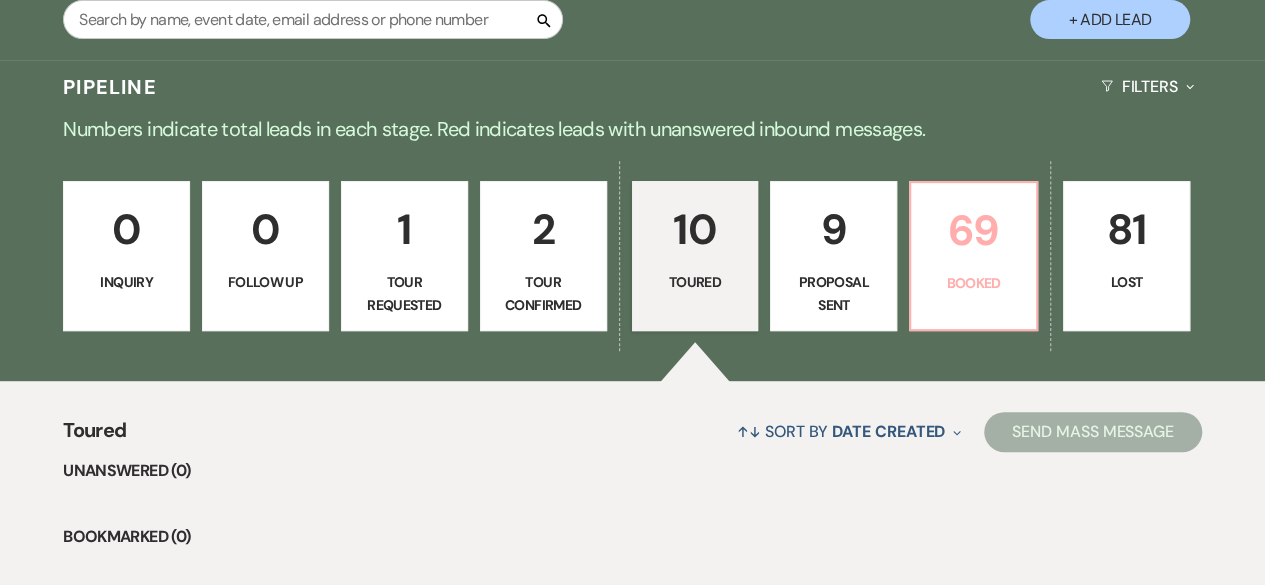 click on "69" at bounding box center [973, 230] 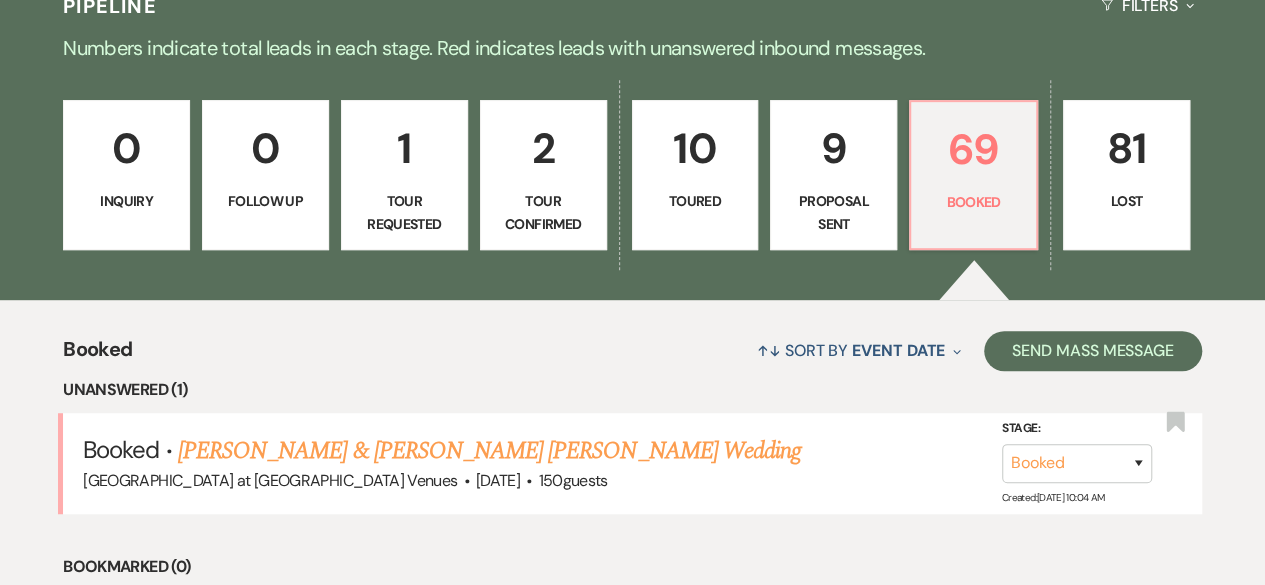 scroll, scrollTop: 308, scrollLeft: 0, axis: vertical 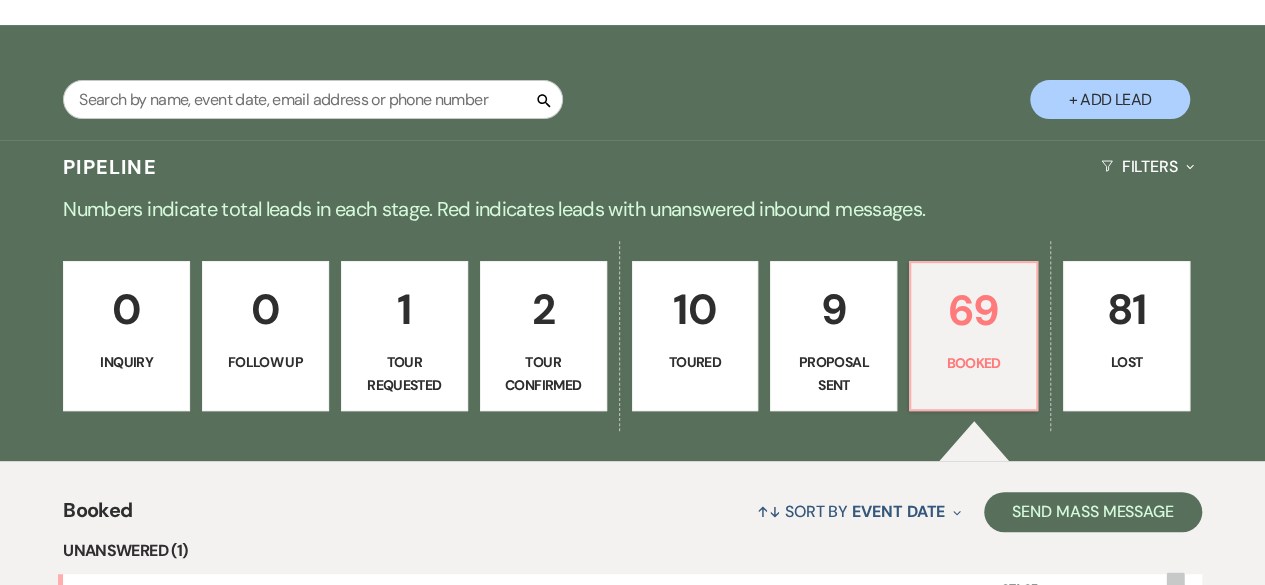 click on "Proposal Sent" at bounding box center (833, 373) 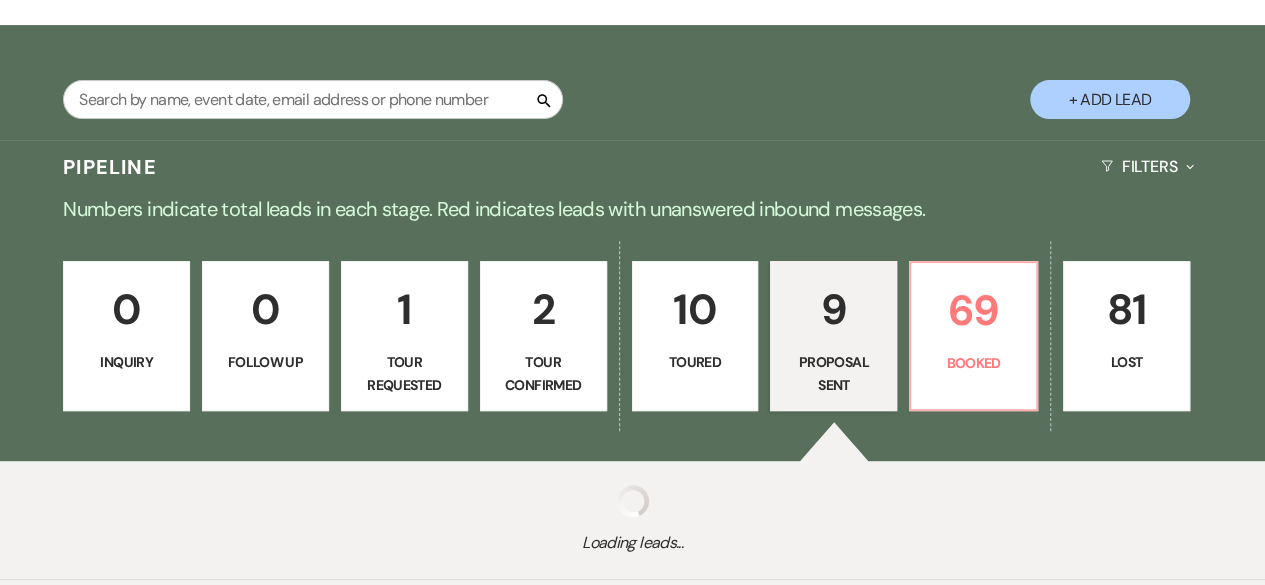 select on "6" 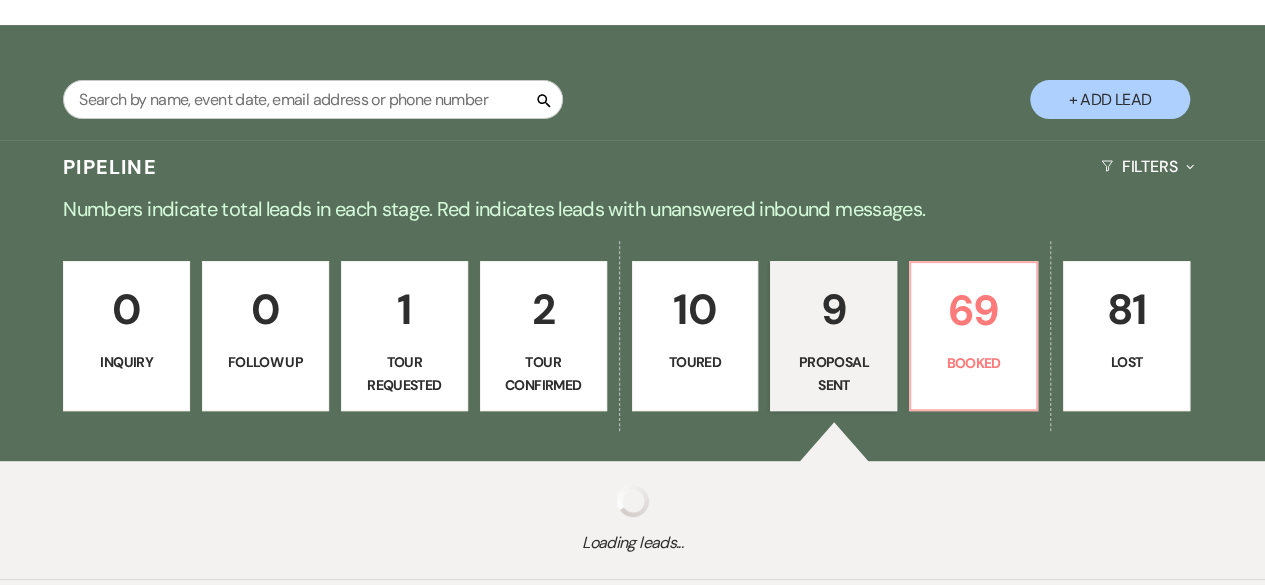 select on "6" 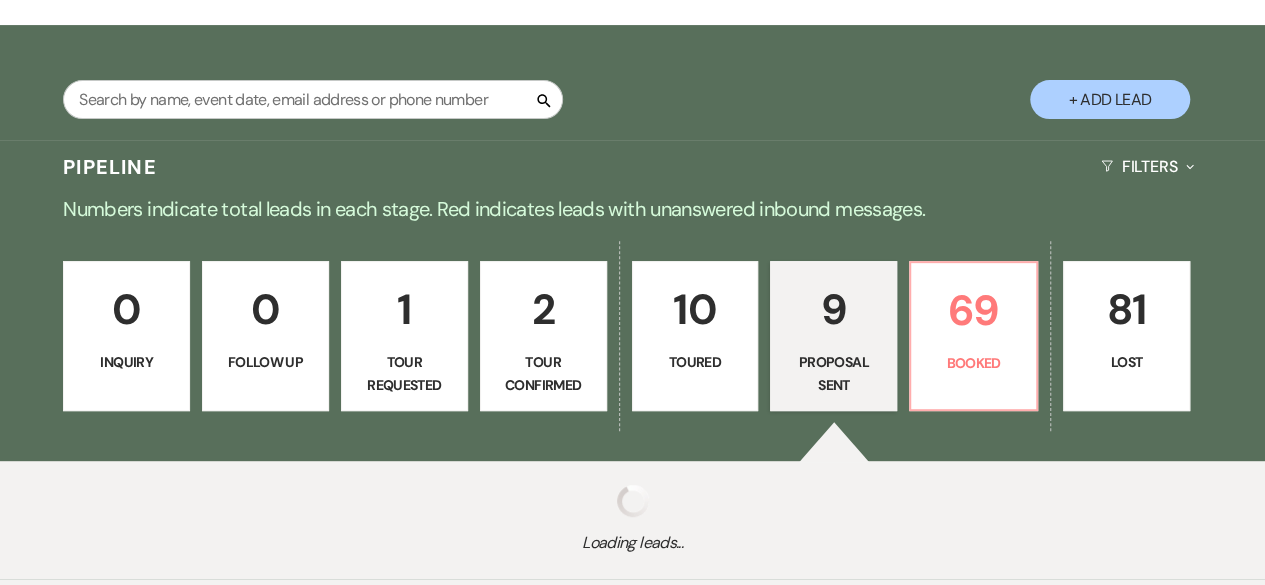 select on "6" 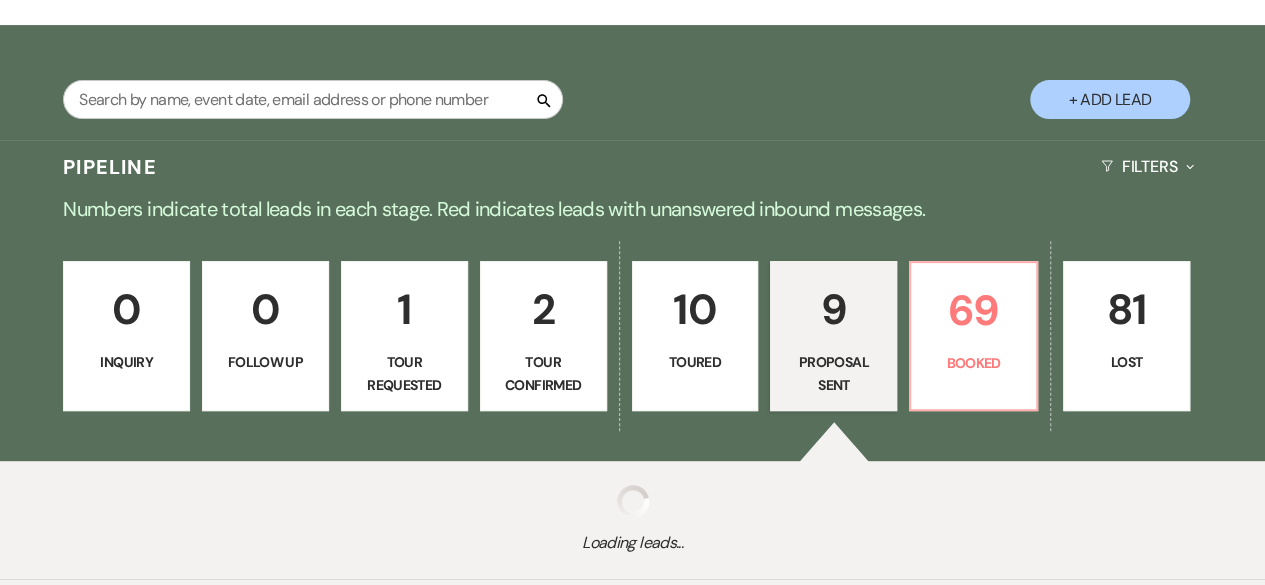 select on "6" 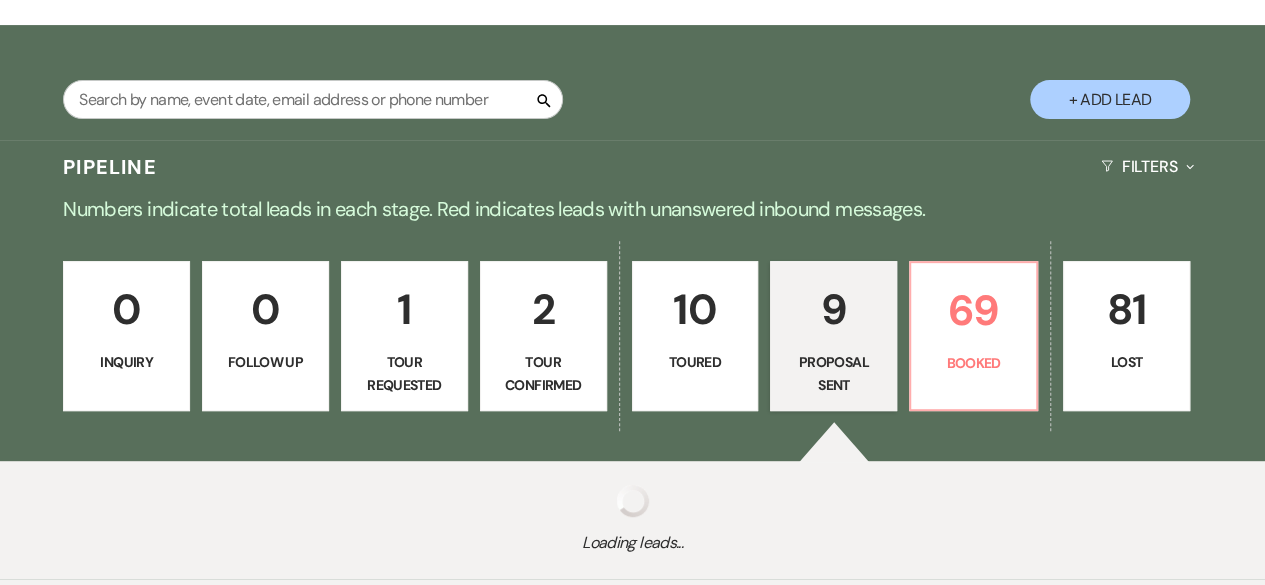 select on "6" 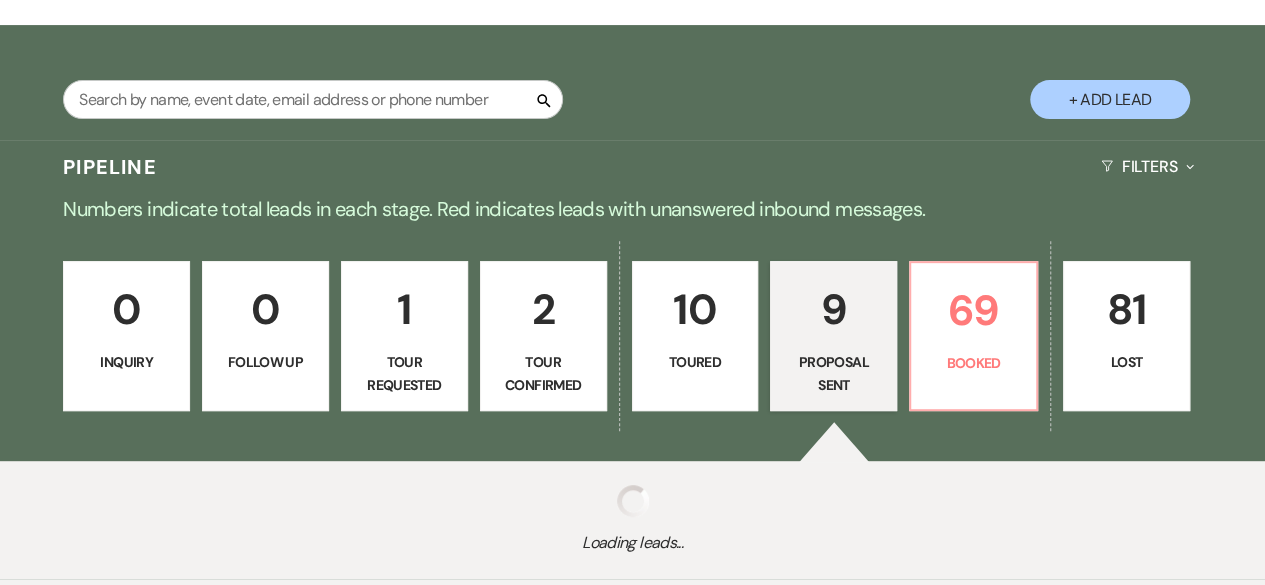 select on "6" 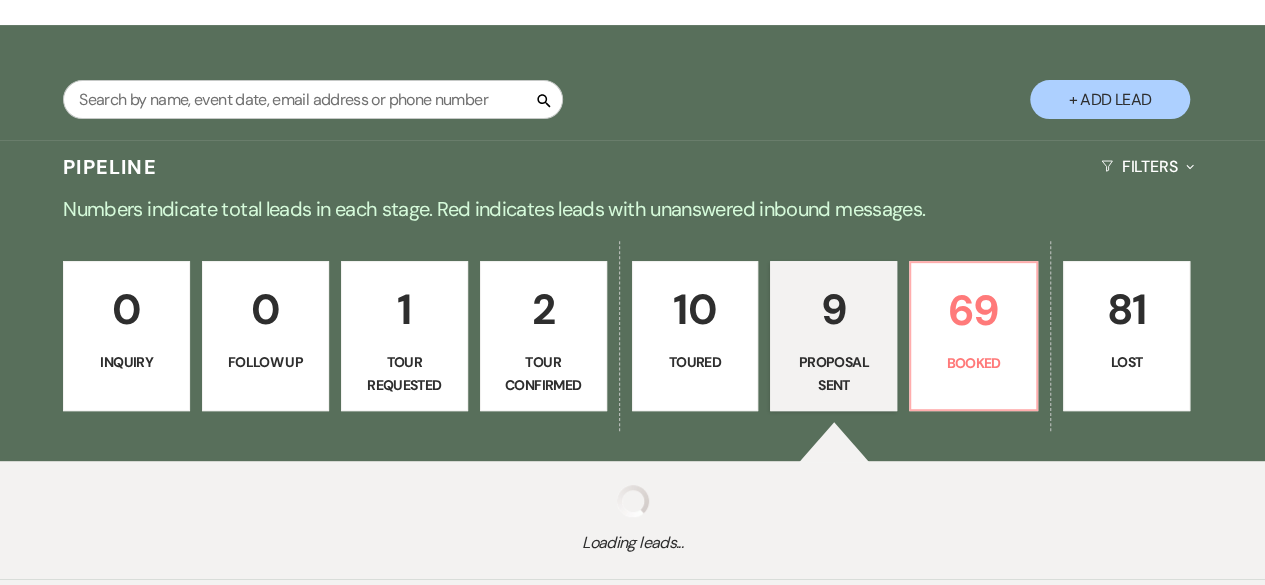 select on "6" 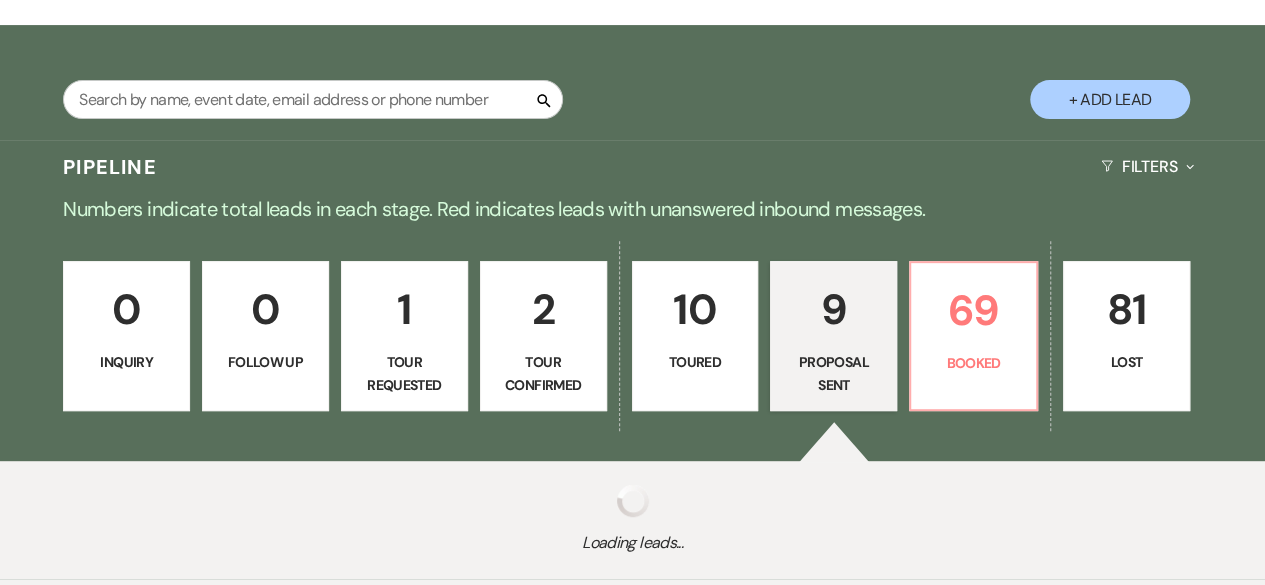 select on "6" 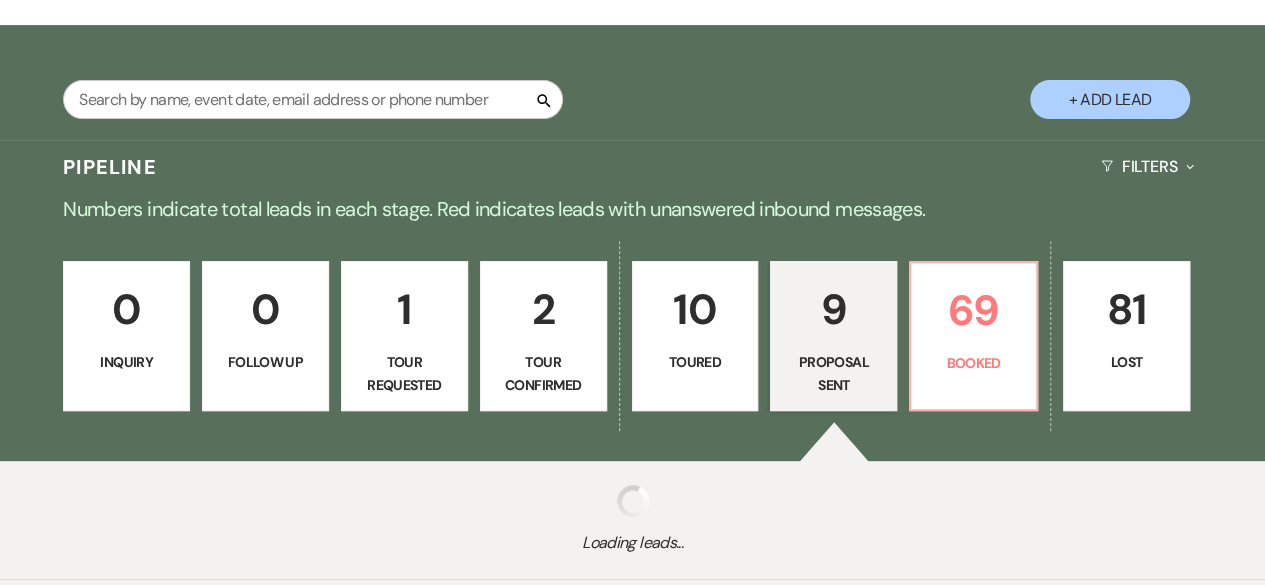 select on "6" 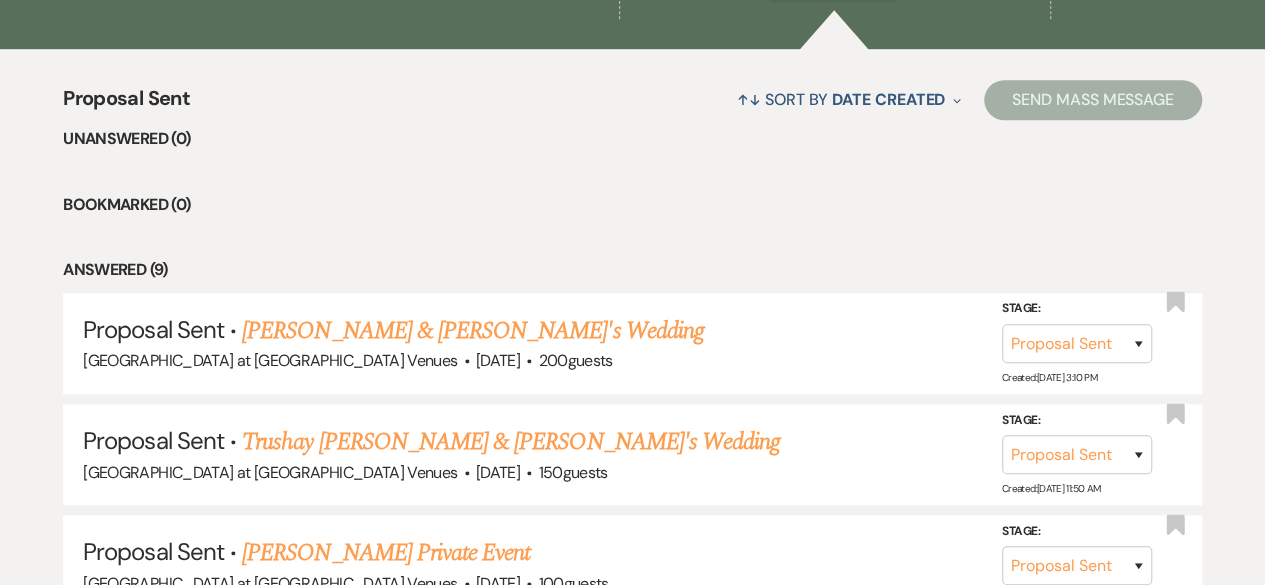 scroll, scrollTop: 768, scrollLeft: 0, axis: vertical 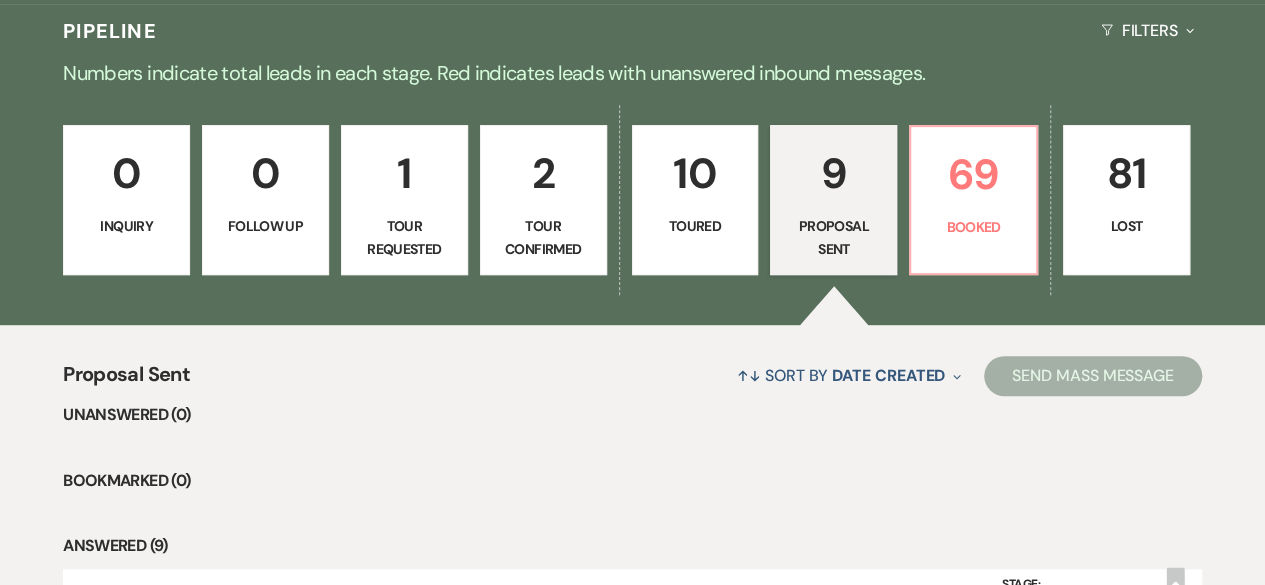 click on "10" at bounding box center (695, 173) 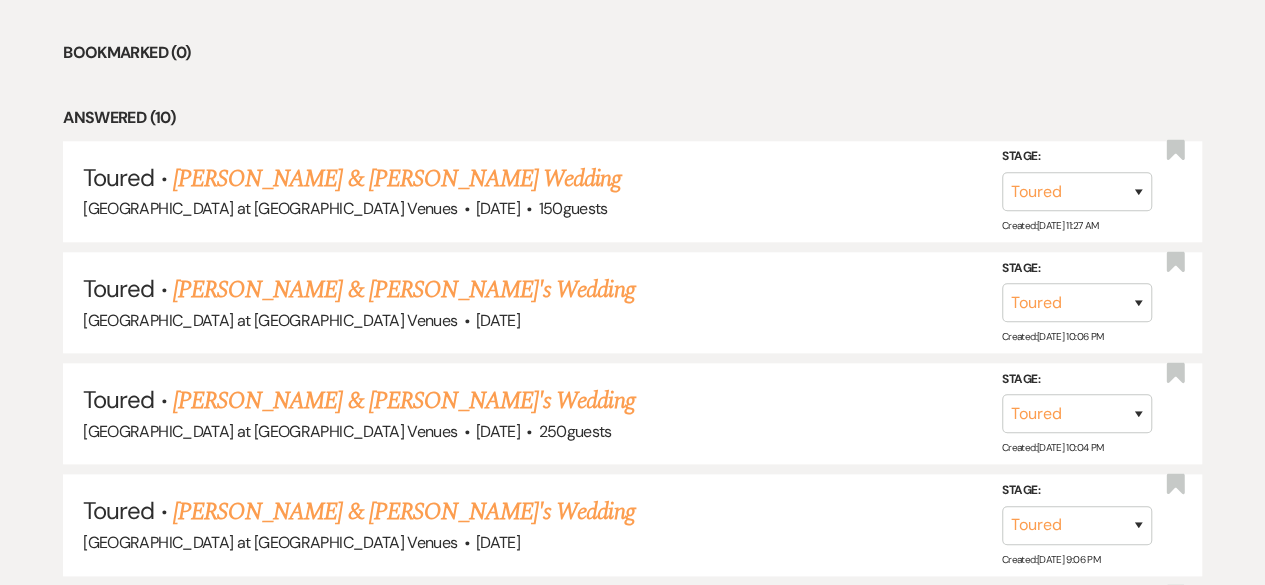 scroll, scrollTop: 847, scrollLeft: 0, axis: vertical 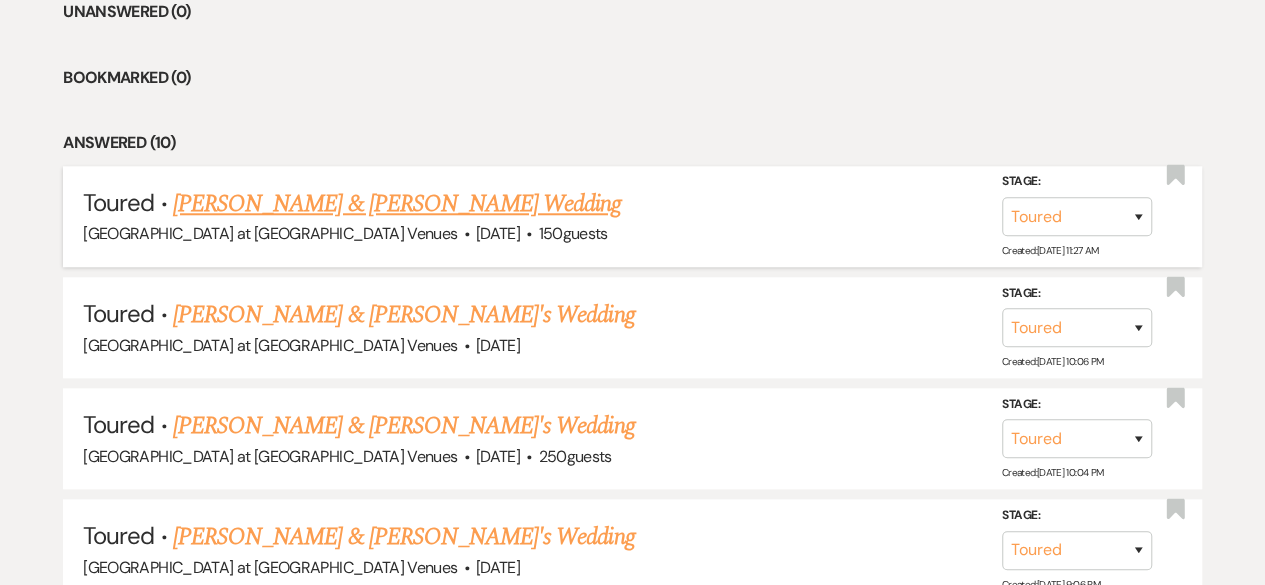 click on "[PERSON_NAME] & [PERSON_NAME] Wedding" at bounding box center (397, 204) 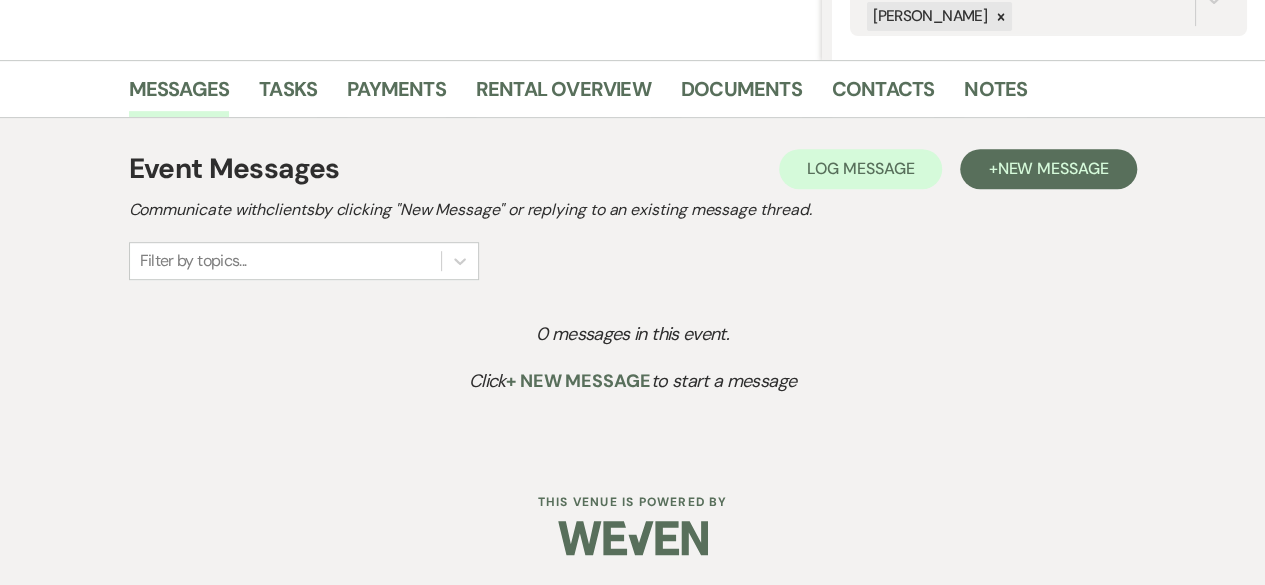 scroll, scrollTop: 440, scrollLeft: 0, axis: vertical 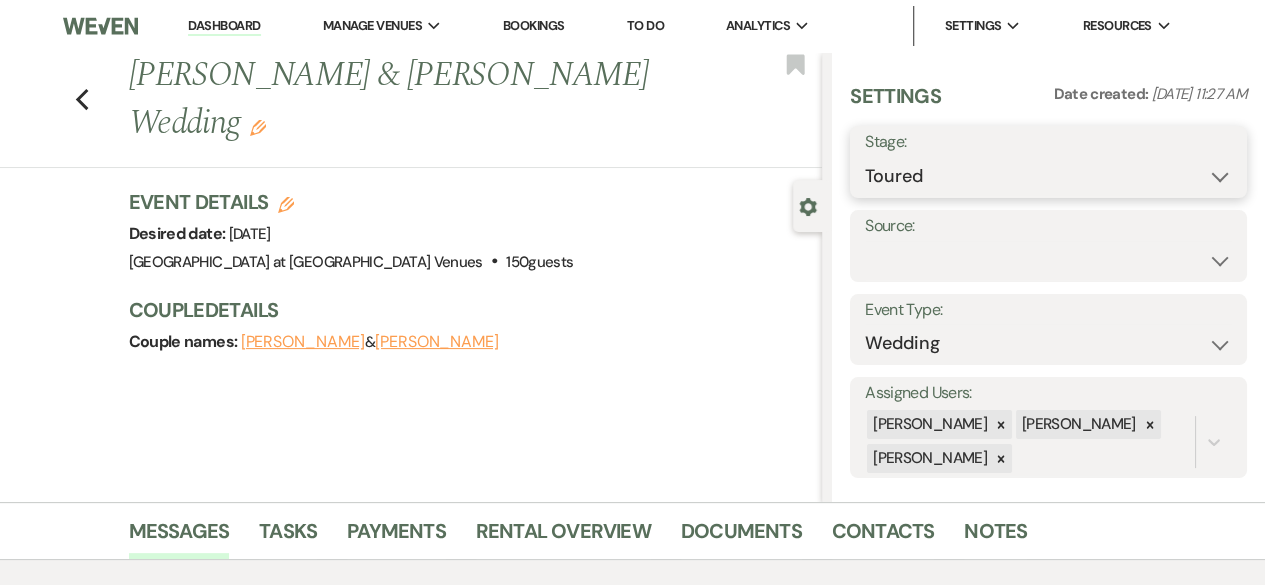 click on "Inquiry Follow Up Tour Requested Tour Confirmed Toured Proposal Sent Booked Lost" at bounding box center (1048, 176) 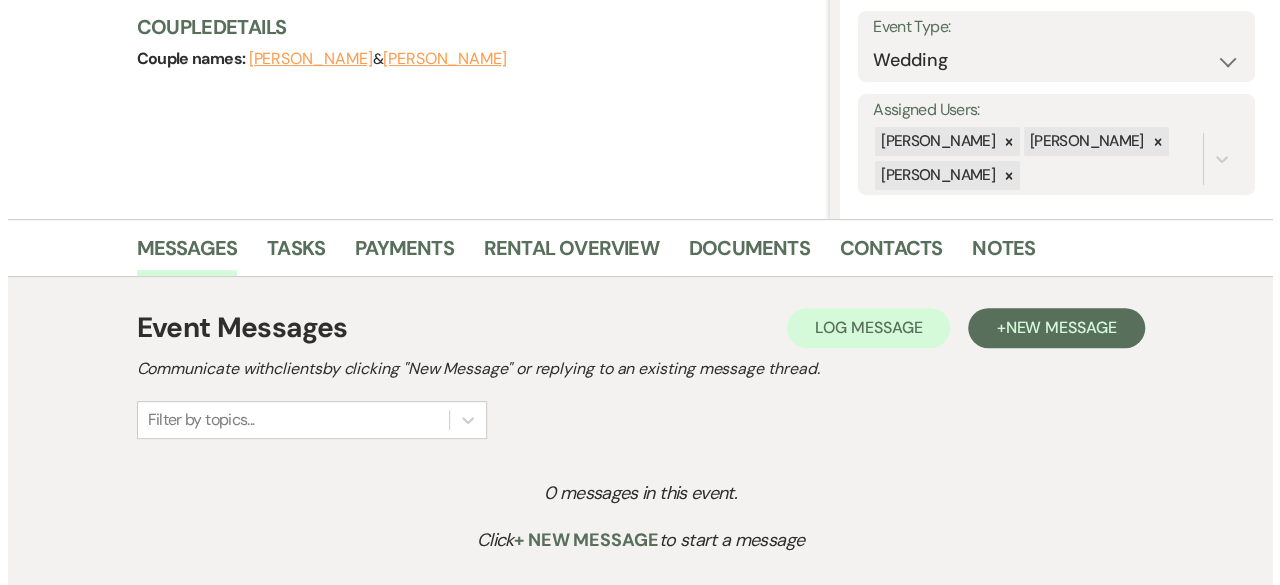 scroll, scrollTop: 286, scrollLeft: 0, axis: vertical 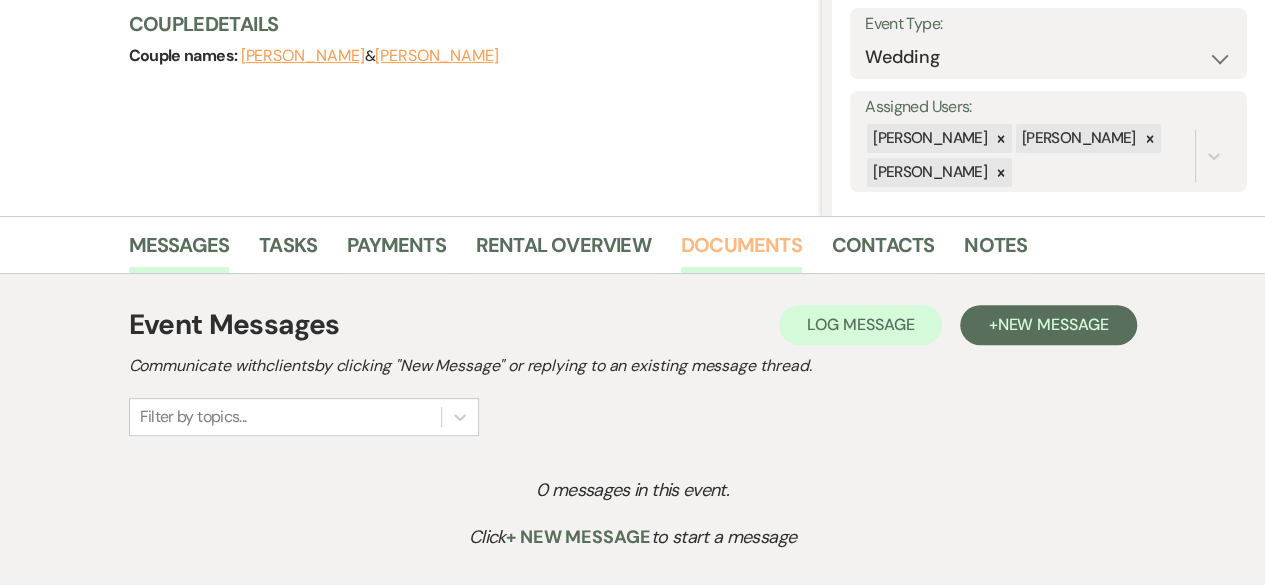 click on "Documents" at bounding box center (741, 251) 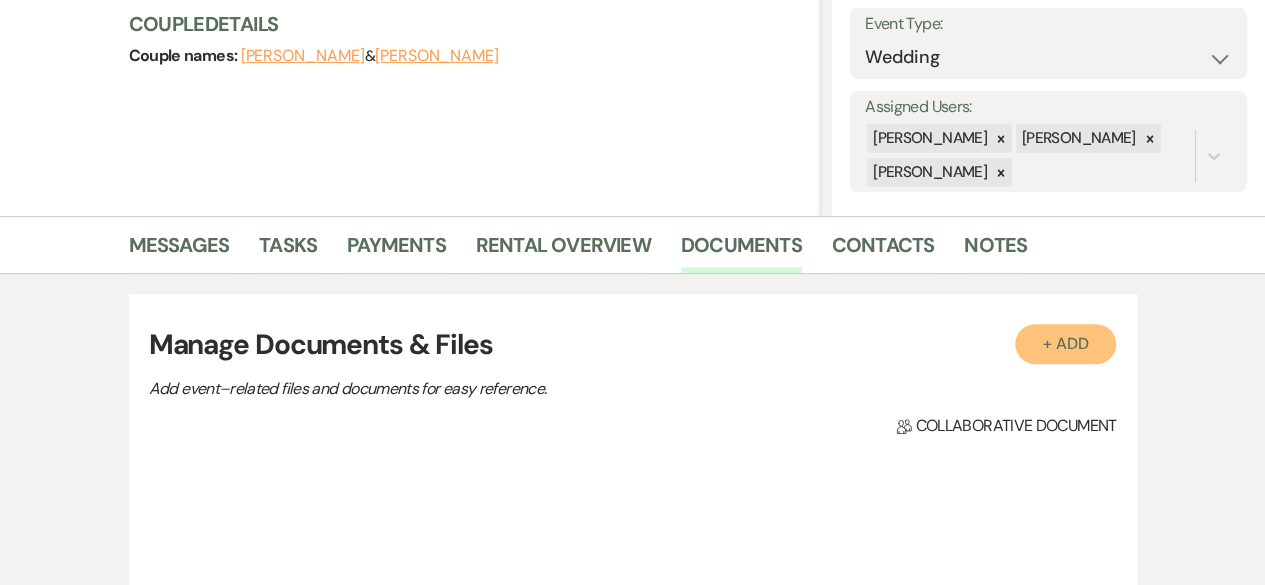 click on "+ Add" at bounding box center [1066, 344] 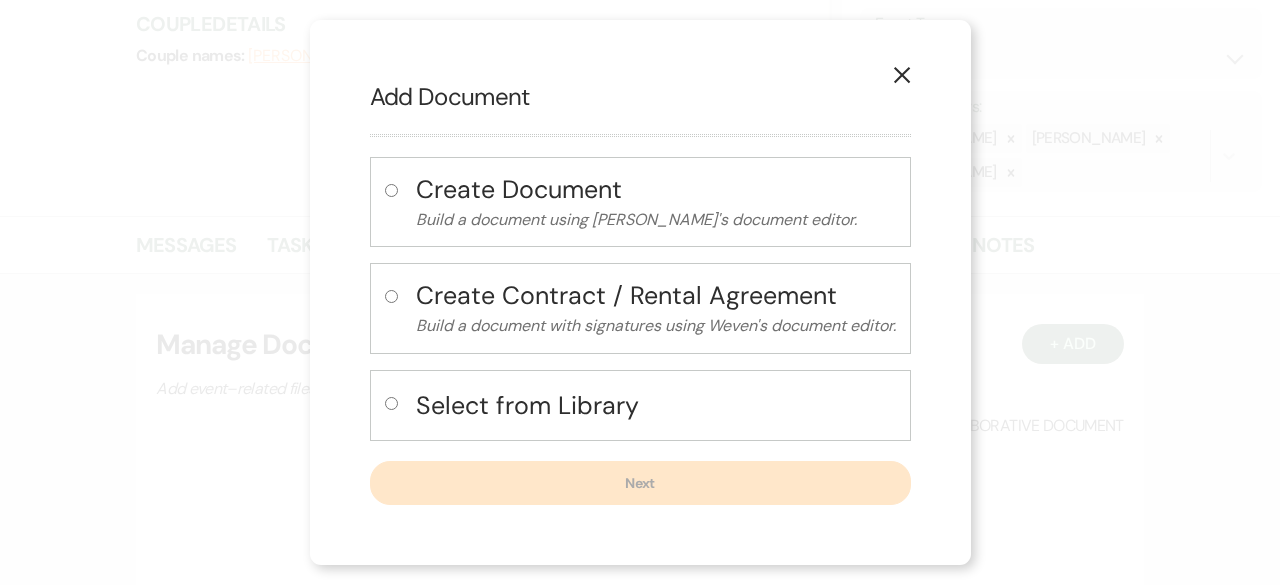click at bounding box center [391, 403] 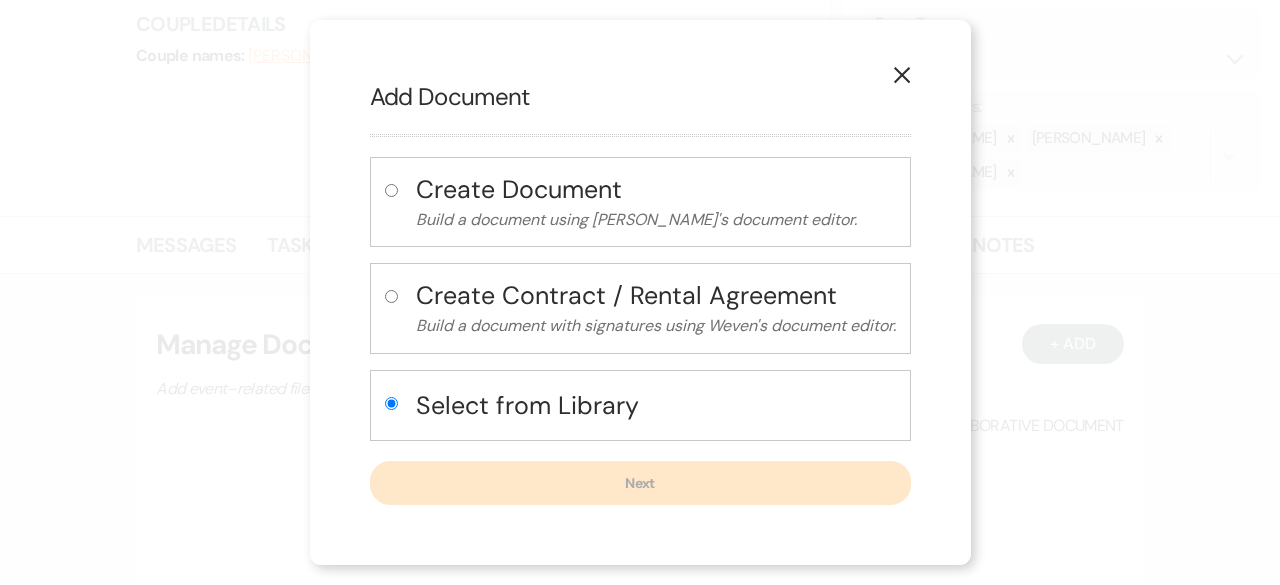 radio on "true" 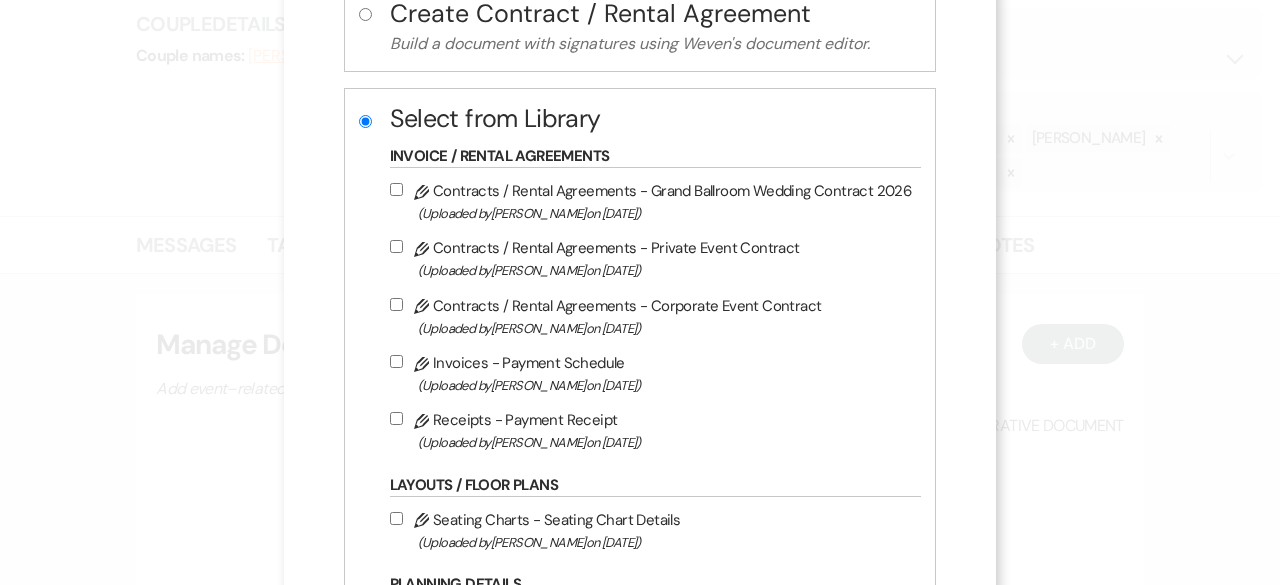 scroll, scrollTop: 290, scrollLeft: 0, axis: vertical 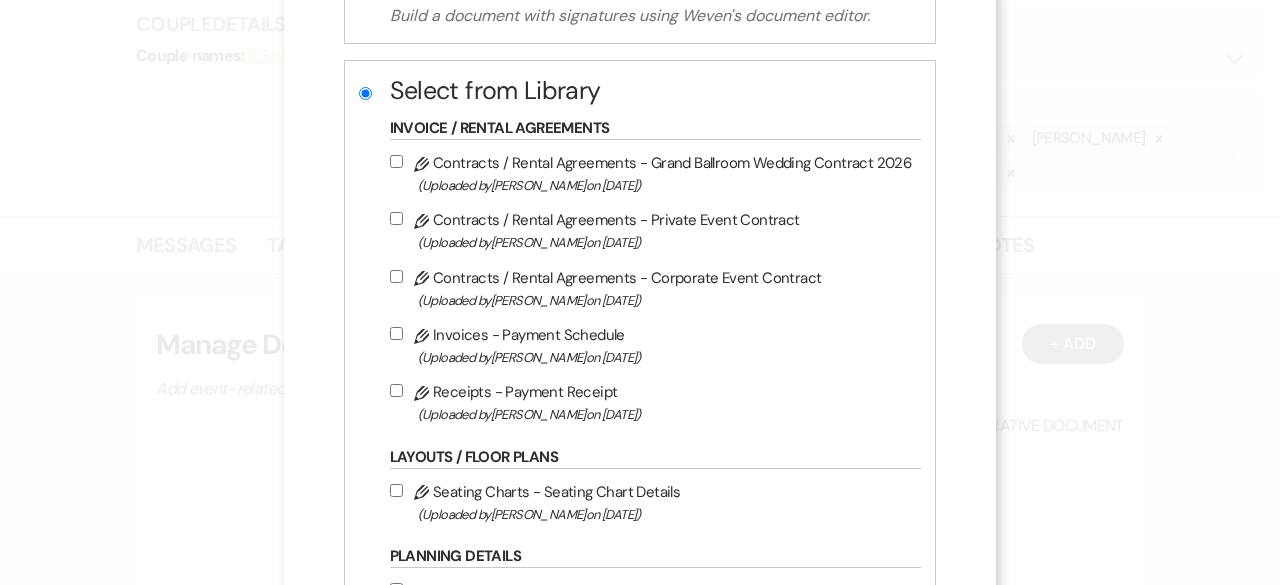 click on "Pencil Contracts / Rental Agreements - Grand Ballroom Wedding Contract 2026 (Uploaded by  [PERSON_NAME]  on   [DATE] )" at bounding box center (396, 161) 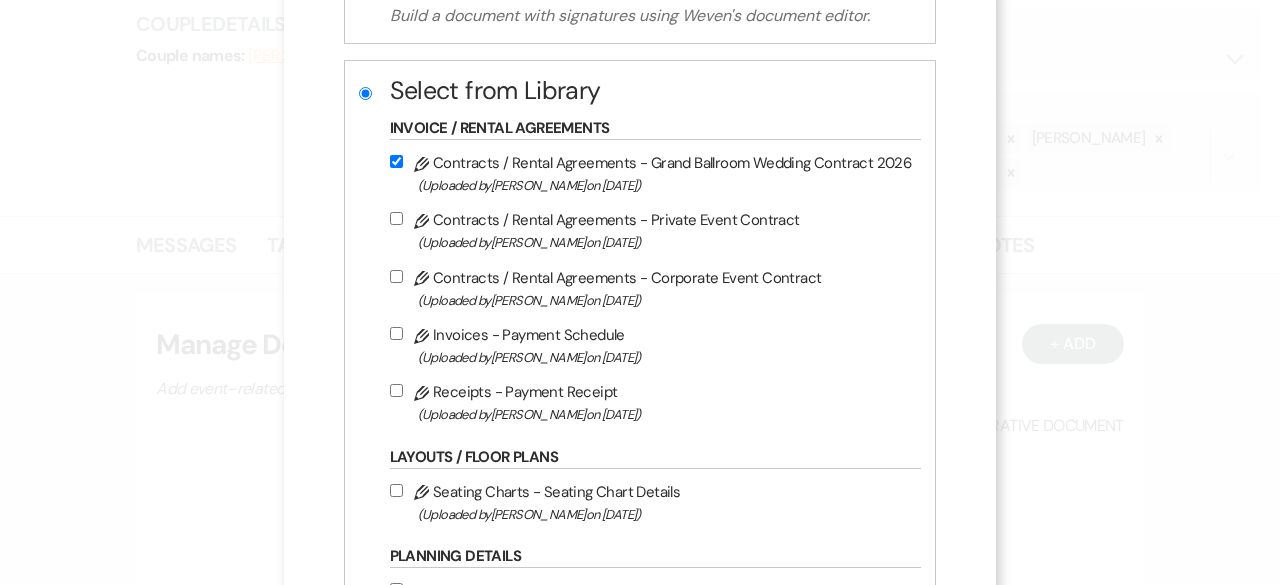 checkbox on "true" 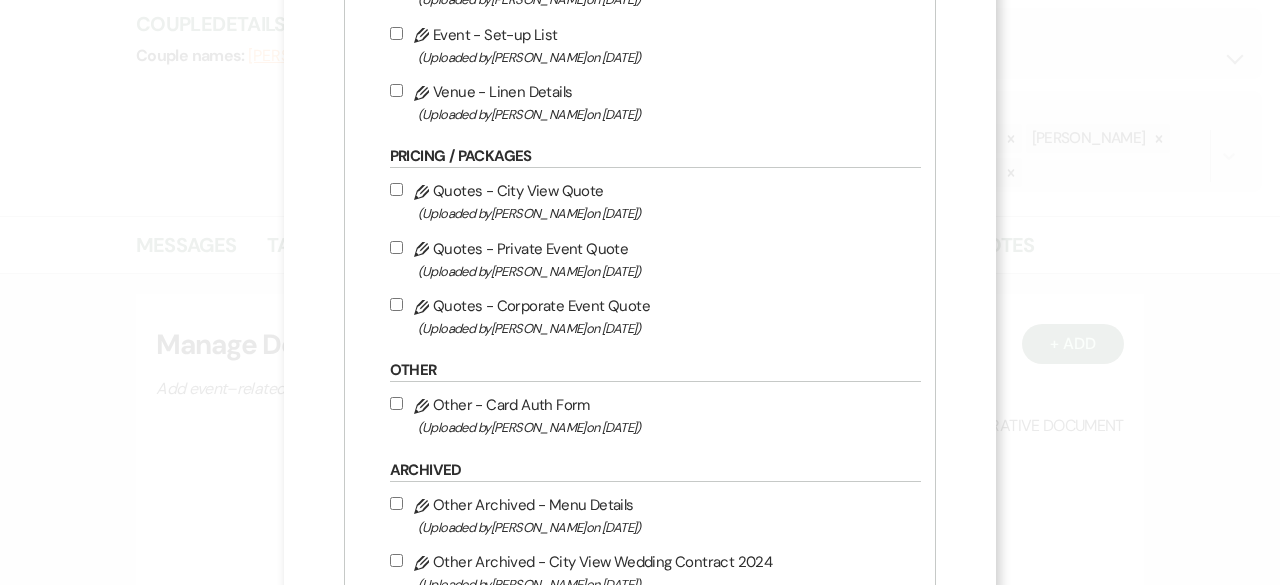 scroll, scrollTop: 932, scrollLeft: 0, axis: vertical 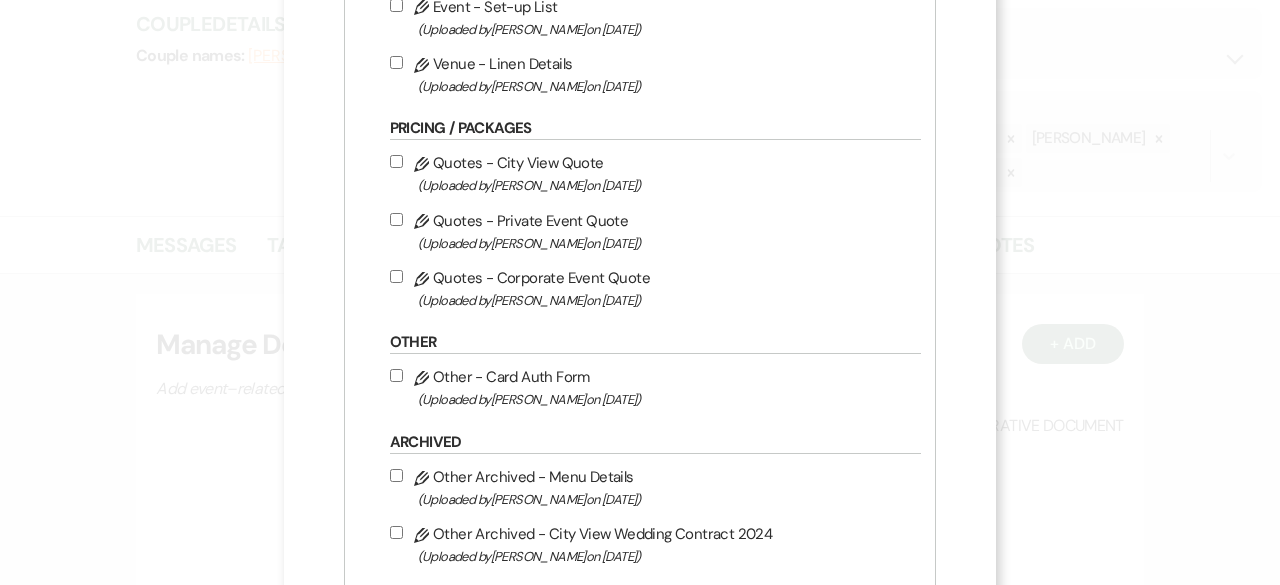 click on "Pencil Quotes - City View Quote (Uploaded by  [PERSON_NAME]  on   [DATE] )" at bounding box center [396, 161] 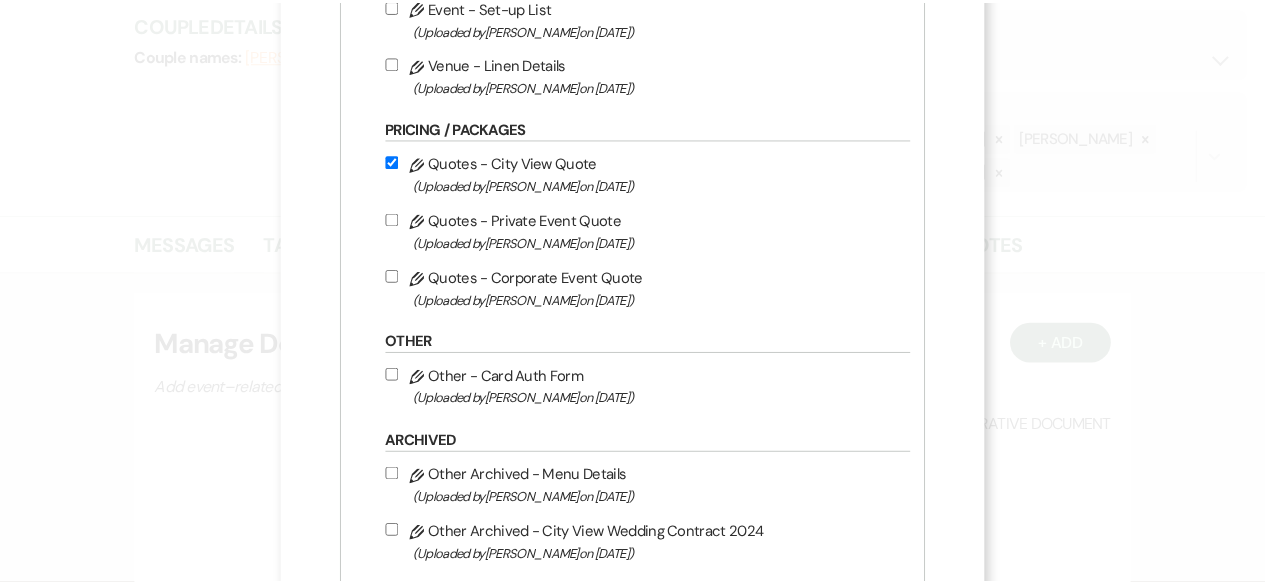 scroll, scrollTop: 1069, scrollLeft: 0, axis: vertical 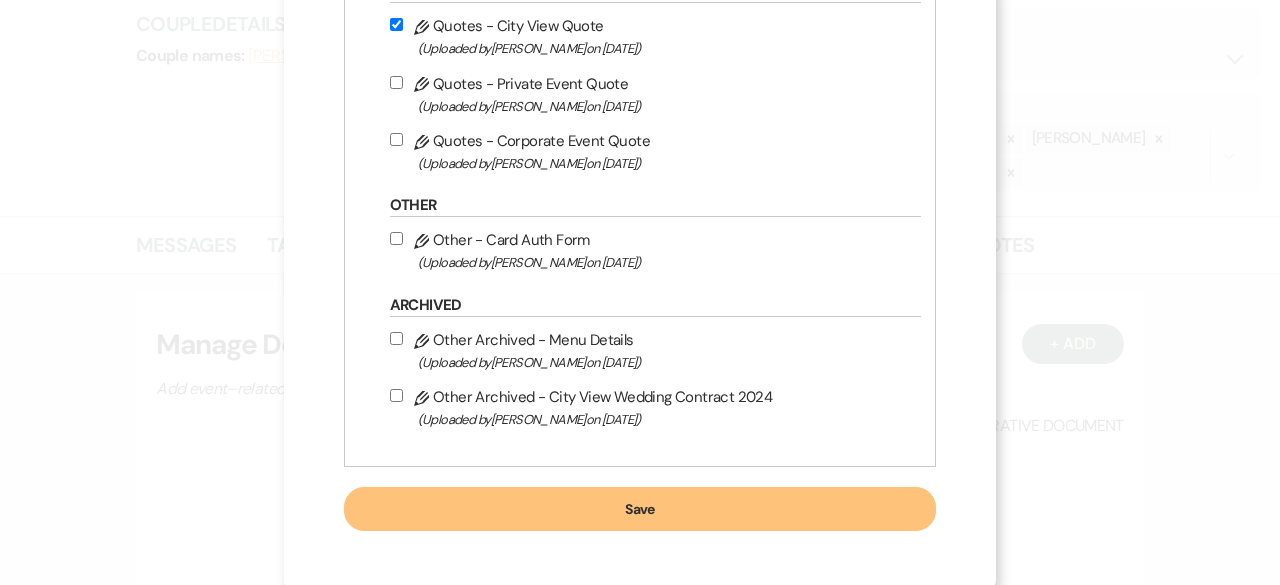 click on "Save" at bounding box center [640, 509] 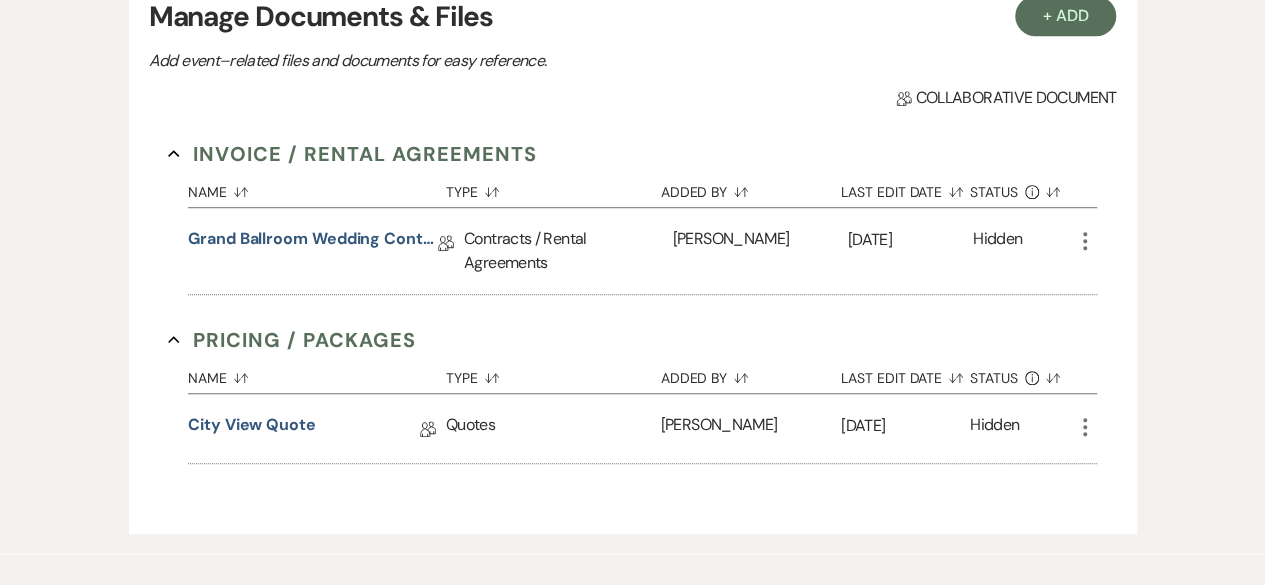 scroll, scrollTop: 618, scrollLeft: 0, axis: vertical 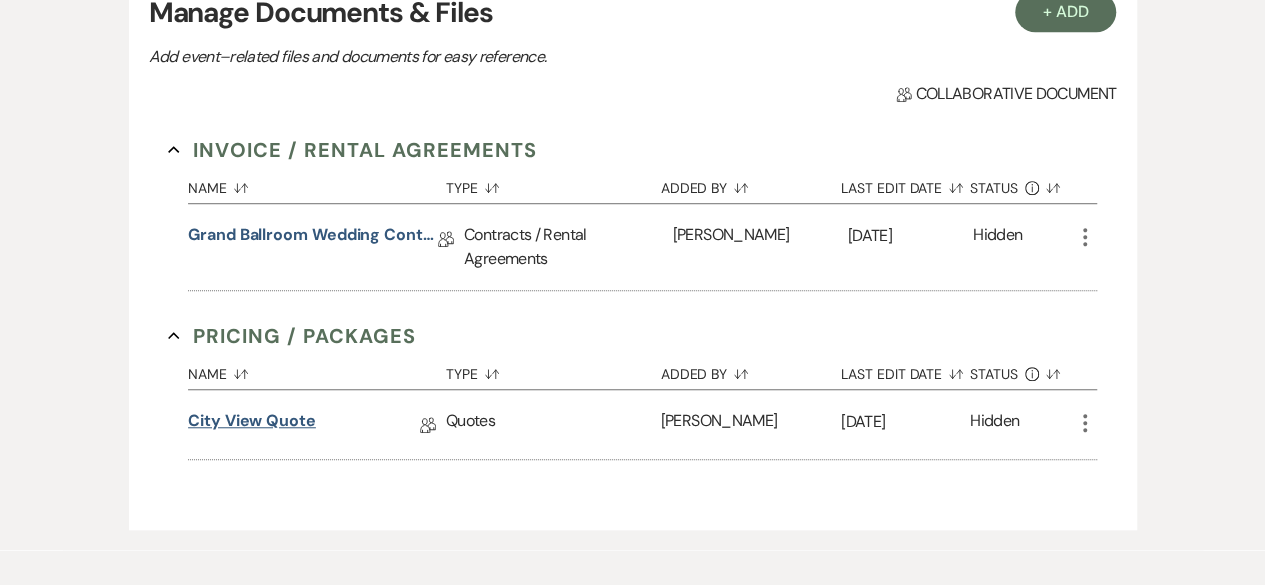 click on "City View Quote" at bounding box center (252, 424) 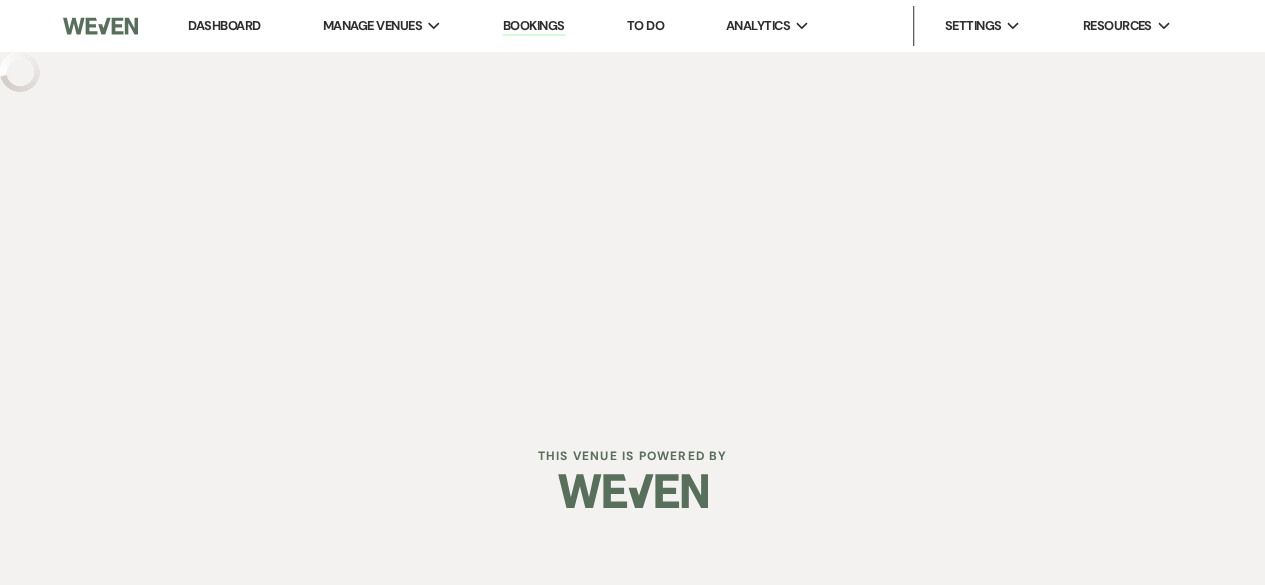 scroll, scrollTop: 0, scrollLeft: 0, axis: both 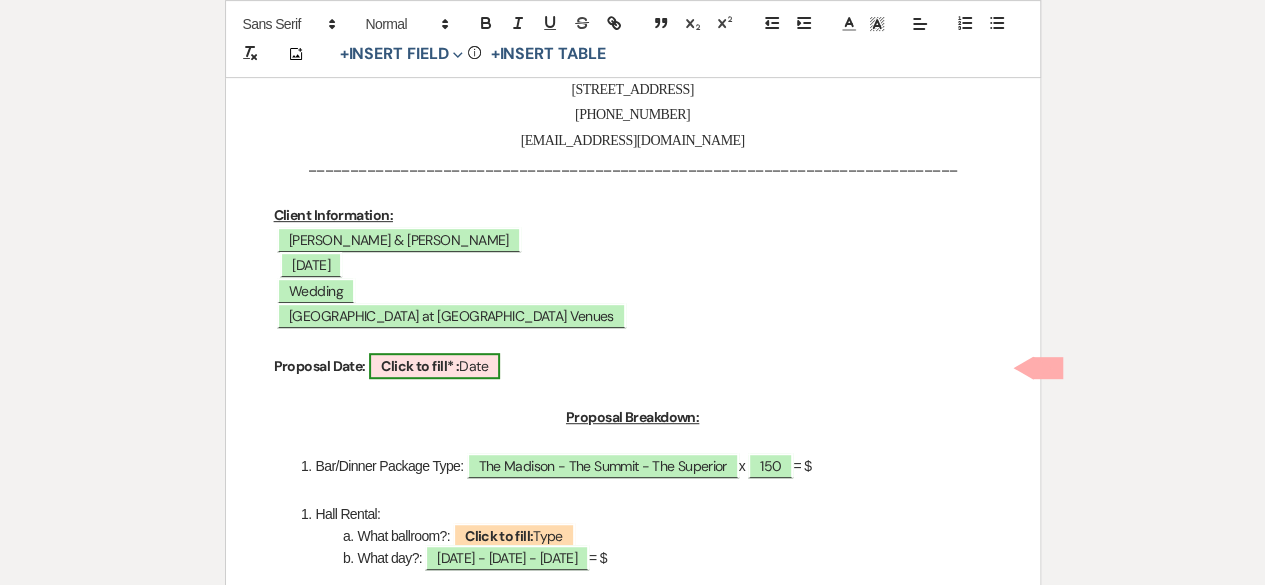 click on "Click to fill* :" at bounding box center [420, 366] 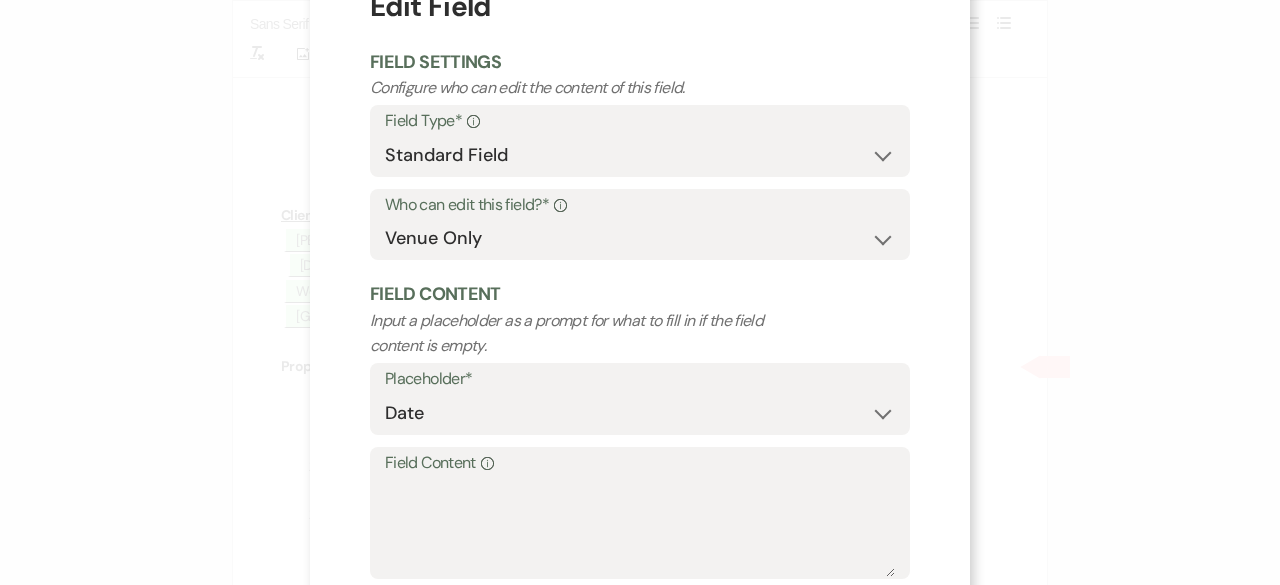 scroll, scrollTop: 190, scrollLeft: 0, axis: vertical 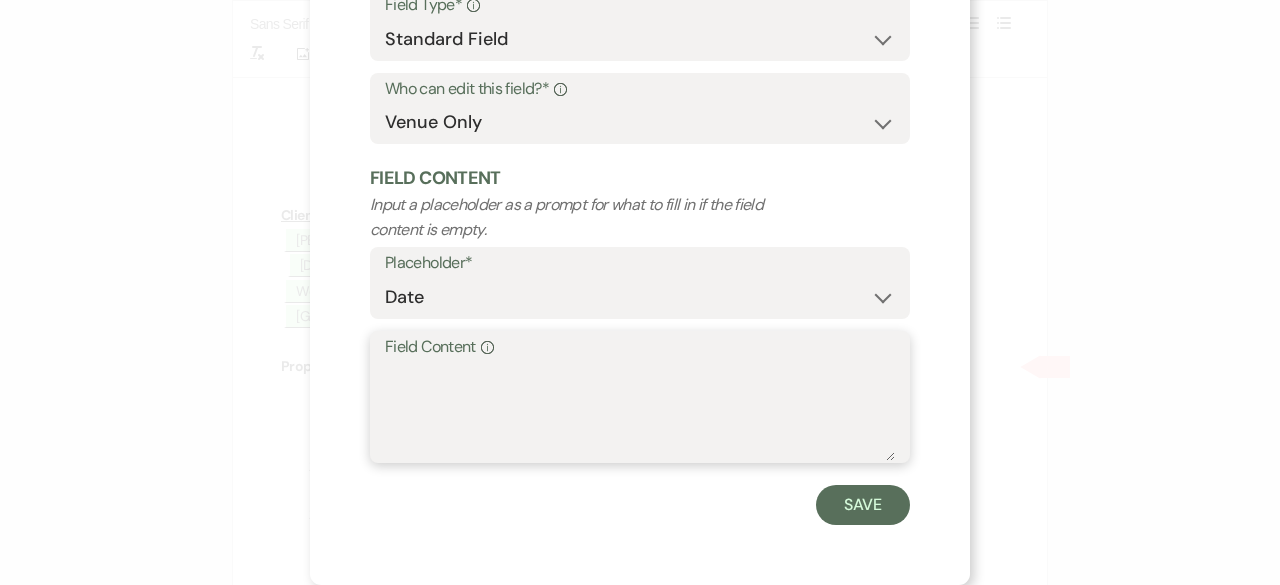 click on "Field Content Info" at bounding box center [640, 411] 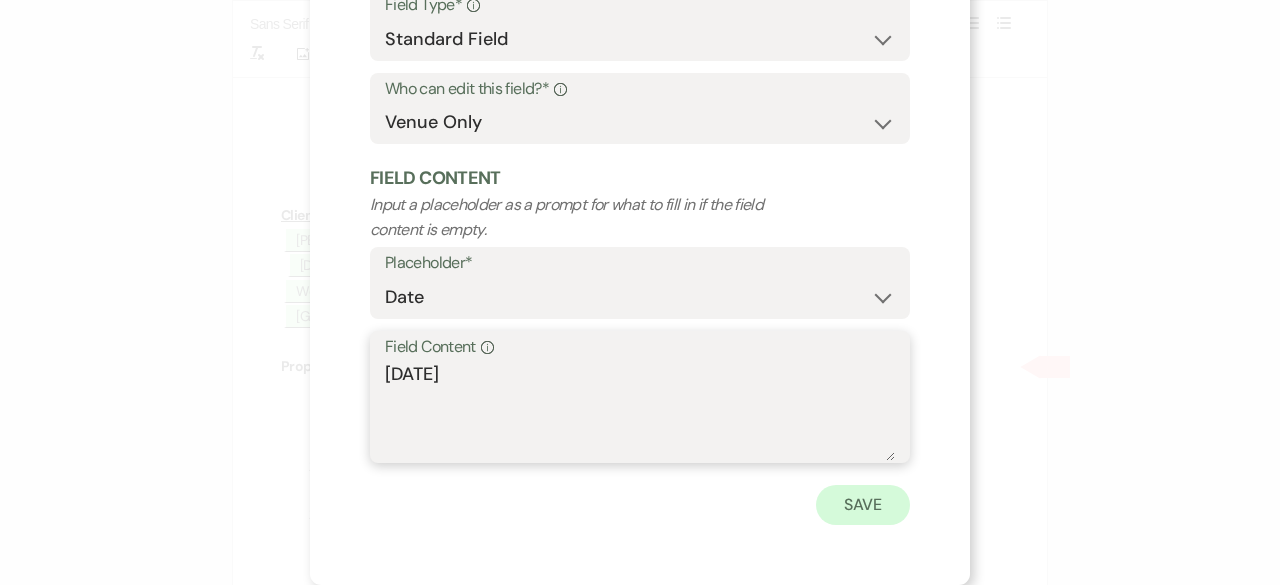 type on "[DATE]" 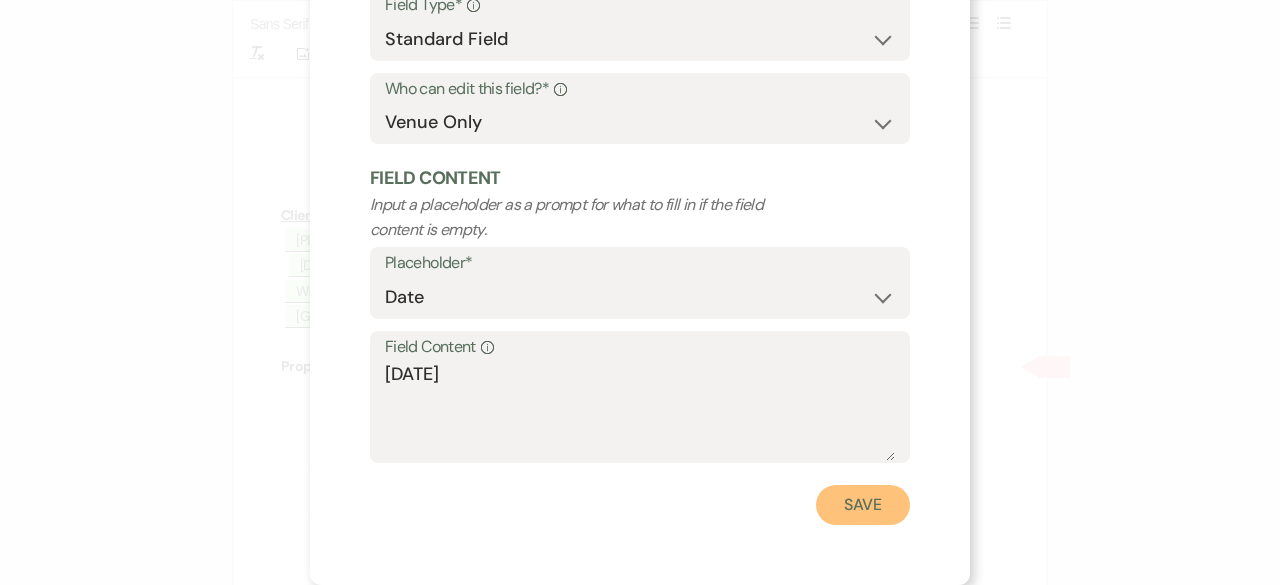 click on "Save" at bounding box center (863, 505) 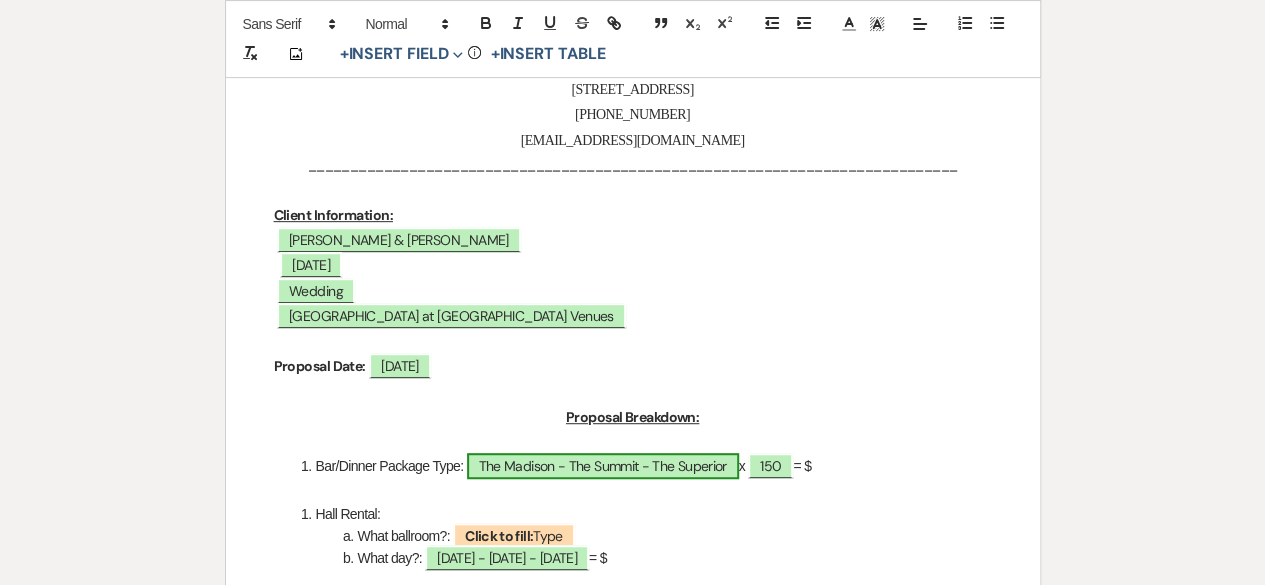 click on "The Madison - The Summit - The Superior" at bounding box center [603, 466] 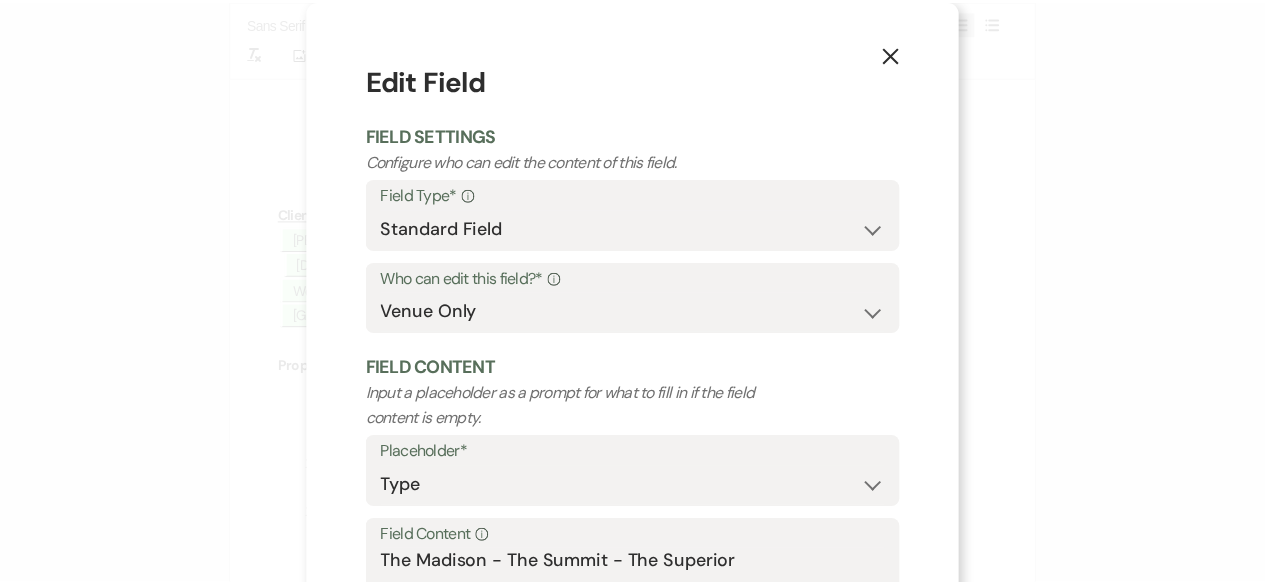 scroll, scrollTop: 190, scrollLeft: 0, axis: vertical 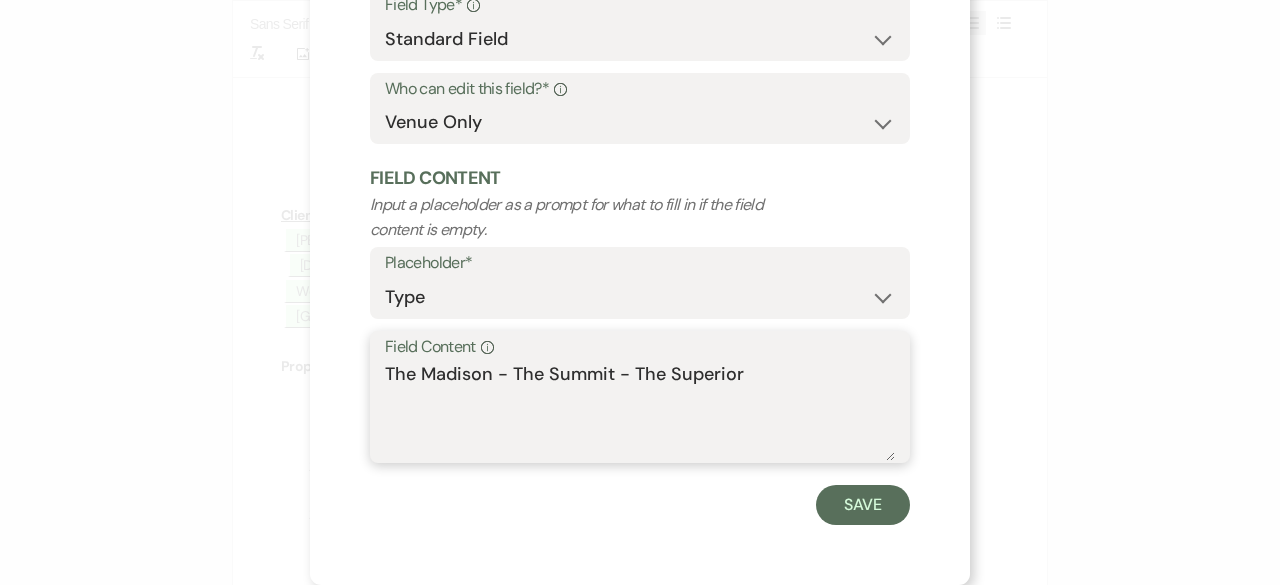 drag, startPoint x: 755, startPoint y: 373, endPoint x: 364, endPoint y: 377, distance: 391.02045 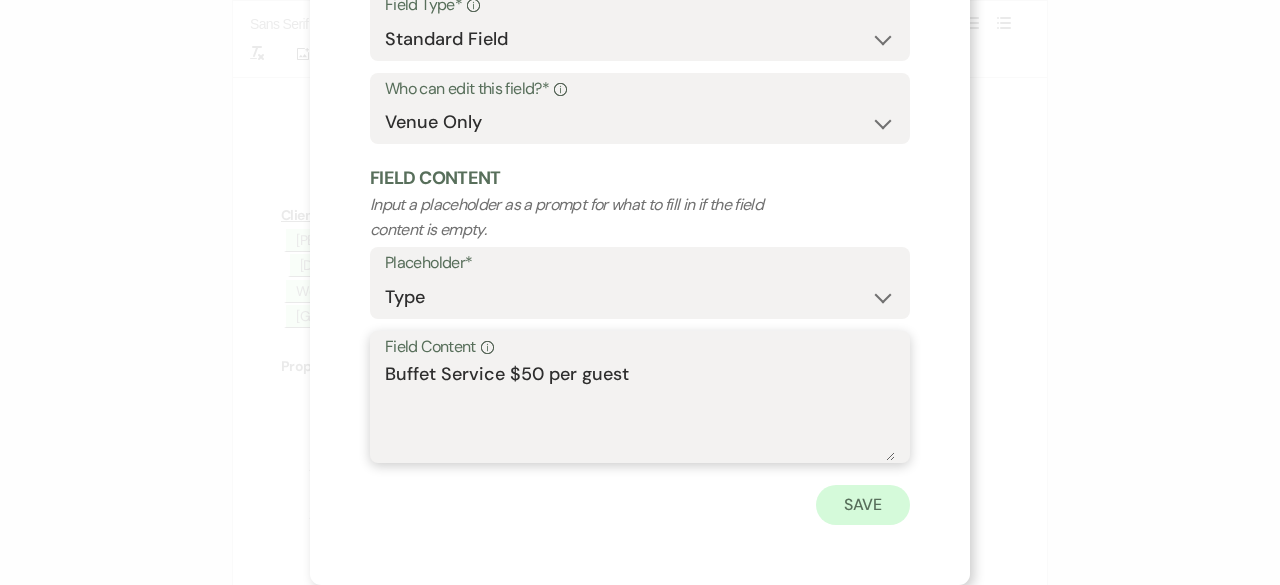type on "Buffet Service $50 per guest" 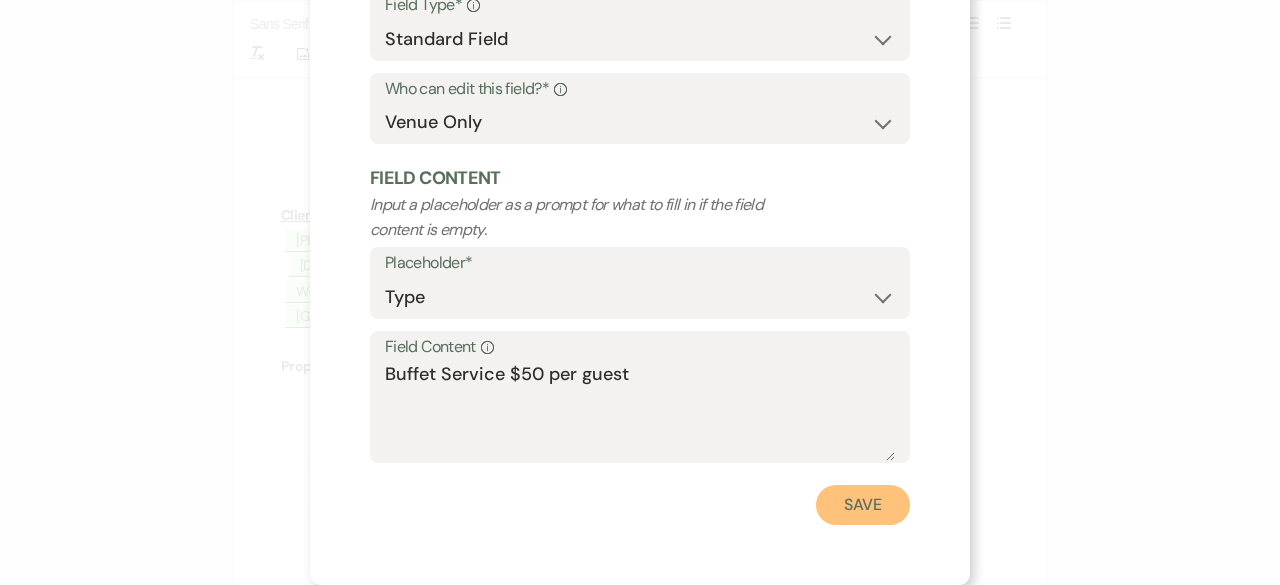click on "Save" at bounding box center (863, 505) 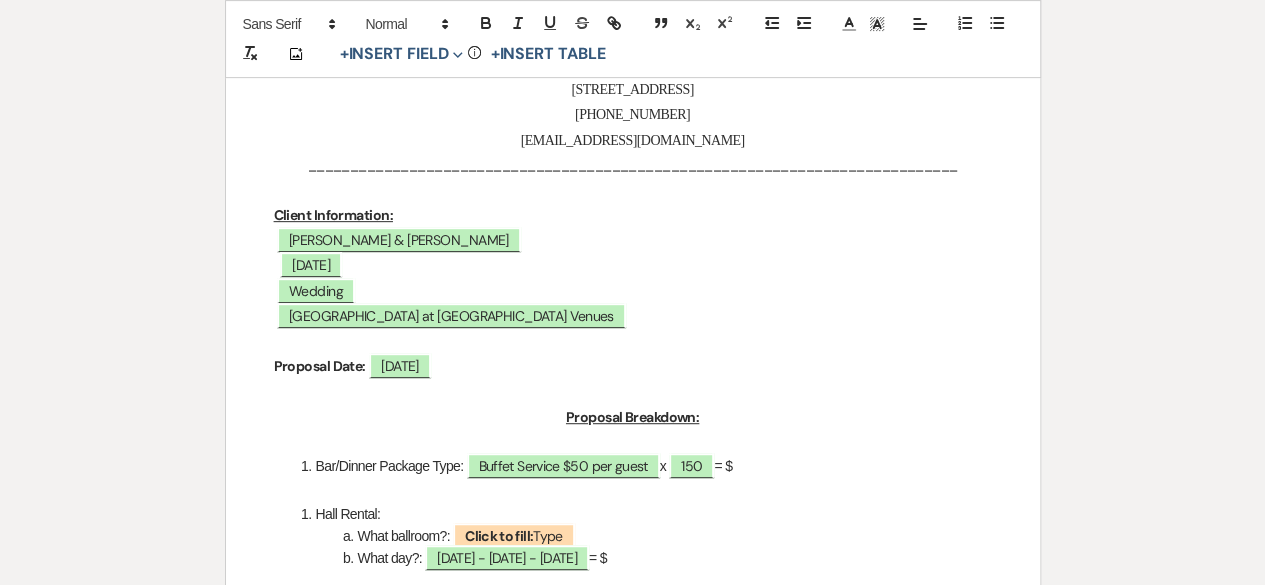 click on "Bar/Dinner Package Type:
Buffet Service $50 per guest
x  ﻿
150
﻿  = $" at bounding box center (643, 466) 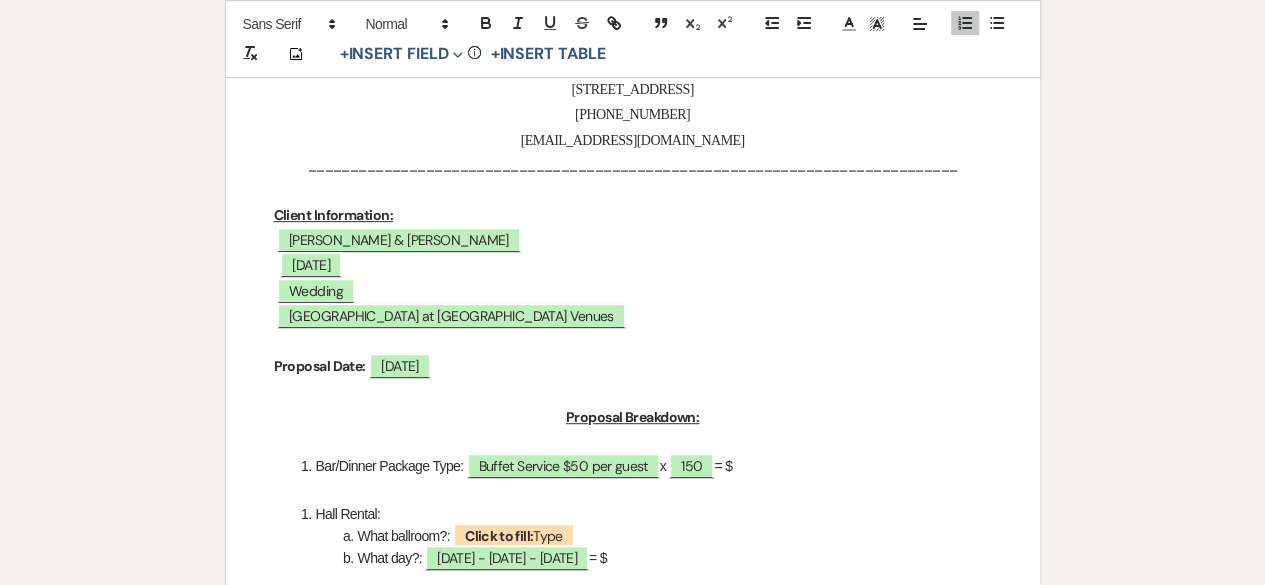 type 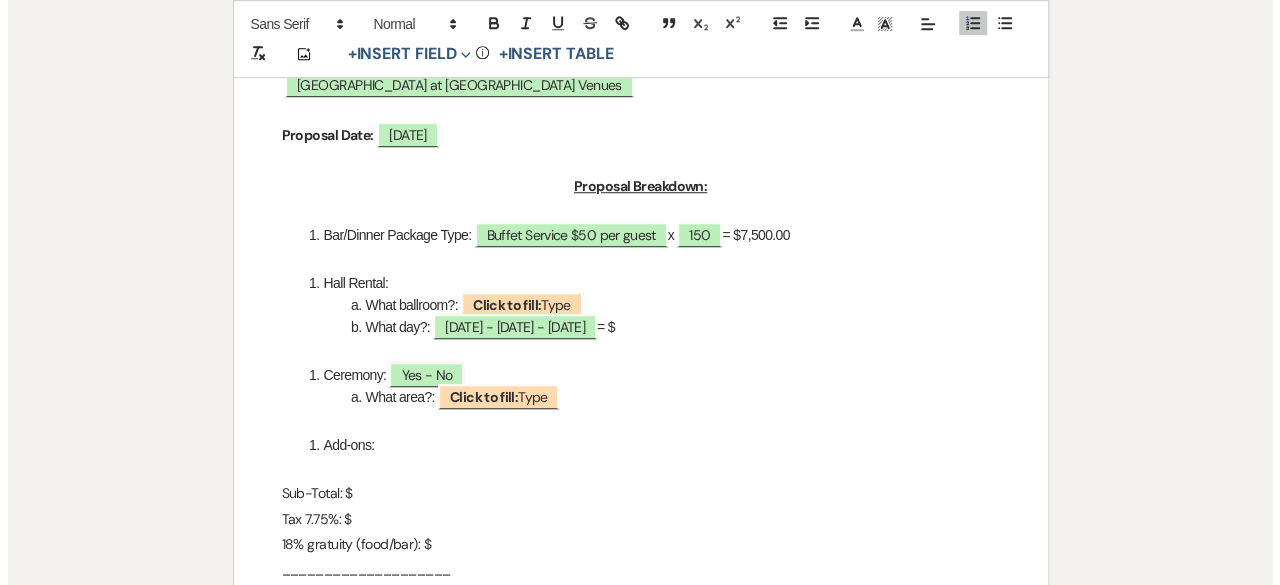 scroll, scrollTop: 610, scrollLeft: 0, axis: vertical 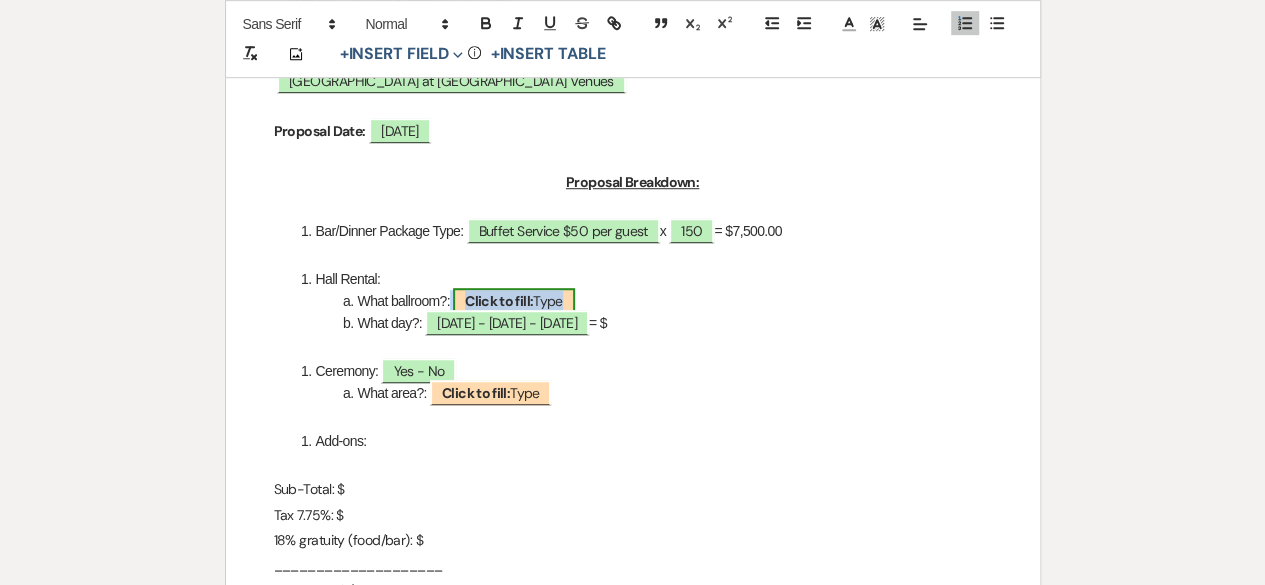 click on "Click to fill:" at bounding box center (499, 301) 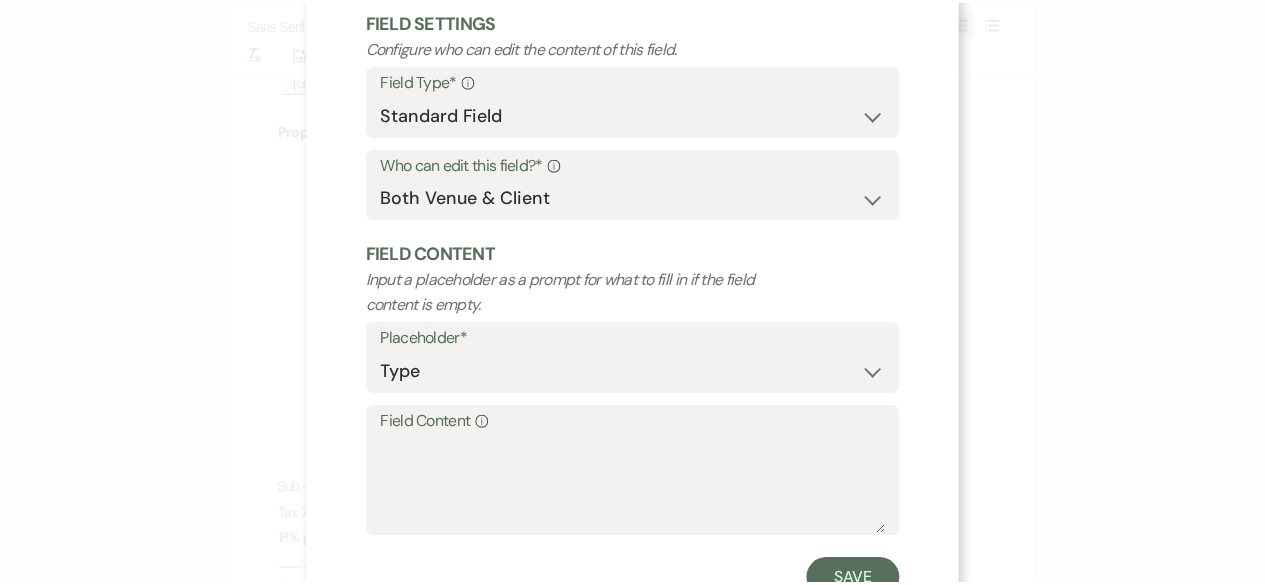 scroll, scrollTop: 176, scrollLeft: 0, axis: vertical 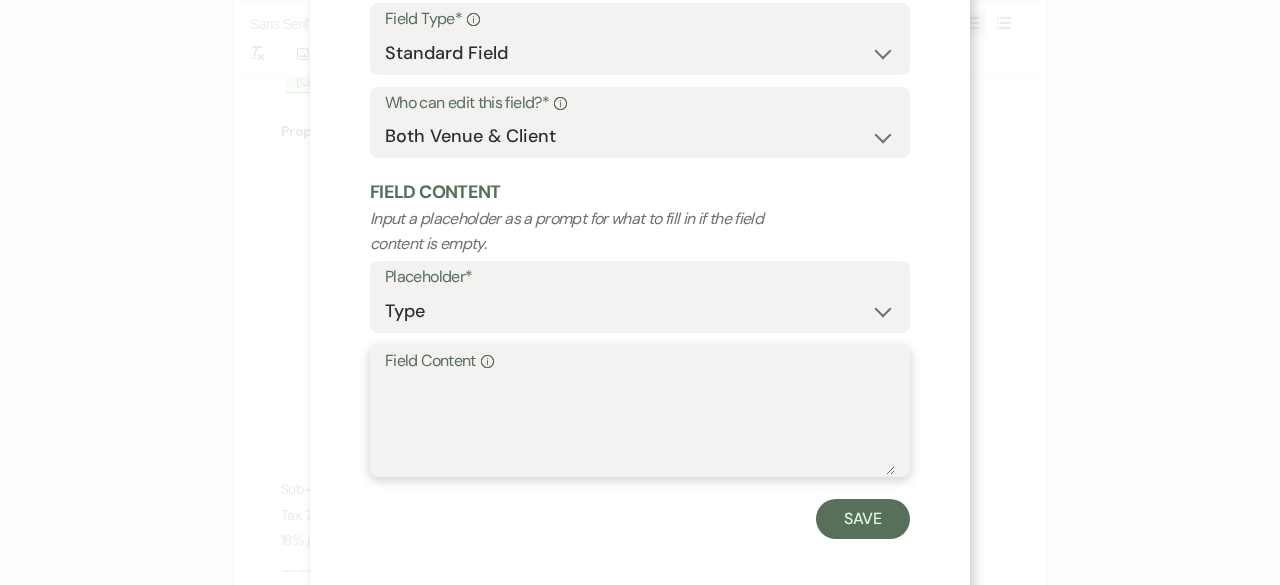 click on "Field Content Info" at bounding box center (640, 425) 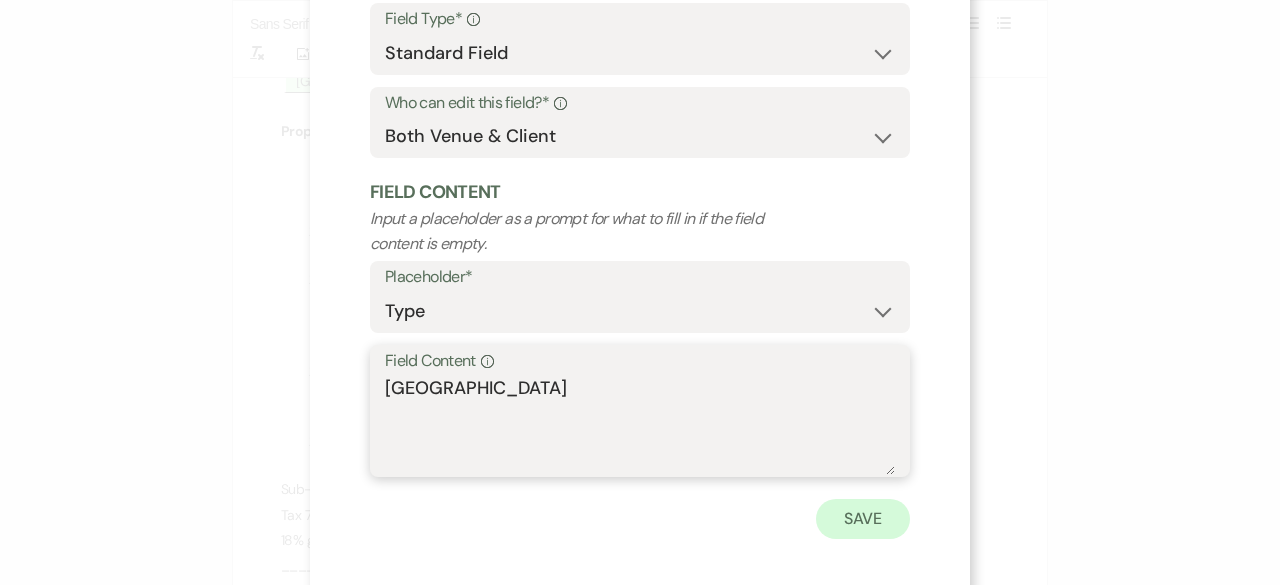 type on "[GEOGRAPHIC_DATA]" 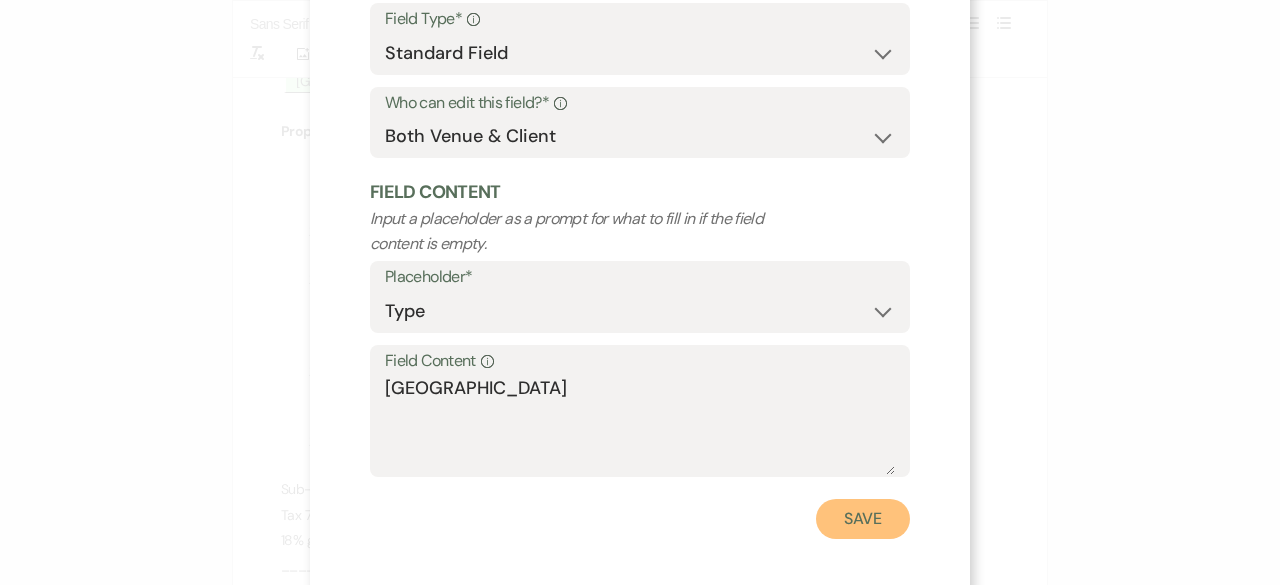 click on "Save" at bounding box center (863, 519) 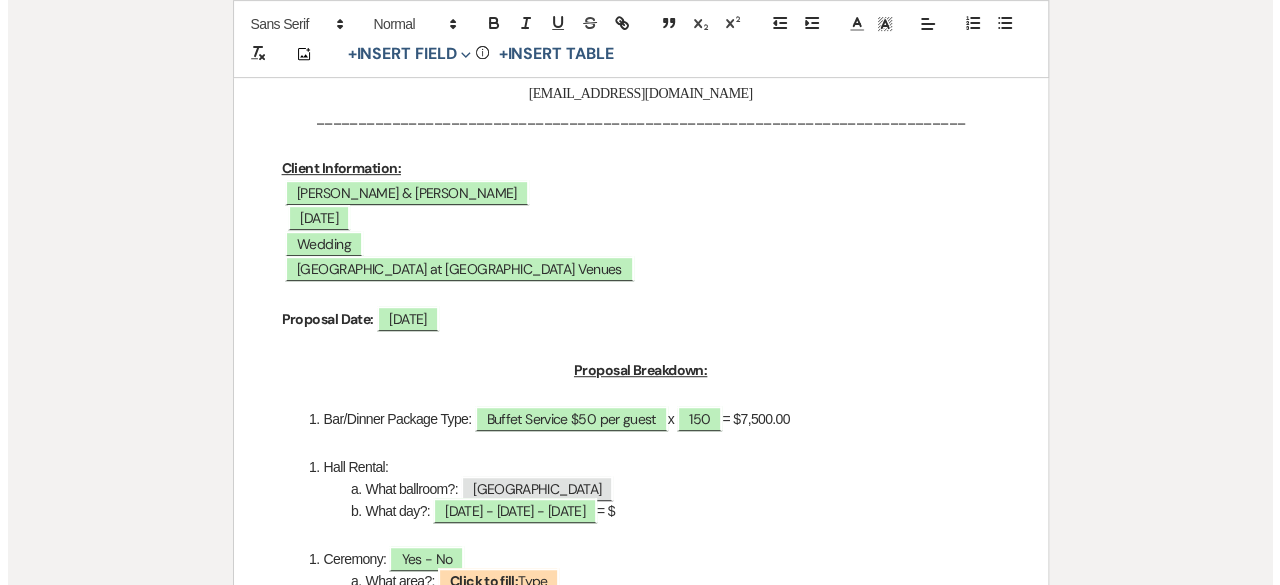 scroll, scrollTop: 427, scrollLeft: 0, axis: vertical 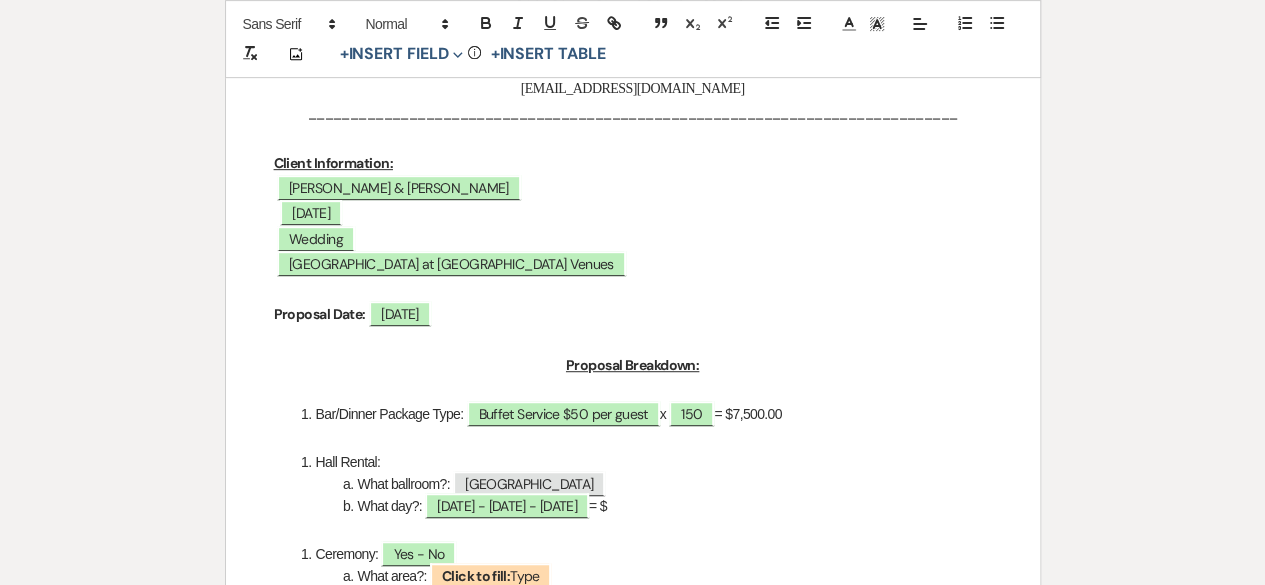 click at bounding box center [633, 530] 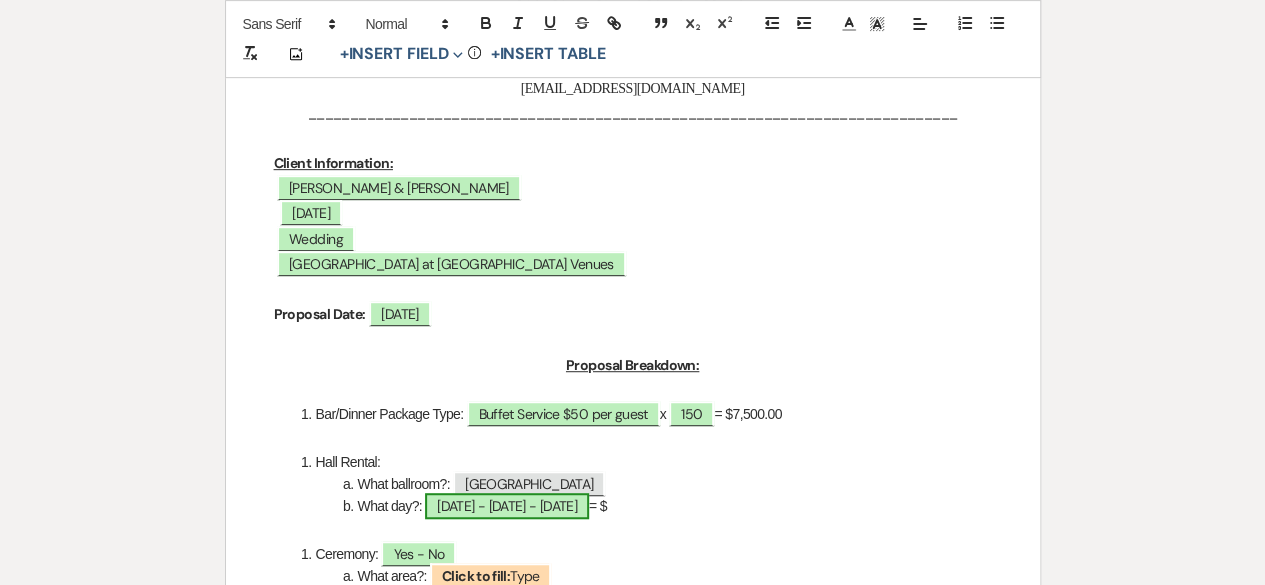 click on "[DATE] - [DATE] - [DATE]" at bounding box center (507, 506) 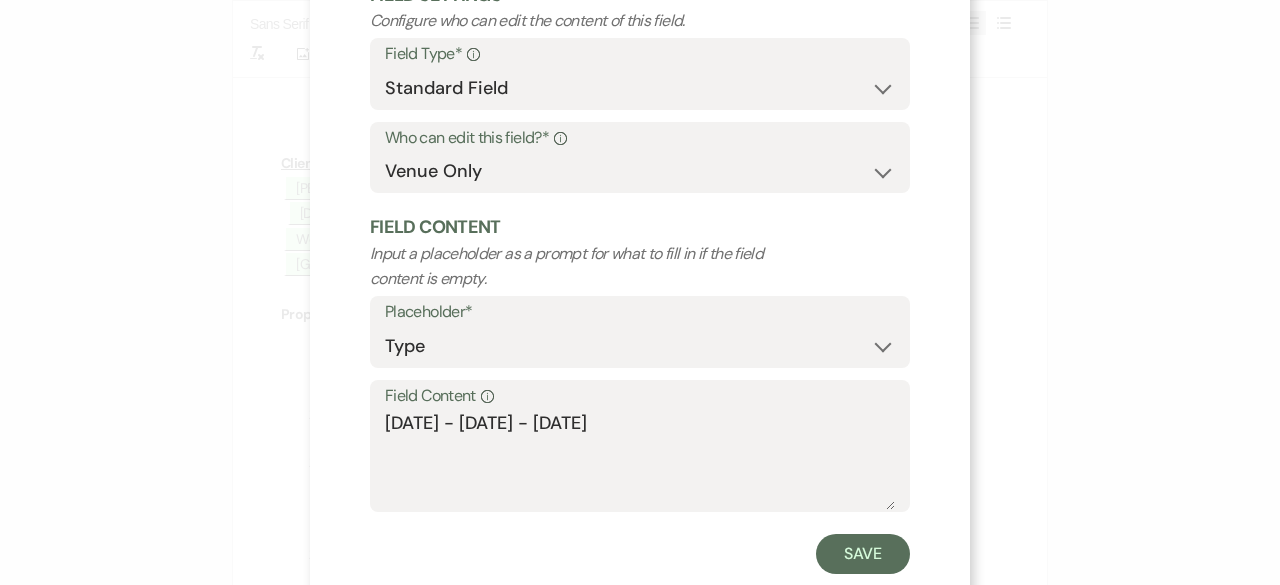 scroll, scrollTop: 190, scrollLeft: 0, axis: vertical 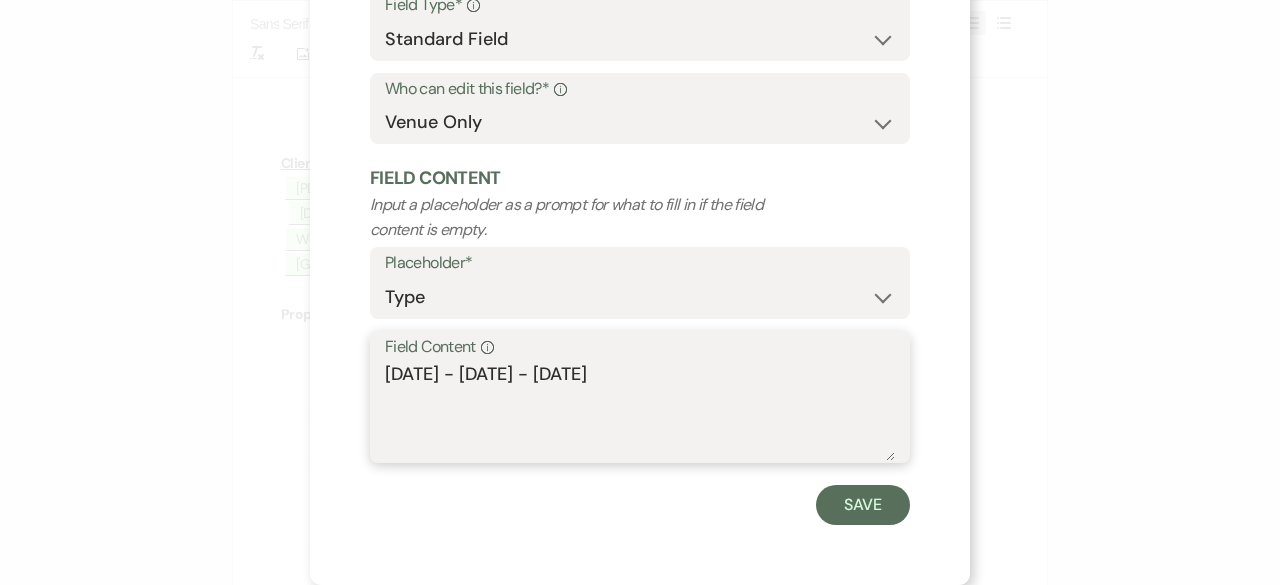 drag, startPoint x: 437, startPoint y: 377, endPoint x: 612, endPoint y: 387, distance: 175.28548 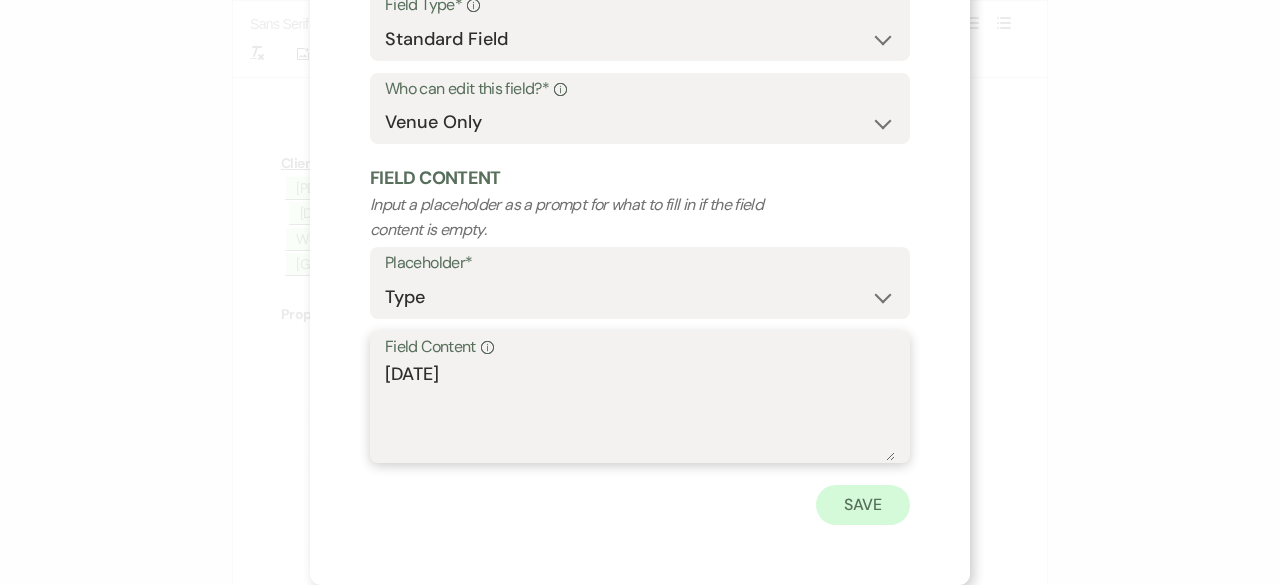 type on "[DATE]" 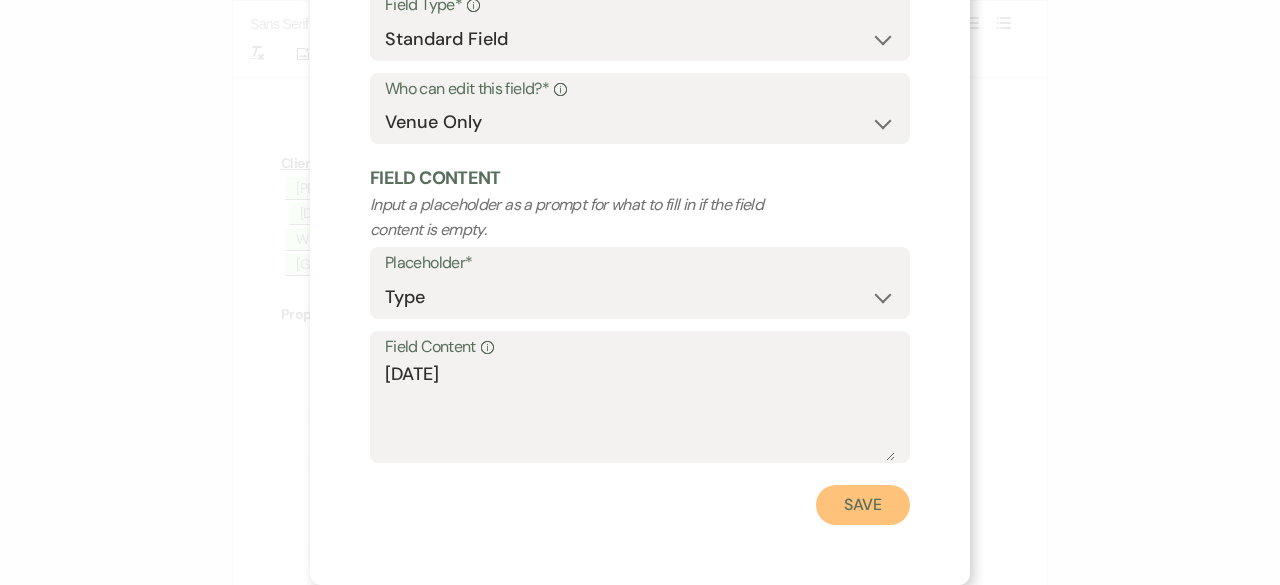 click on "Save" at bounding box center (863, 505) 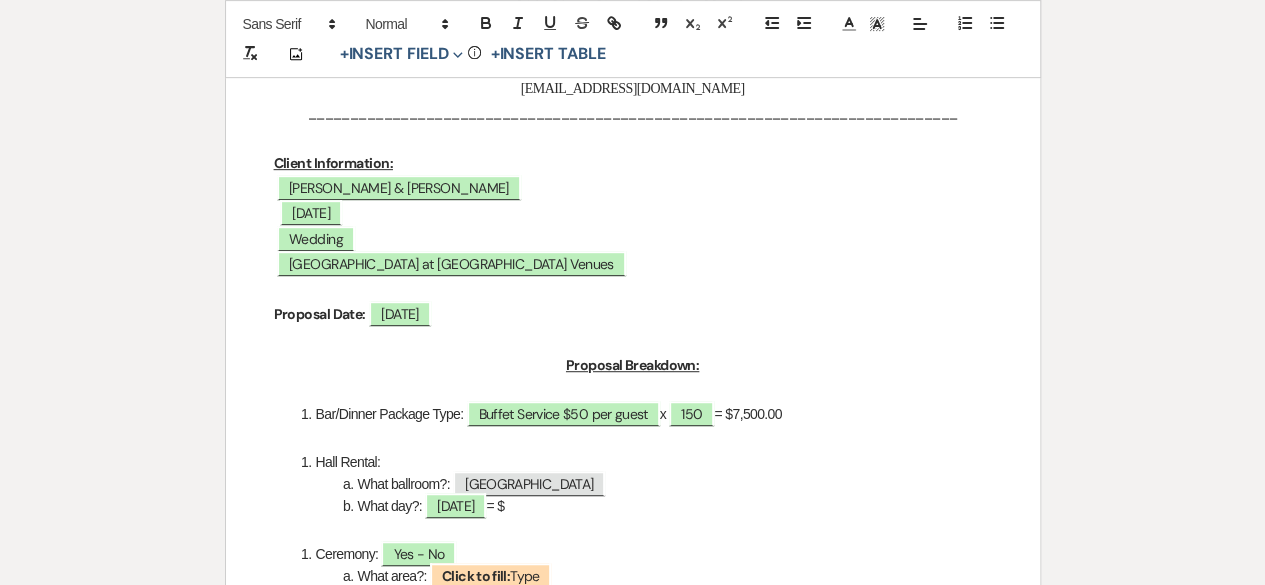 click on "What day?:
[DATE]
= $" at bounding box center (643, 506) 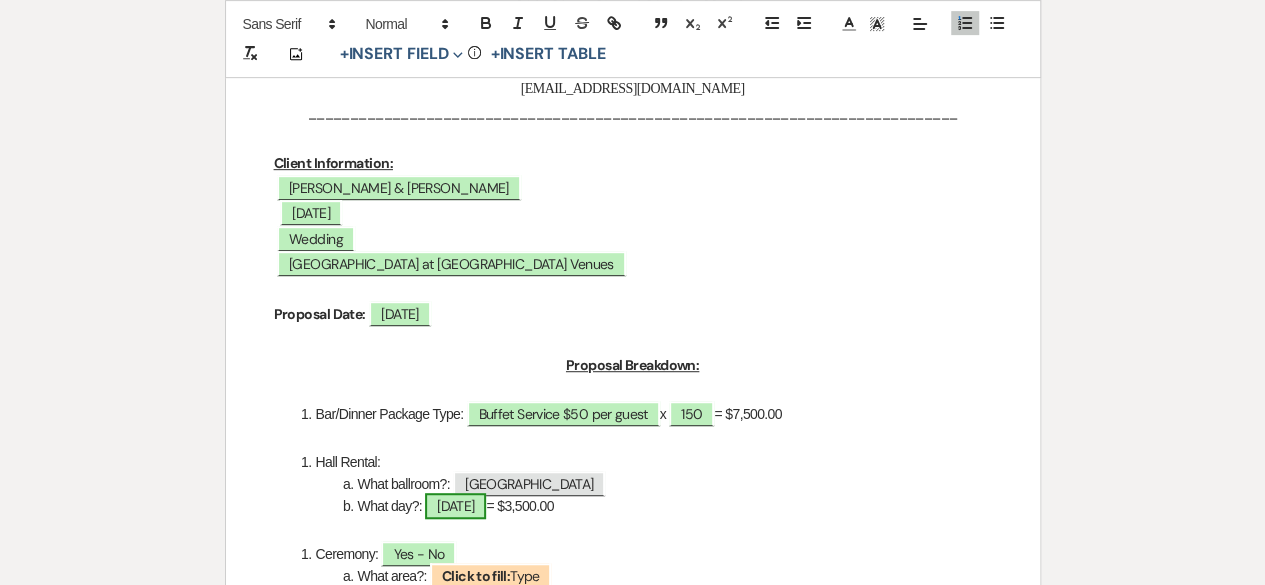 click on "[DATE]" at bounding box center [455, 506] 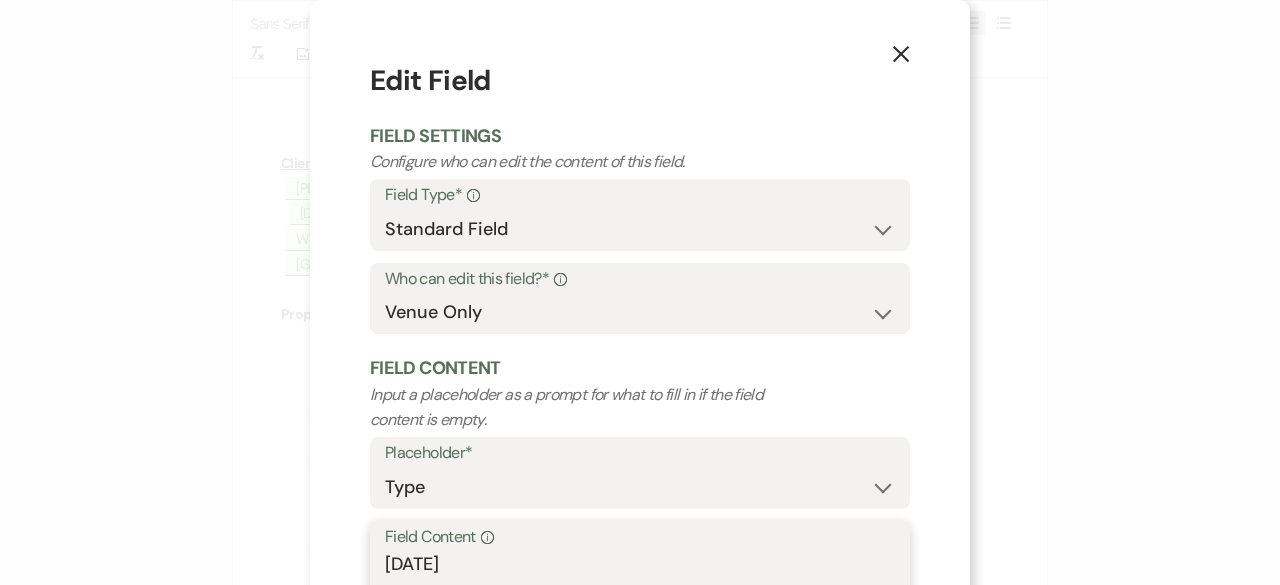 click on "[DATE]" at bounding box center (640, 601) 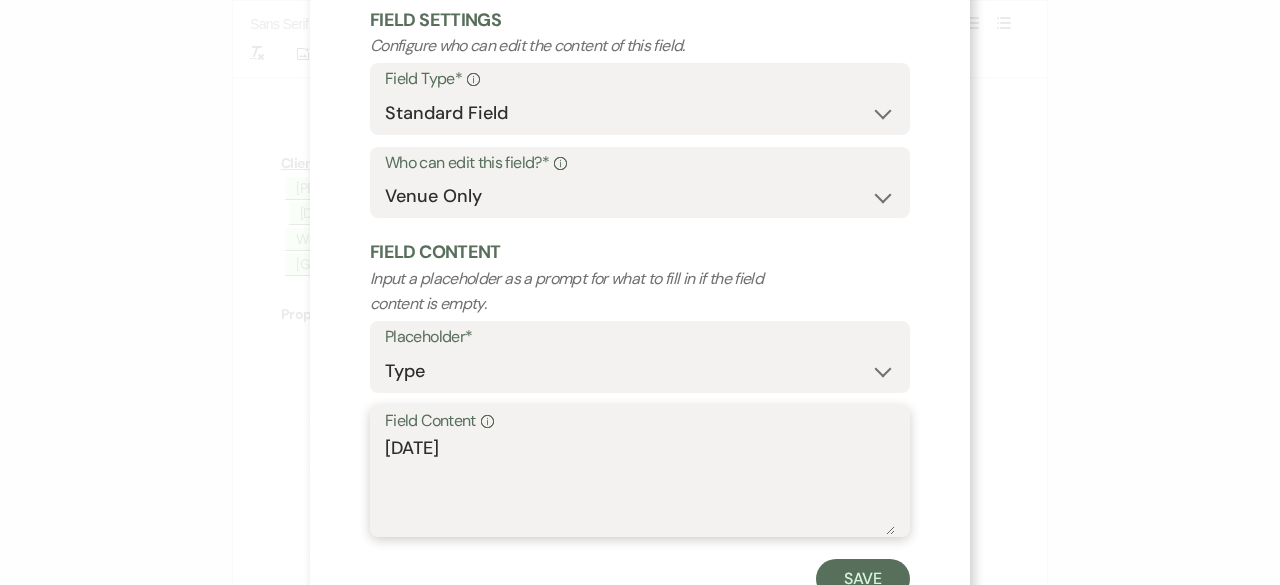 drag, startPoint x: 430, startPoint y: 574, endPoint x: 348, endPoint y: 580, distance: 82.219215 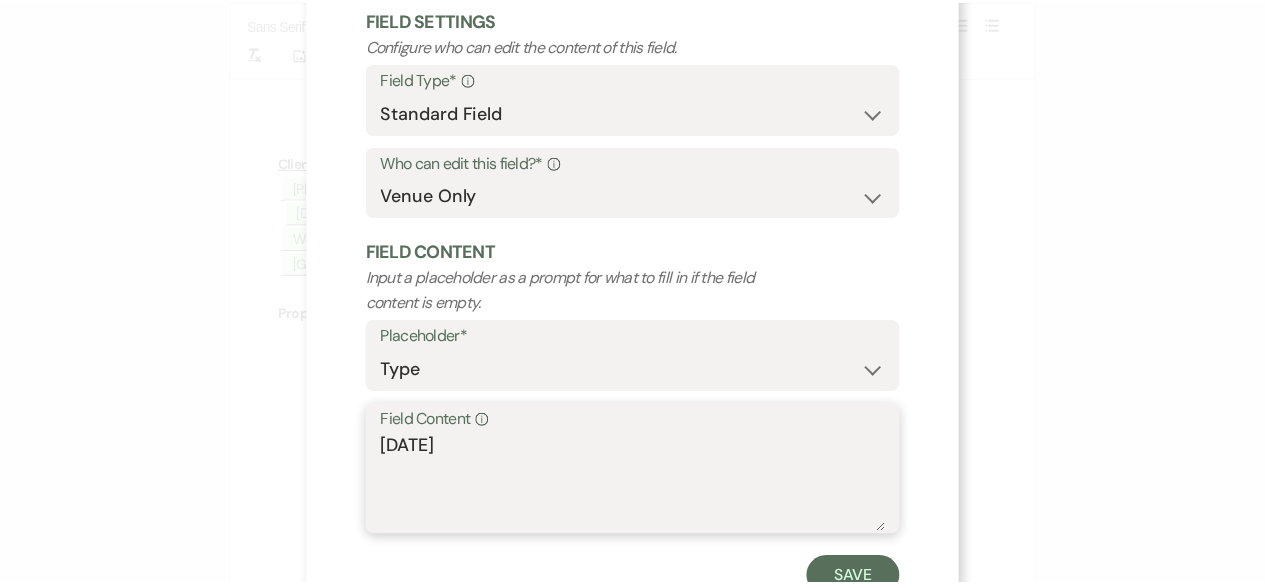 scroll, scrollTop: 144, scrollLeft: 0, axis: vertical 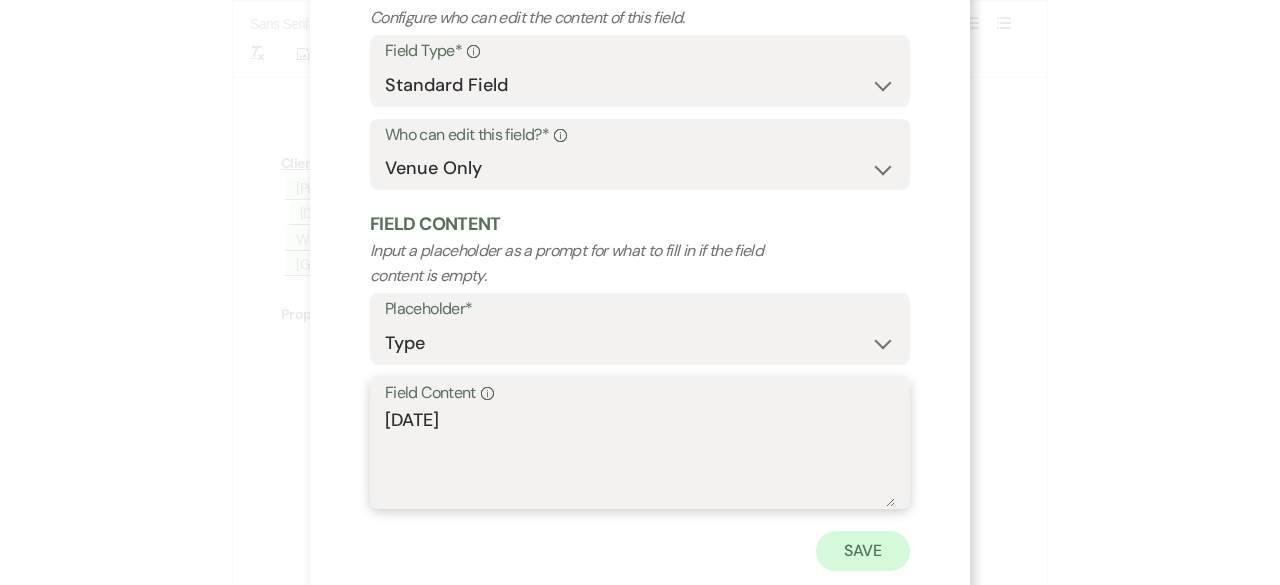 type on "[DATE]" 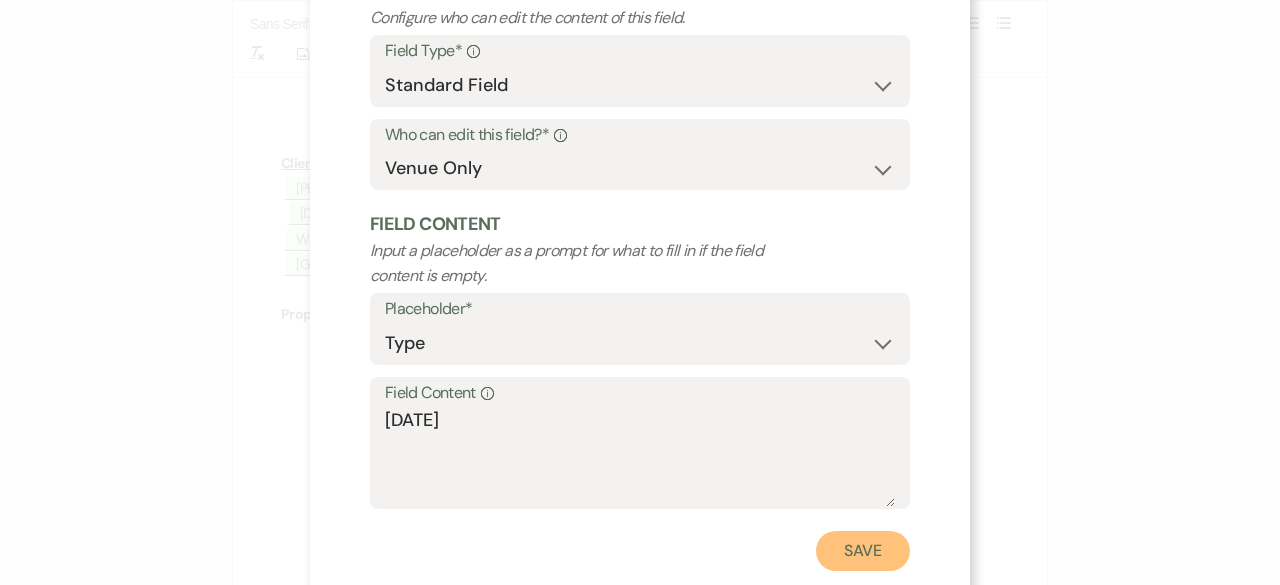 click on "Save" at bounding box center [863, 551] 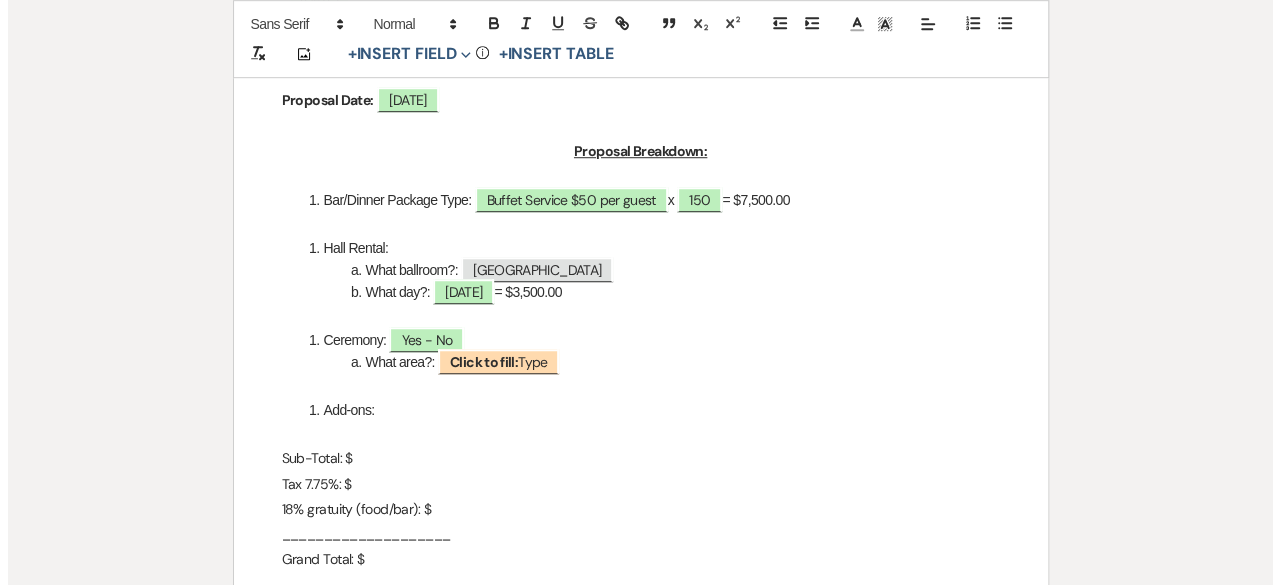 scroll, scrollTop: 680, scrollLeft: 0, axis: vertical 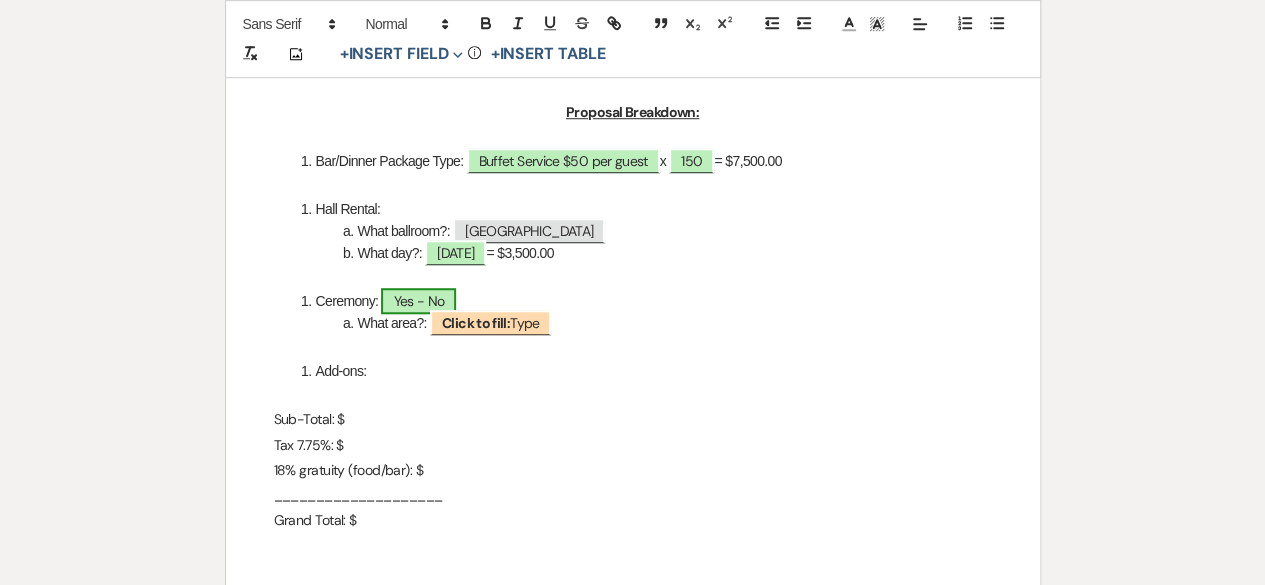click on "Yes - No" at bounding box center [418, 301] 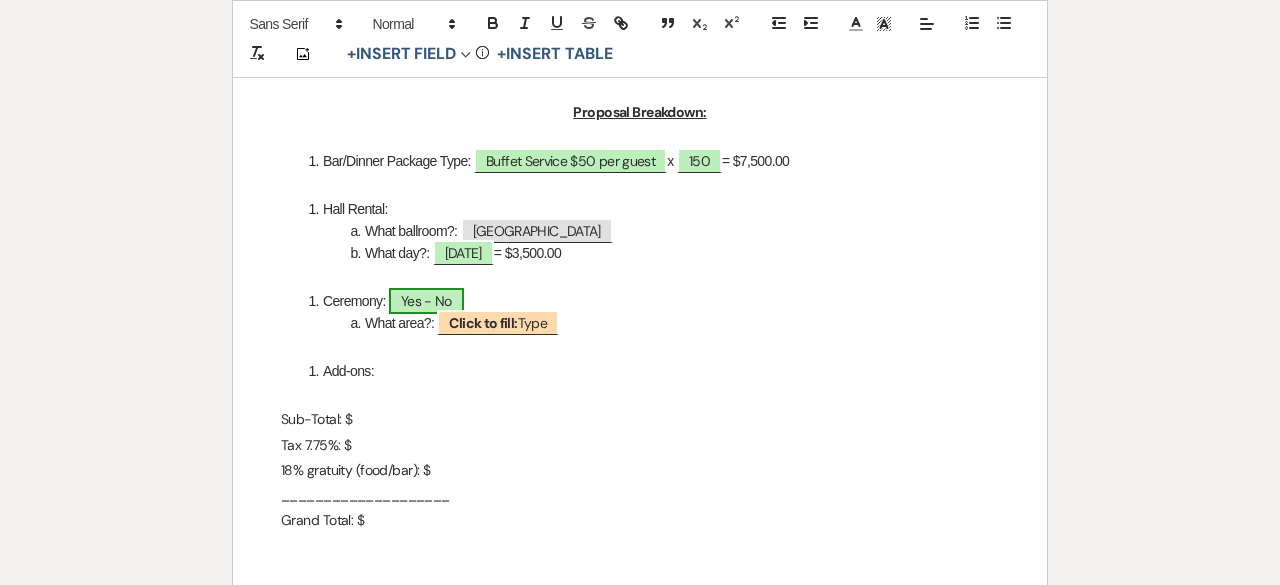 select on "owner" 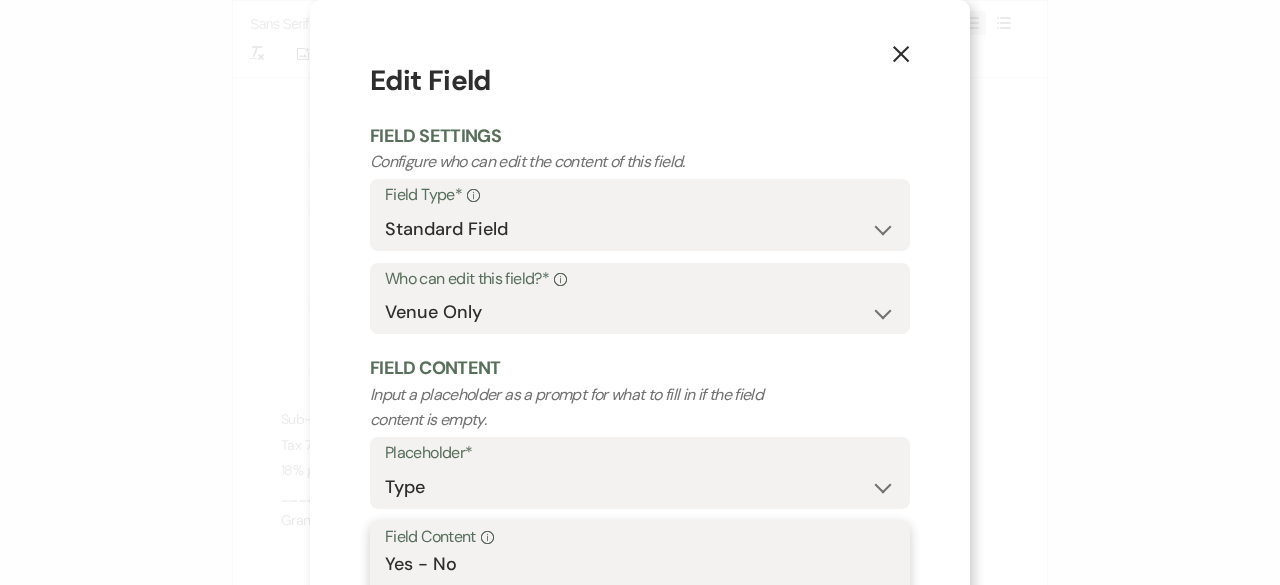 click on "Yes - No" at bounding box center (640, 601) 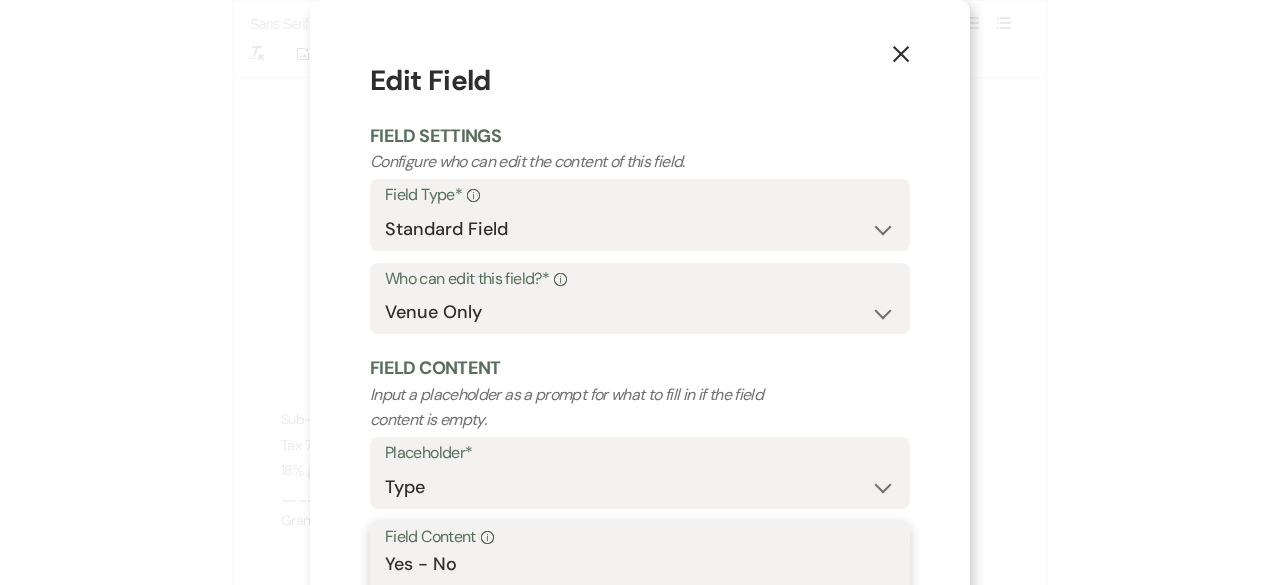 scroll, scrollTop: 13, scrollLeft: 0, axis: vertical 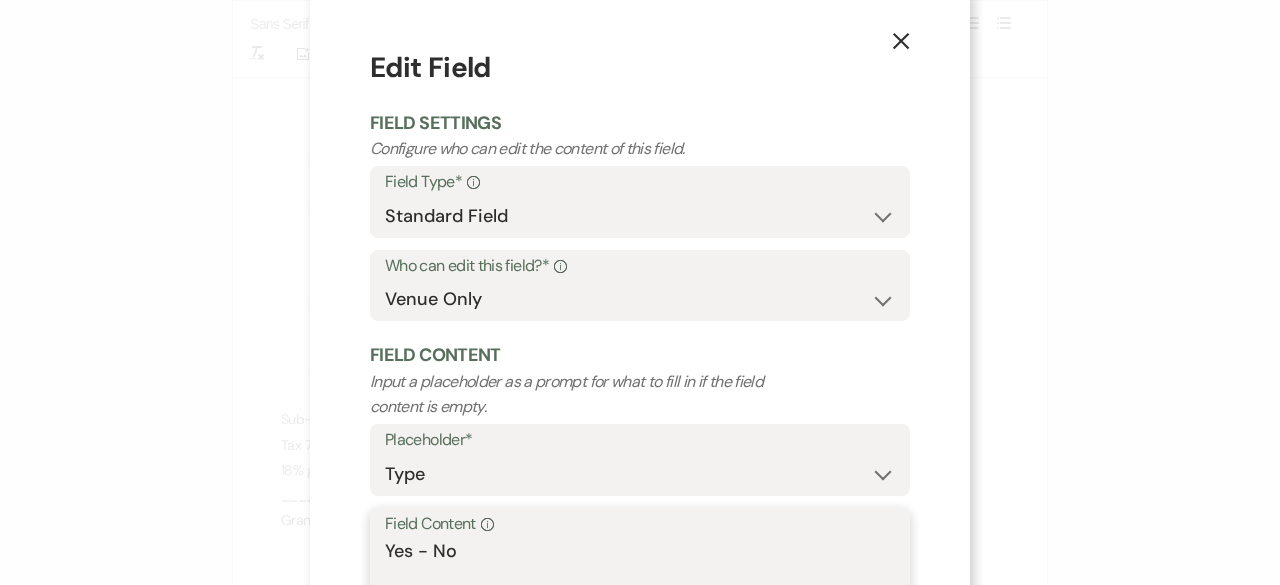 drag, startPoint x: 406, startPoint y: 564, endPoint x: 472, endPoint y: 573, distance: 66.61081 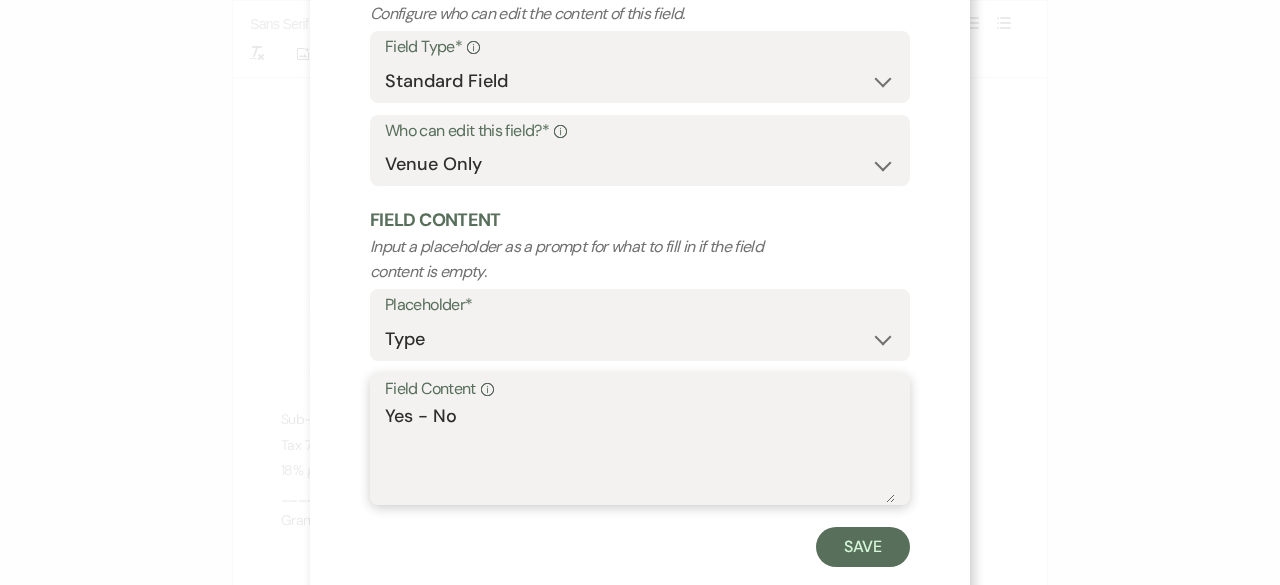 scroll, scrollTop: 183, scrollLeft: 0, axis: vertical 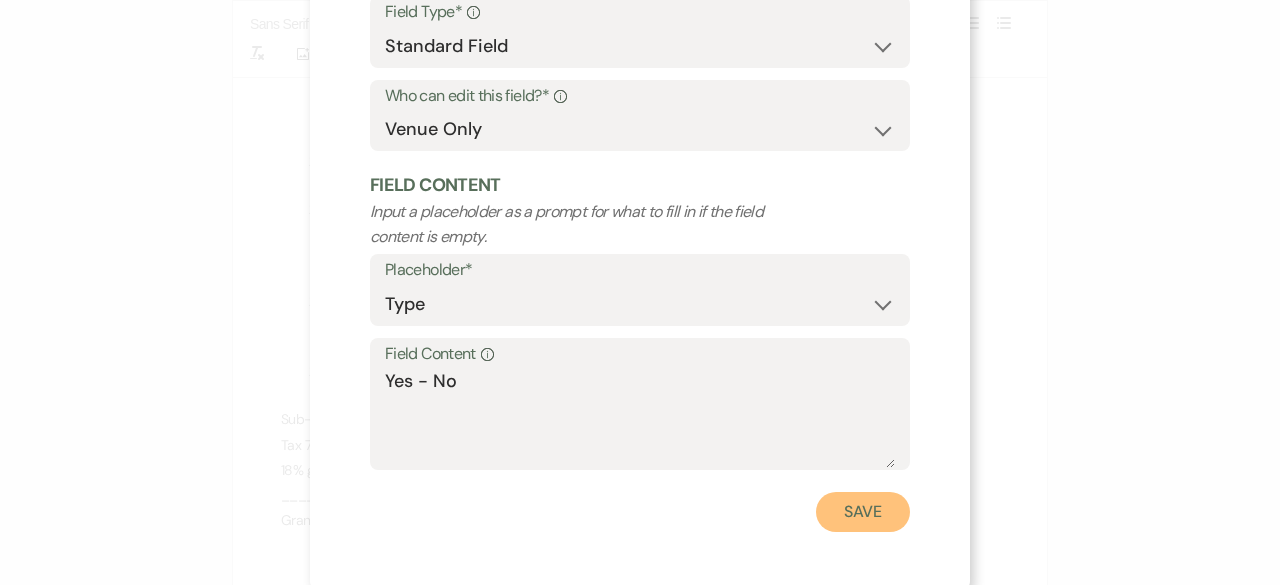click on "Save" at bounding box center (863, 512) 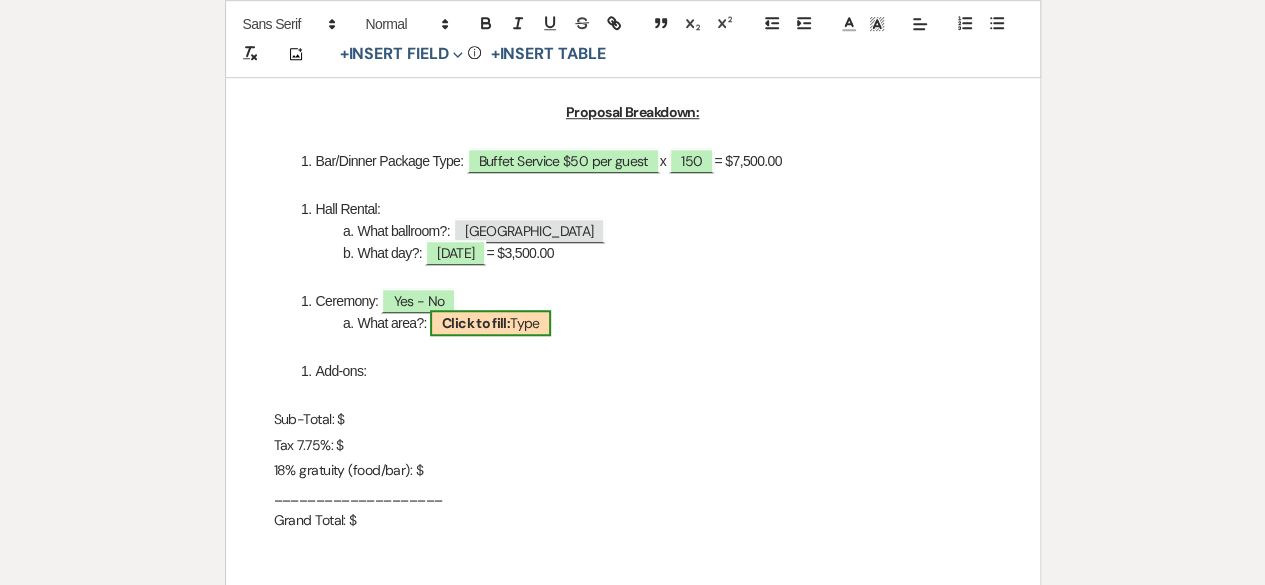 click on "Click to fill:" at bounding box center [476, 323] 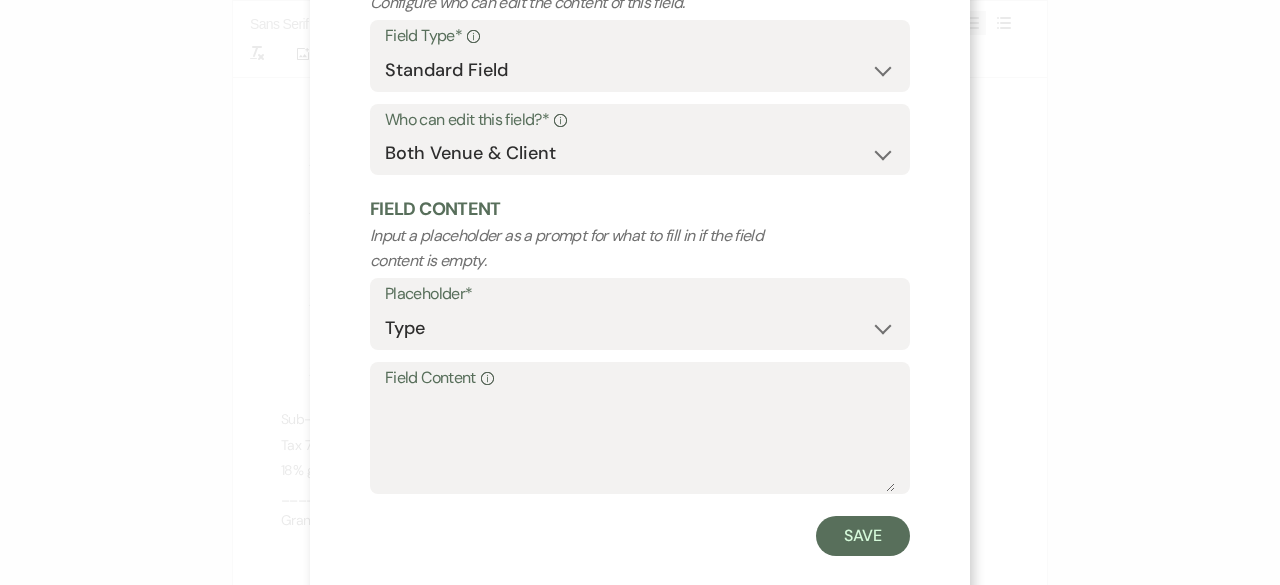 scroll, scrollTop: 181, scrollLeft: 0, axis: vertical 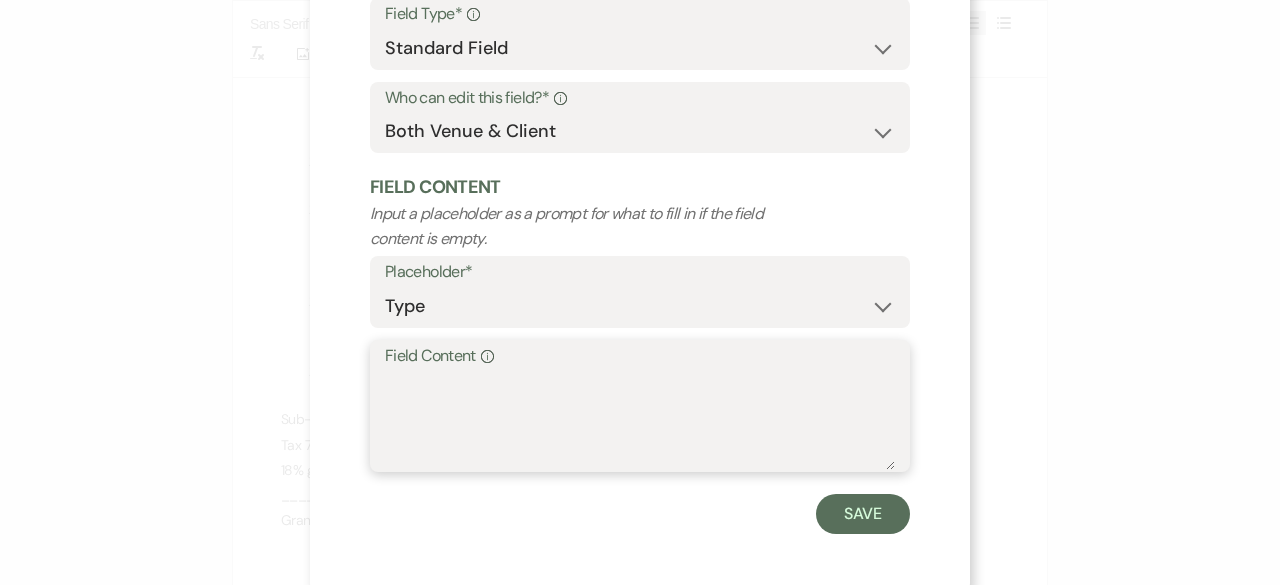 click on "Field Content Info" at bounding box center [640, 420] 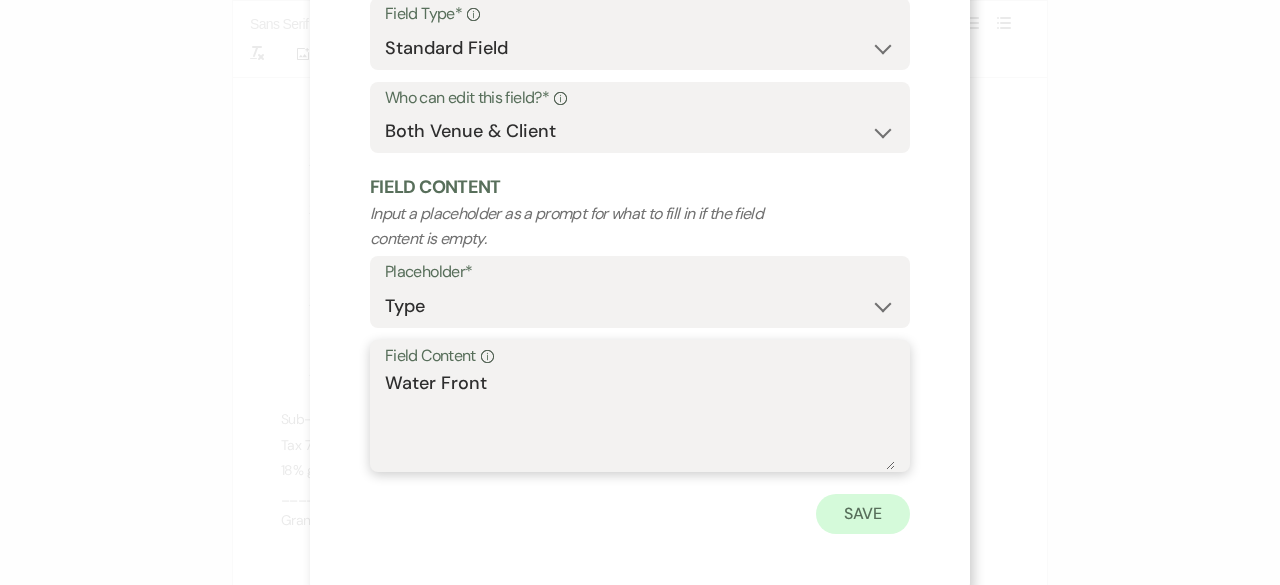 type on "Water Front" 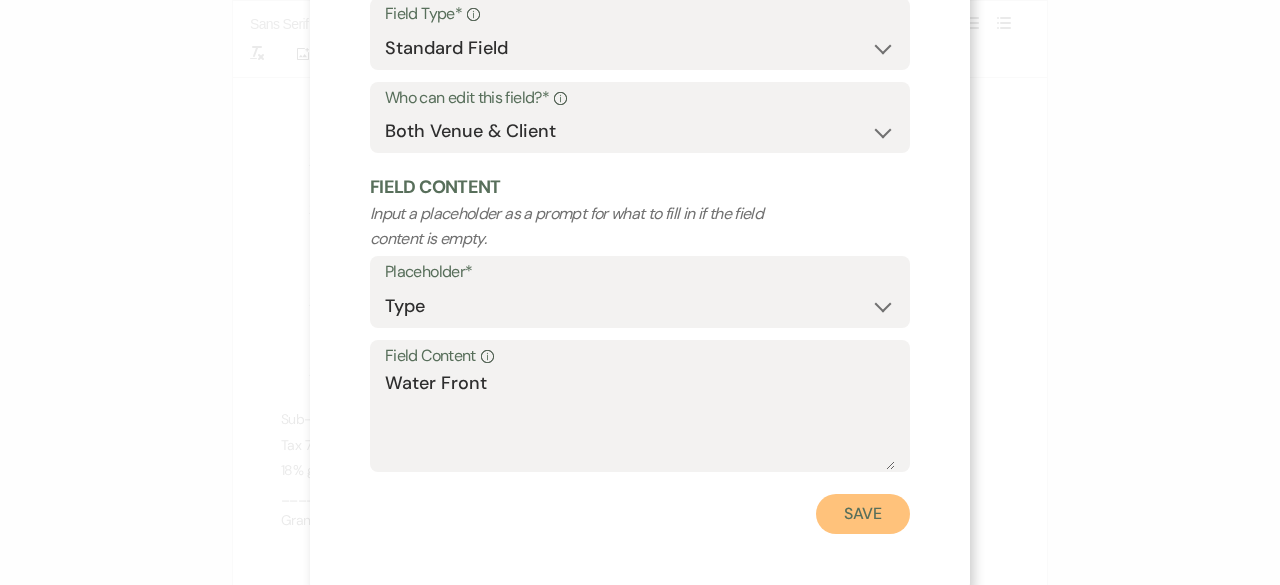 click on "Save" at bounding box center (863, 514) 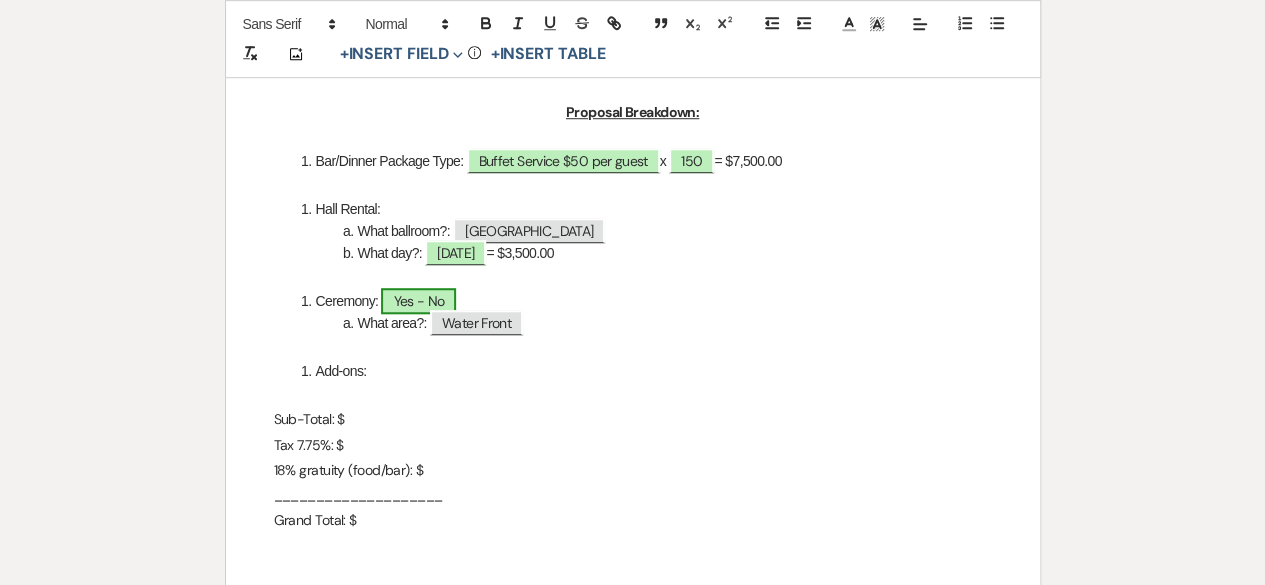 click on "Yes - No" at bounding box center [418, 301] 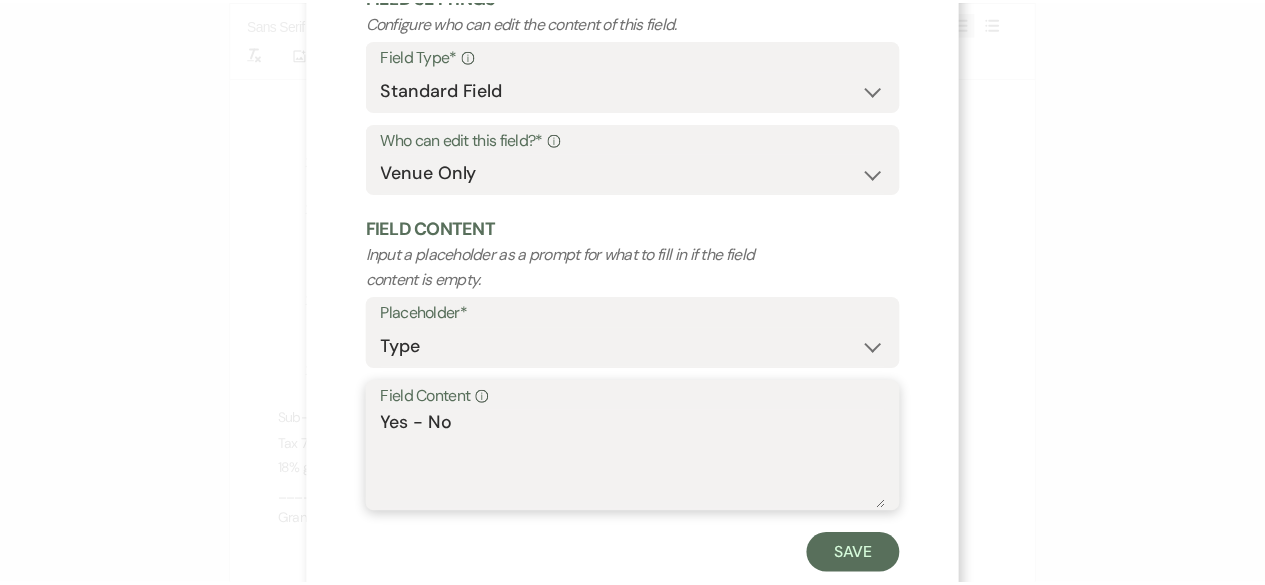 scroll, scrollTop: 190, scrollLeft: 0, axis: vertical 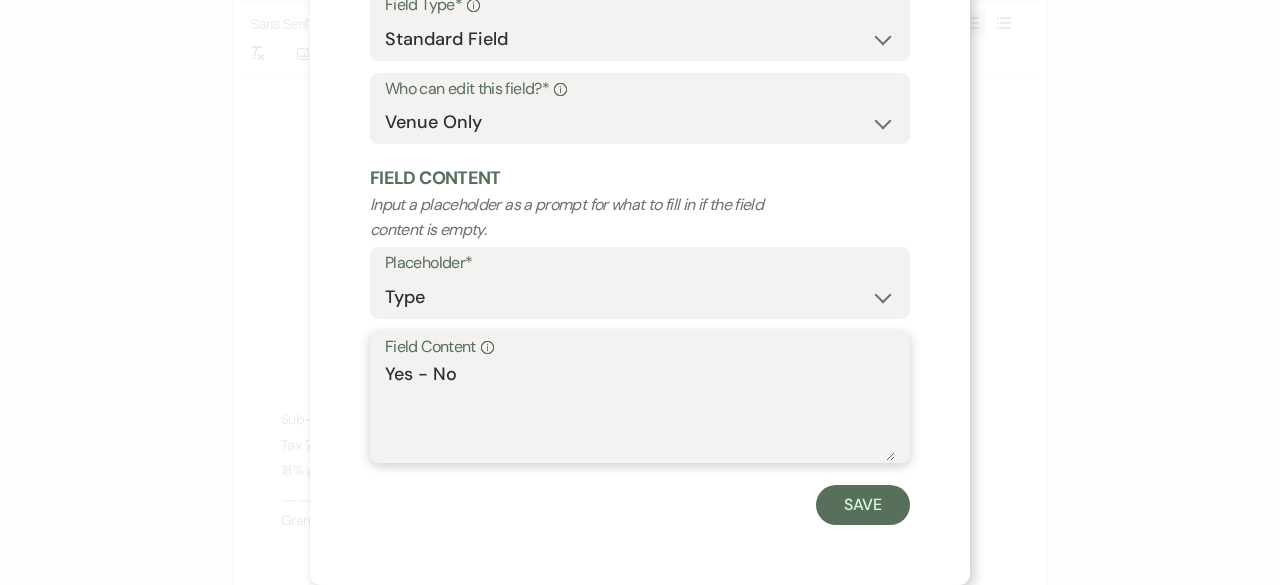 drag, startPoint x: 408, startPoint y: 567, endPoint x: 482, endPoint y: 591, distance: 77.7946 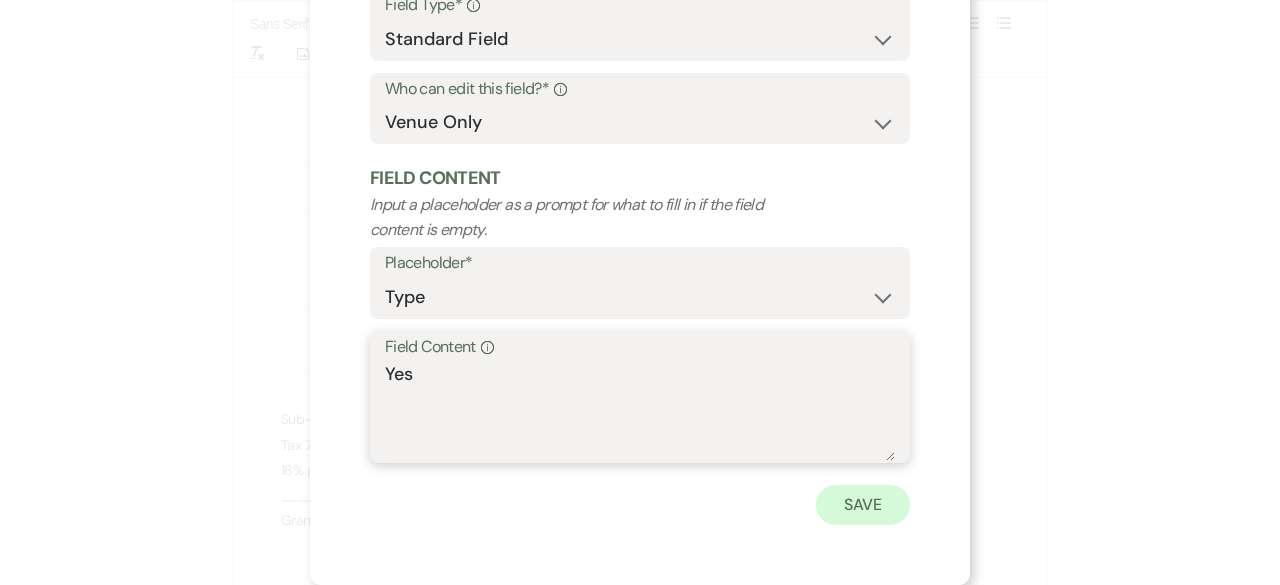 type on "Yes" 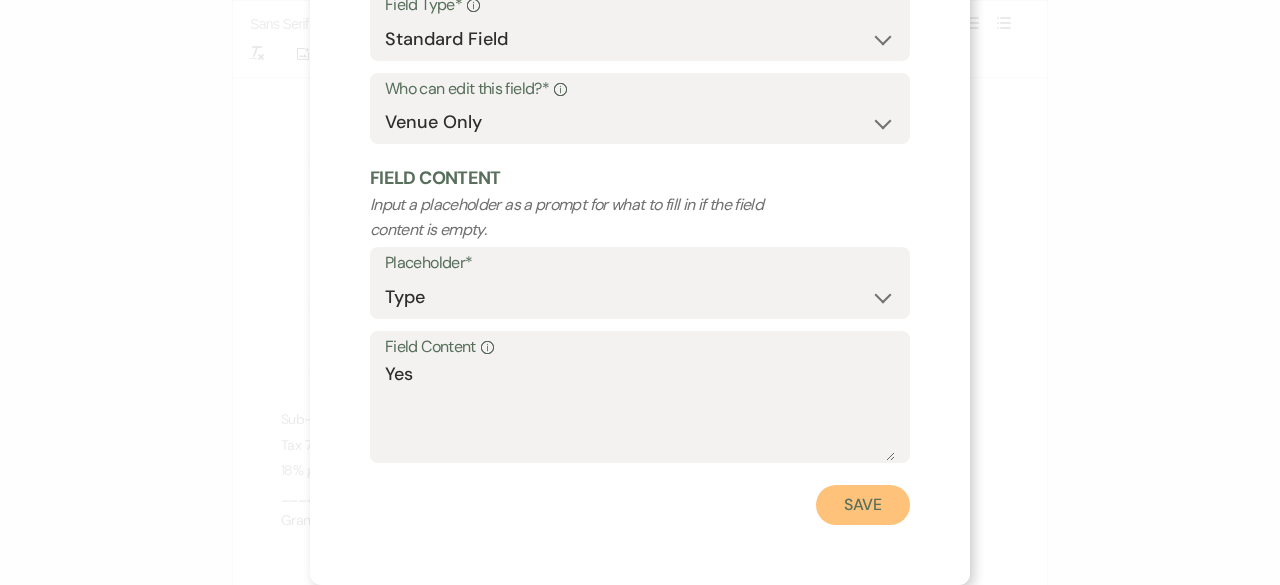 click on "Save" at bounding box center (863, 505) 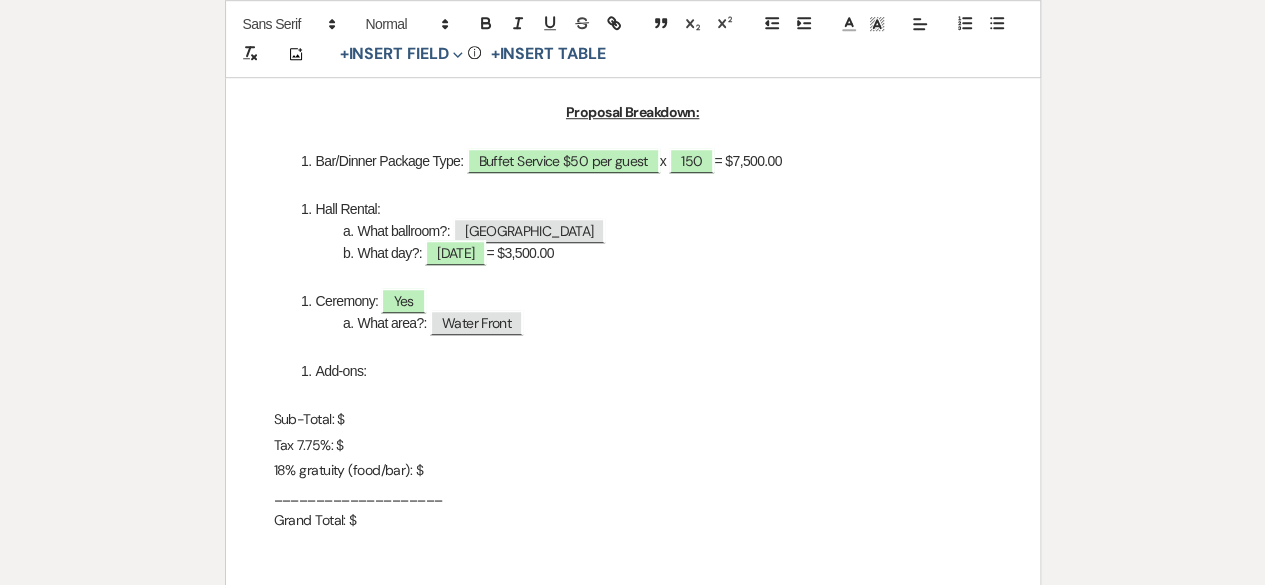 click on "Add-ons:" at bounding box center [643, 371] 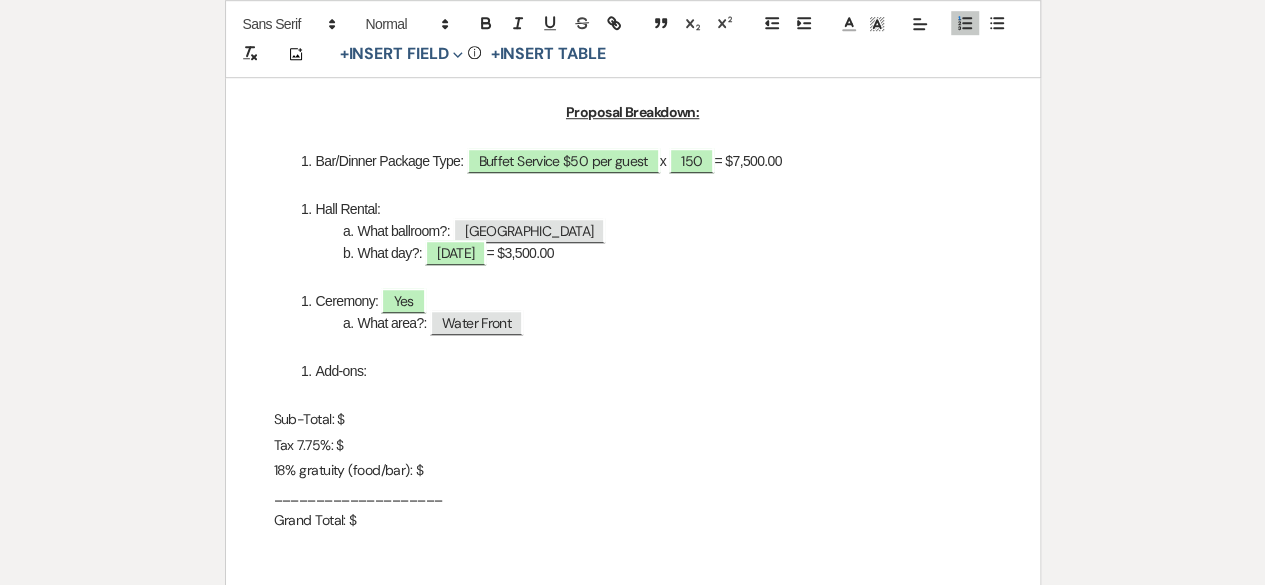 click on "Sub-Total: $" at bounding box center (633, 419) 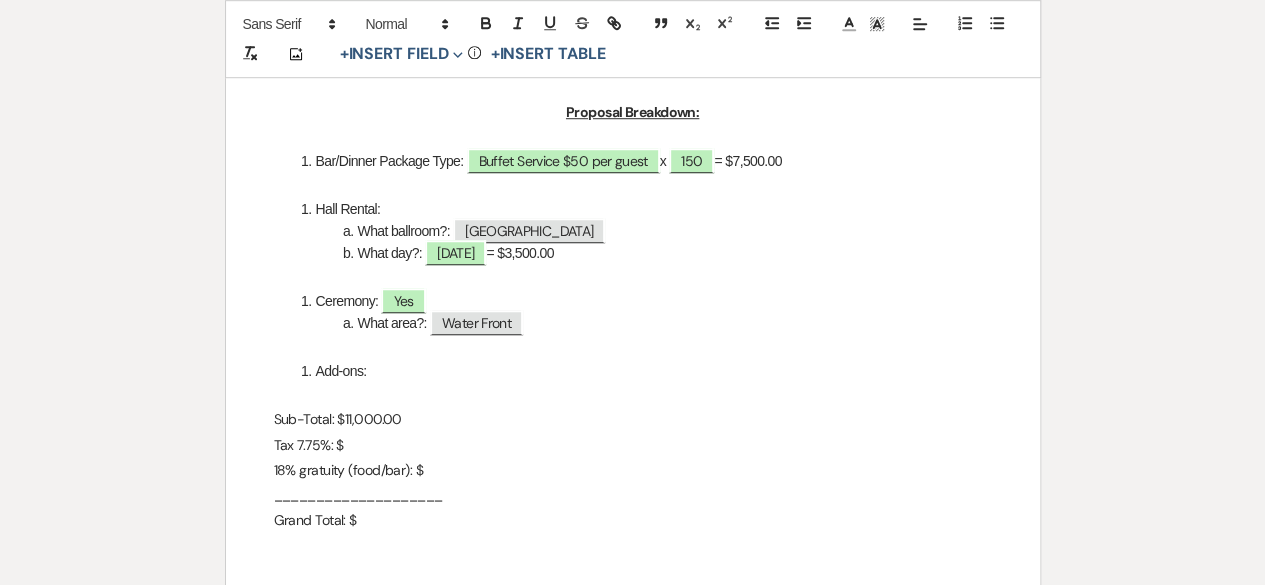 click on "Tax 7.75%: $" at bounding box center (633, 445) 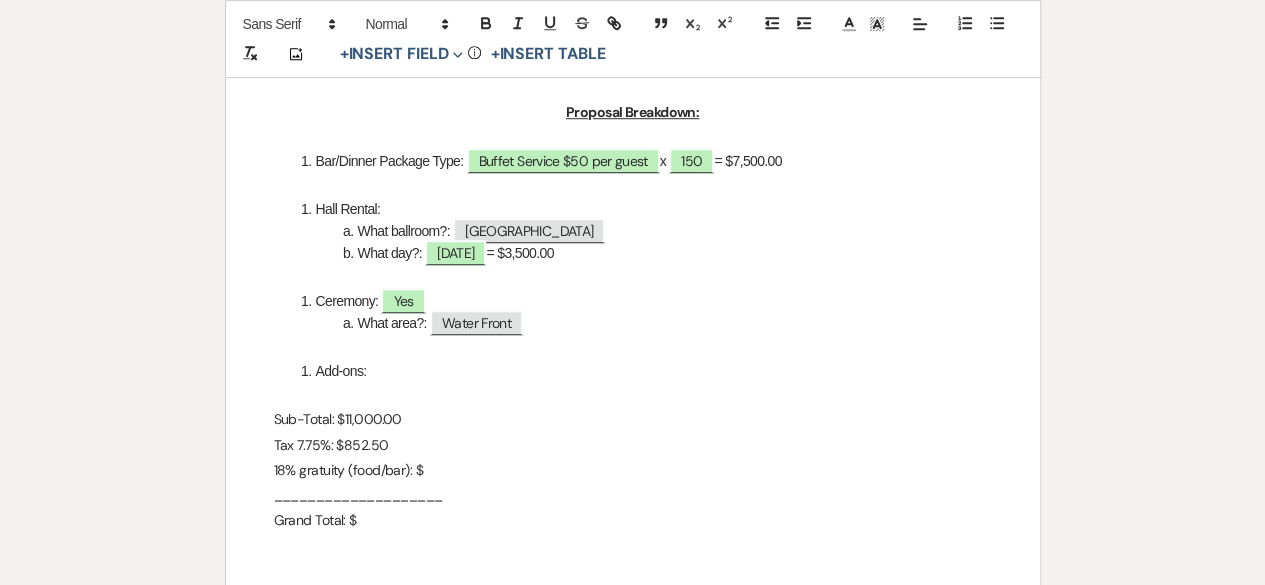 click on "18% gratuity (food/bar): $" at bounding box center [633, 470] 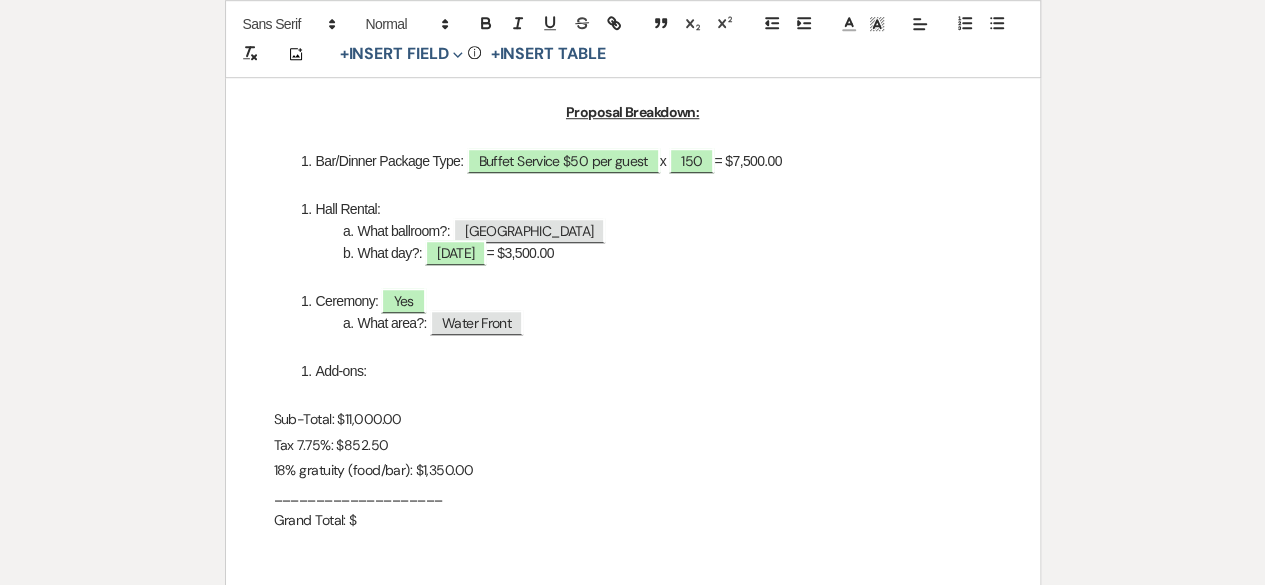 click on "Grand Total: $" at bounding box center (633, 520) 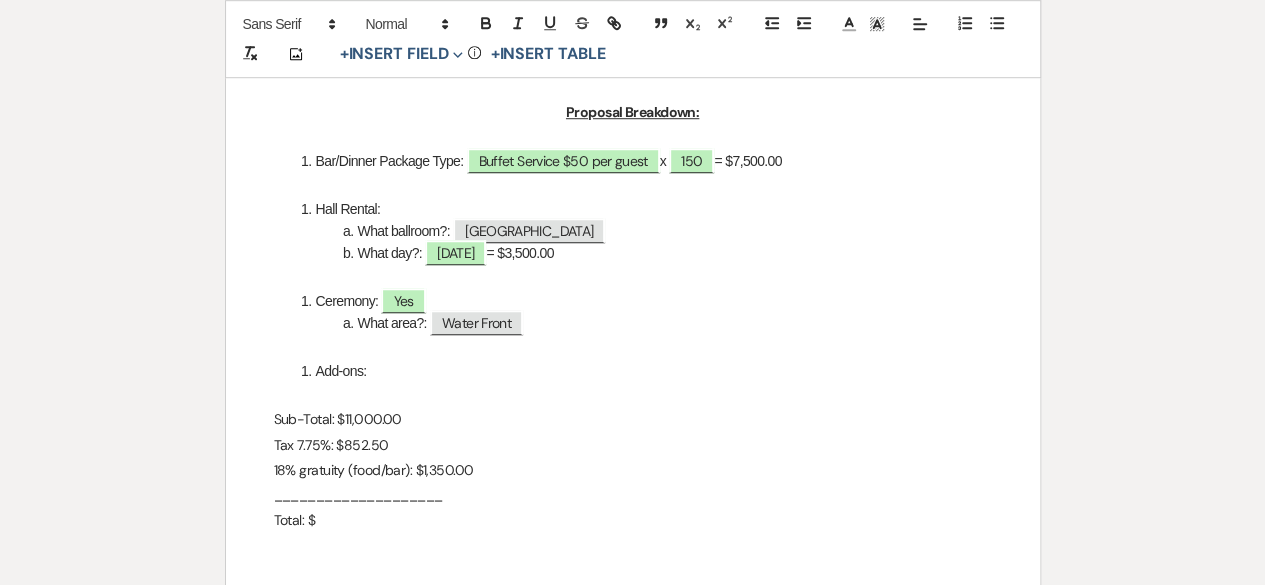 click on "Total: $" at bounding box center (633, 520) 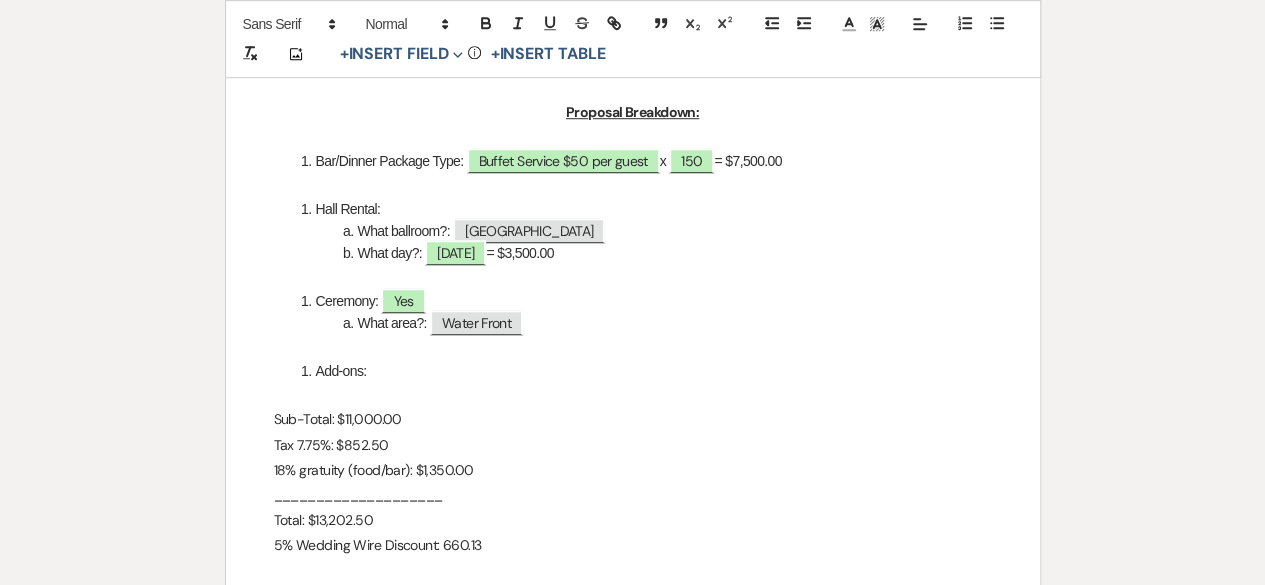 click on "5% Wedding Wire Discount: 660.13" at bounding box center (633, 545) 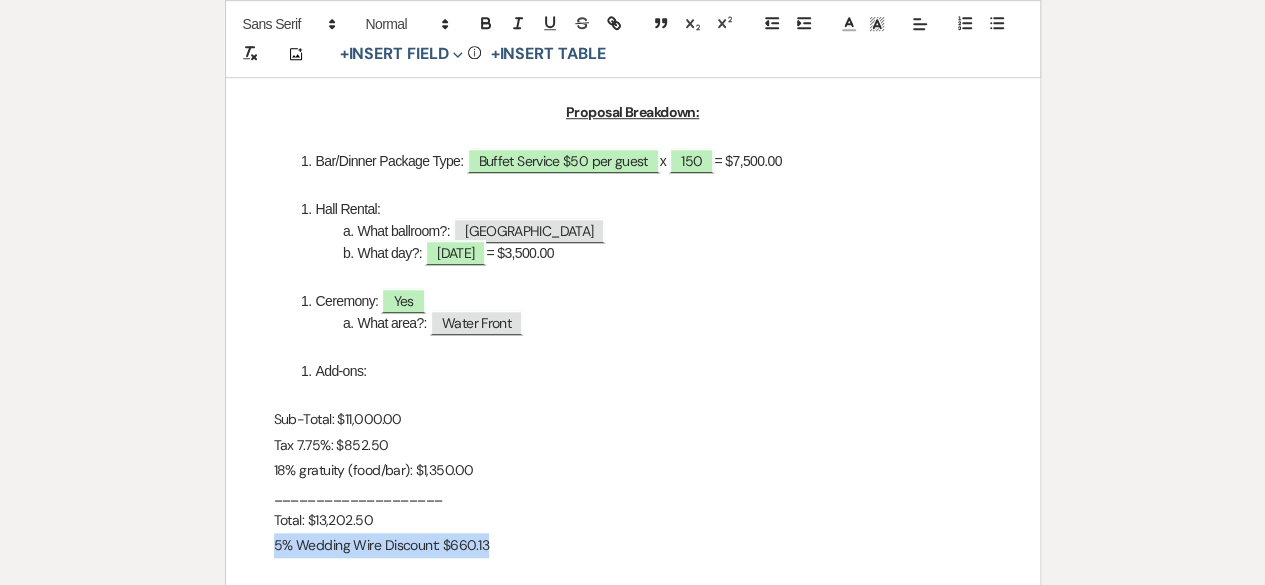 drag, startPoint x: 495, startPoint y: 553, endPoint x: 264, endPoint y: 549, distance: 231.03462 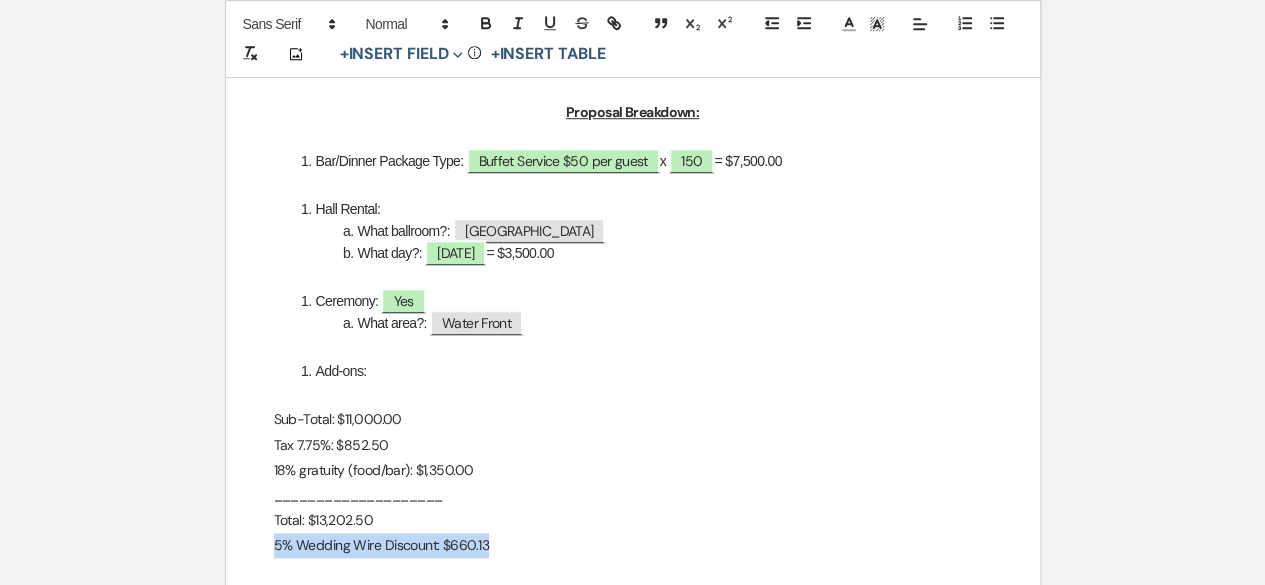 click on "City View Event Center Quote  [STREET_ADDRESS] 419-345-3802 [EMAIL_ADDRESS][DOMAIN_NAME] _____________________________________________________________________________ Client Information: ﻿
[PERSON_NAME] & [PERSON_NAME]
﻿     ﻿
[DATE]
﻿   ﻿
Wedding
﻿ ﻿
[GEOGRAPHIC_DATA] at [GEOGRAPHIC_DATA] Venues
﻿   Proposal Date:
[DATE]
Proposal Breakdown:  Bar/Dinner Package Type:
Buffet Service $50 per guest
x  ﻿
150
﻿  = $7,500.00 Hall Rental: What ballroom?:
[GEOGRAPHIC_DATA]
What day?:
[DATE]
= $3,500.00 Ceremony:
Yes
What area?:
Water Front
Add-ons:  Sub-Total: $11,000.00 Tax 7.75%: $852.50 18% gratuity (food/bar): $1,350.00 ____________________" at bounding box center [633, 173] 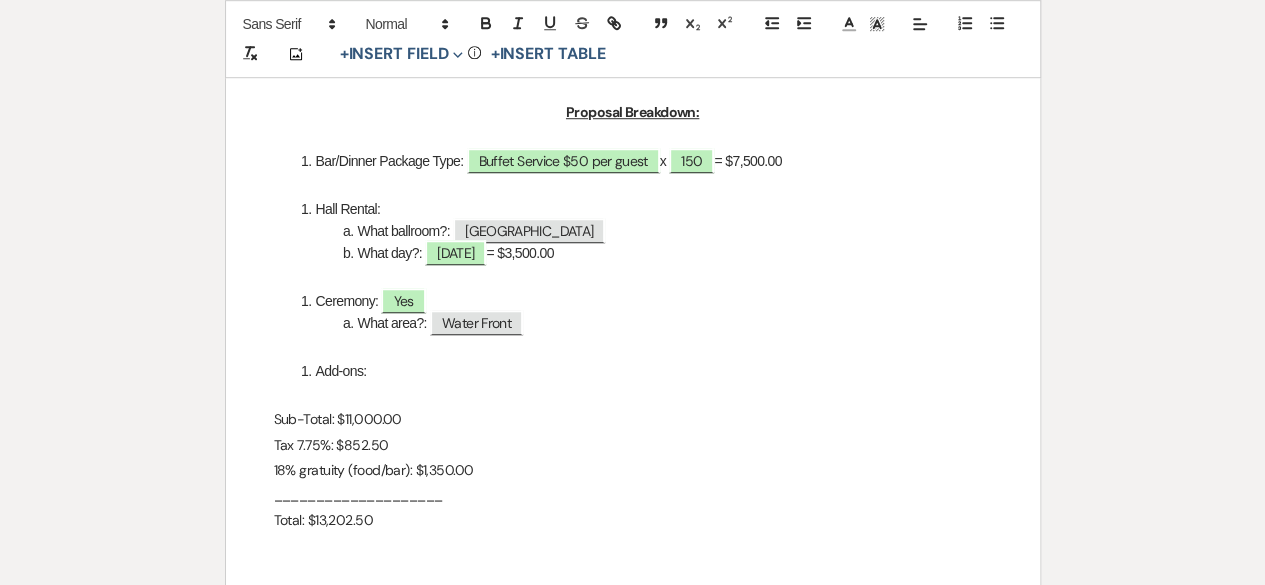 click on "Sub-Total: $11,000.00" at bounding box center [633, 419] 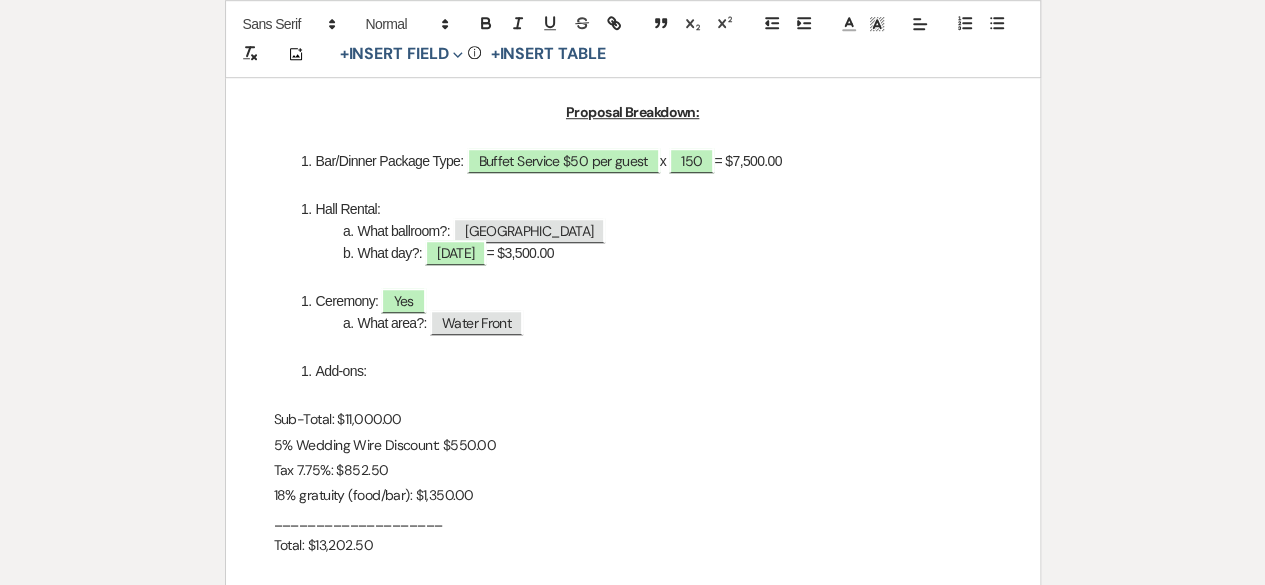 click on "5% Wedding Wire Discount: $550.00" at bounding box center [633, 445] 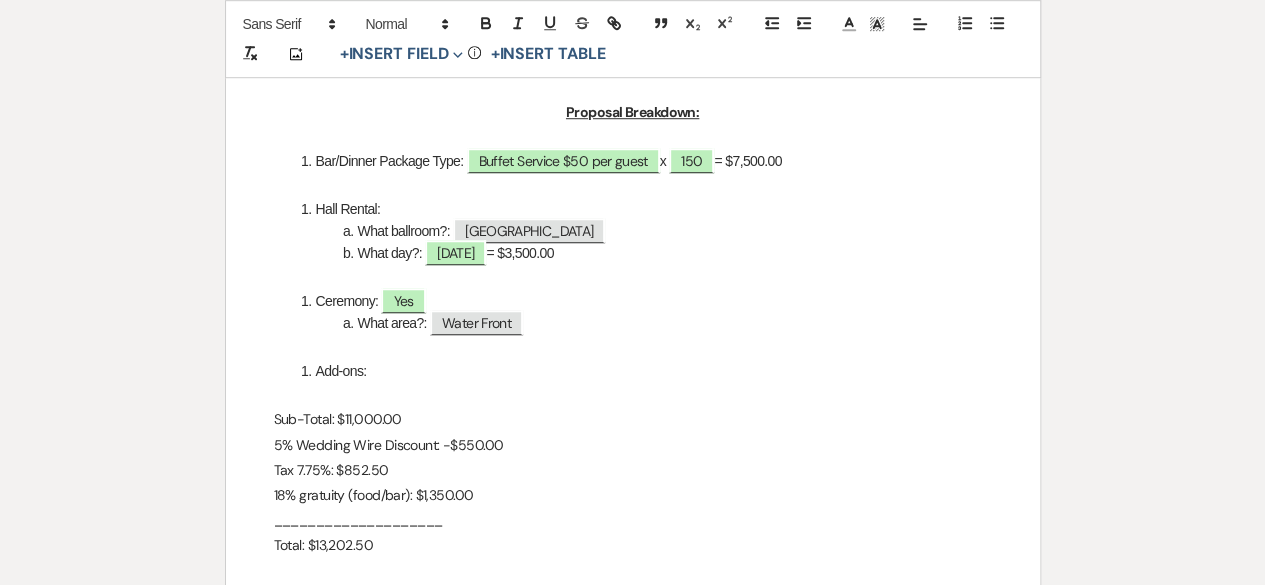click on "Total: $13,202.50" at bounding box center [633, 545] 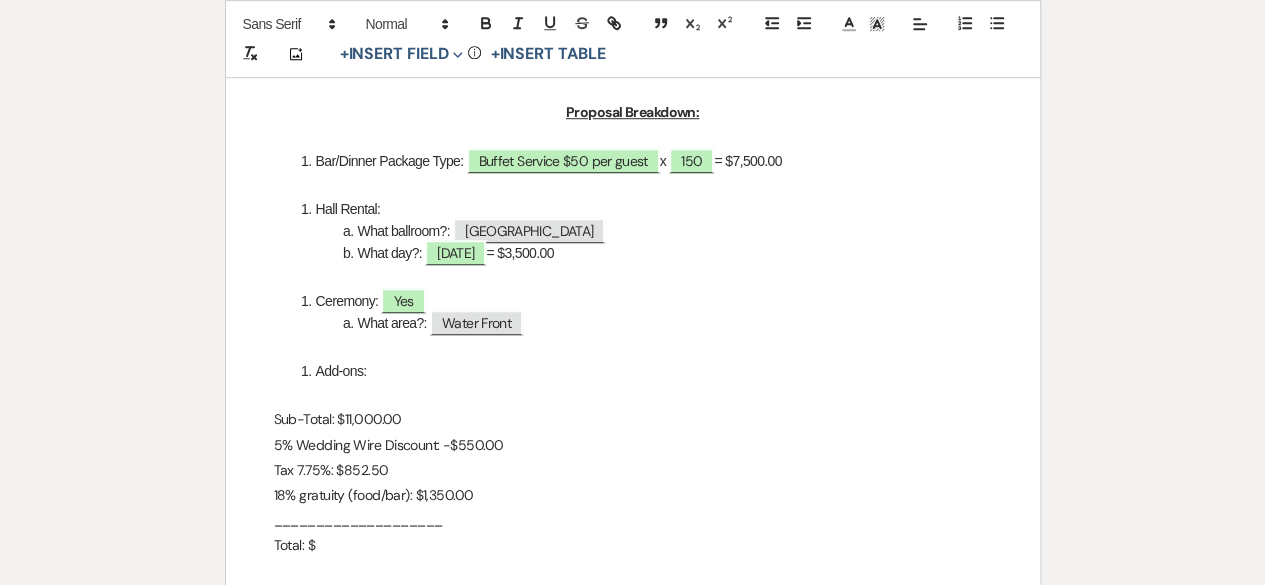 click on "5% Wedding Wire Discount: -$550.00" at bounding box center (633, 445) 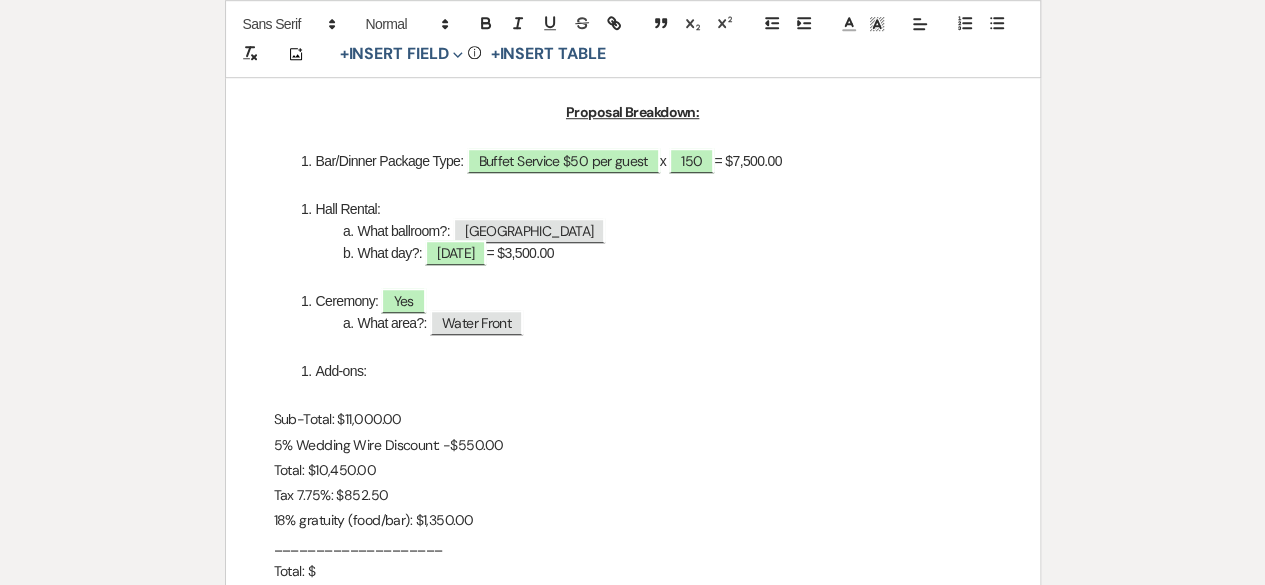 click on "Tax 7.75%: $852.50" at bounding box center (633, 495) 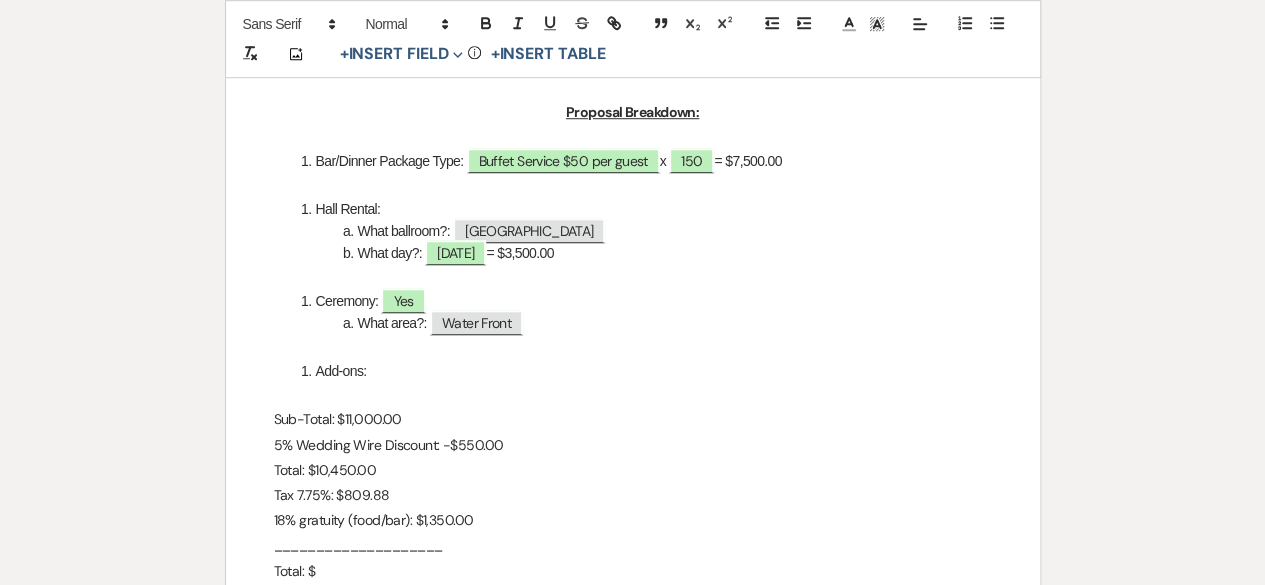 click on "Total: $" at bounding box center (633, 571) 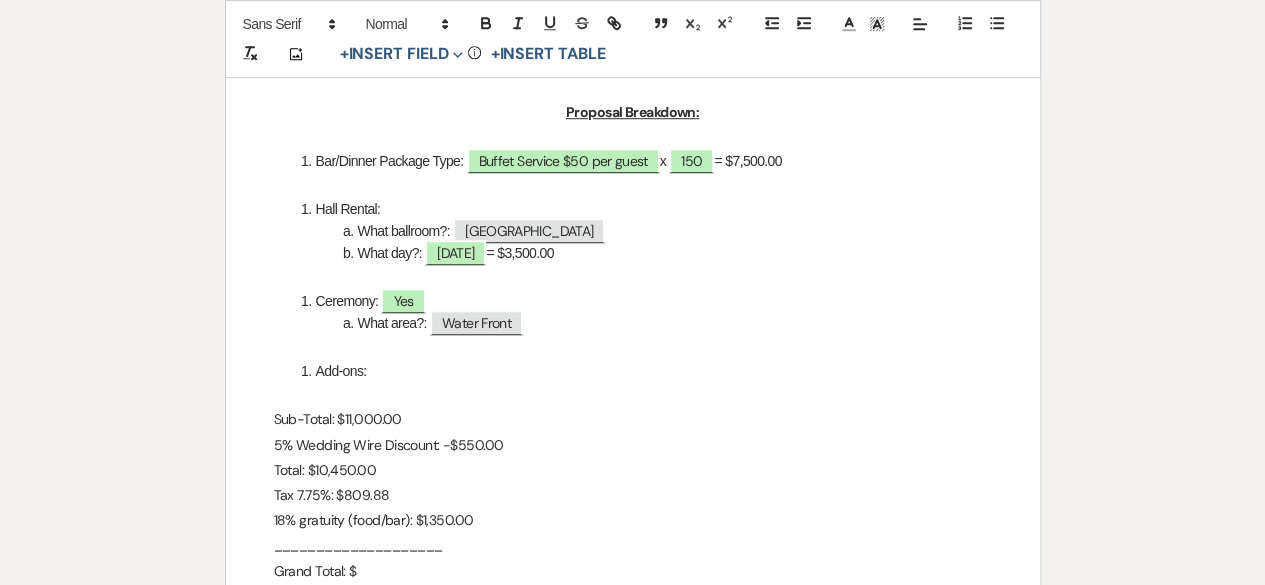 click on "Total: $10,450.00" at bounding box center [633, 470] 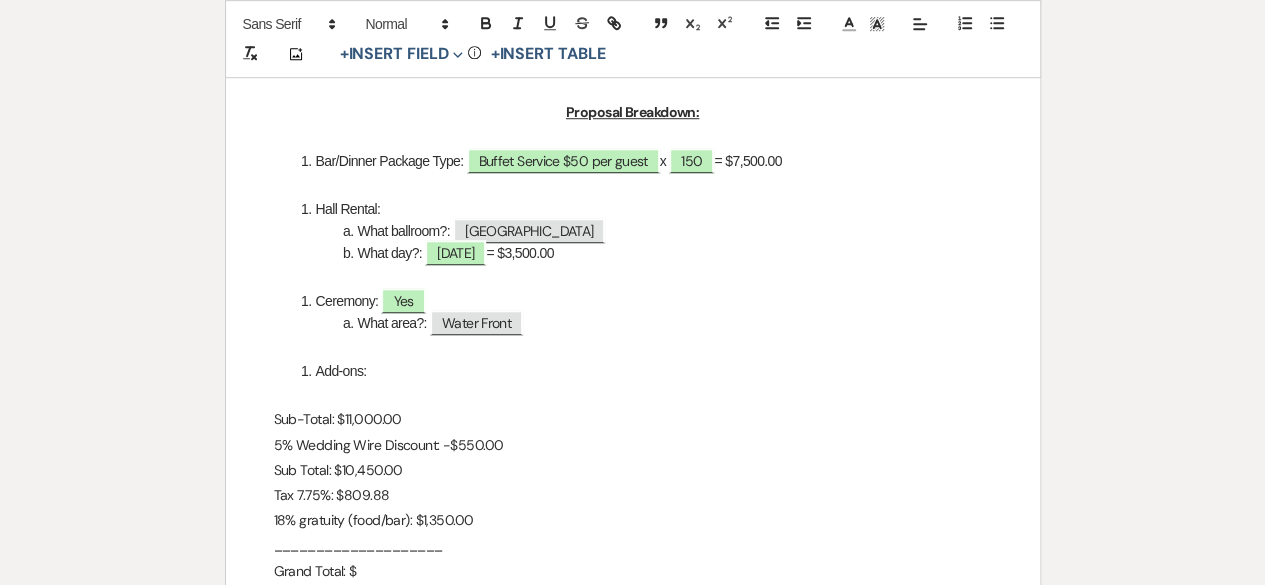 click on "Grand Total: $" at bounding box center (633, 571) 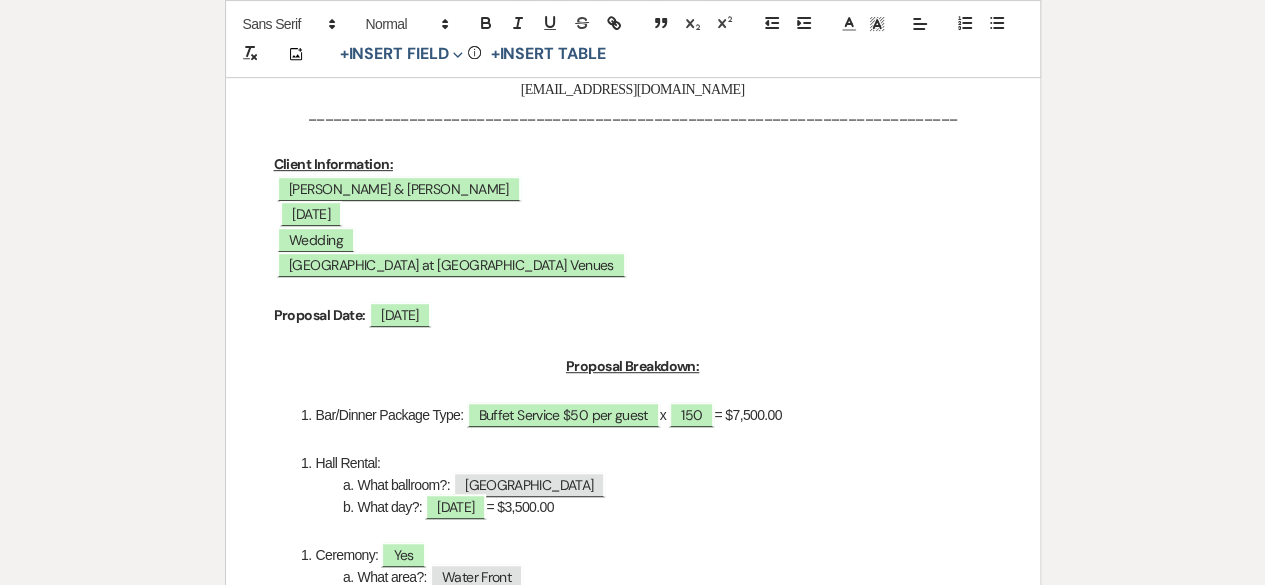 scroll, scrollTop: 327, scrollLeft: 0, axis: vertical 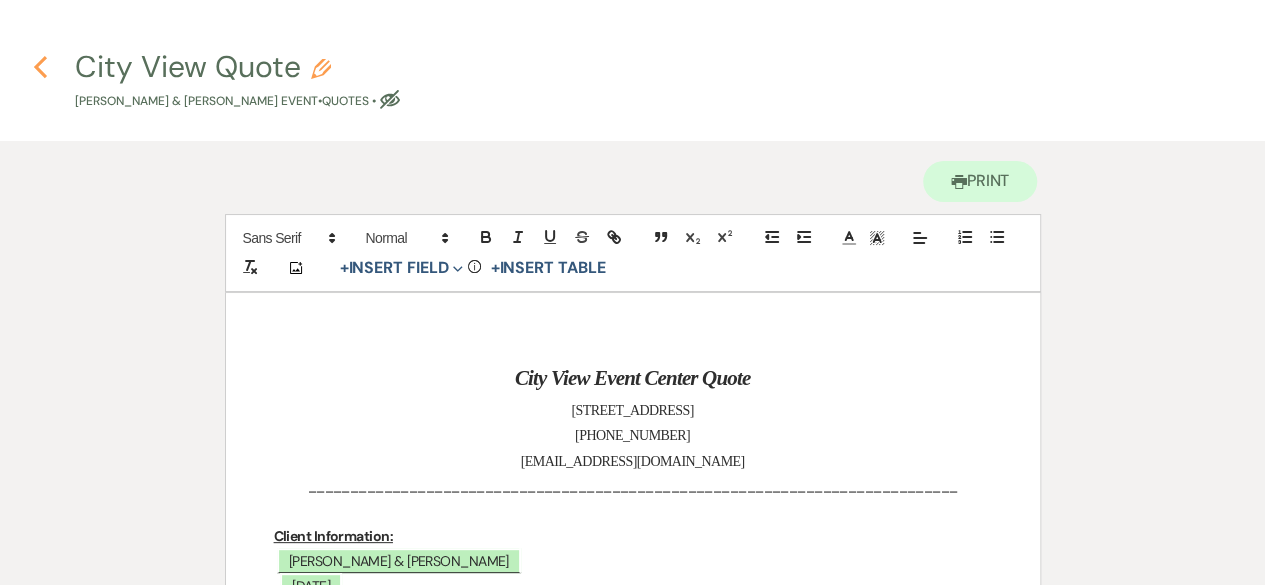 click 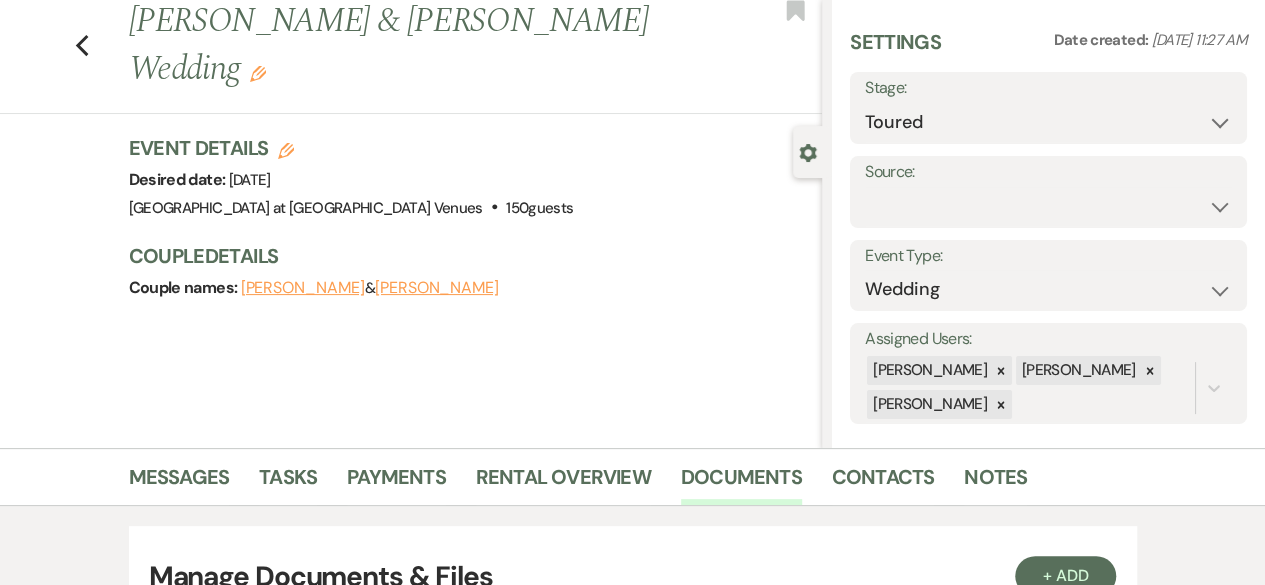 scroll, scrollTop: 618, scrollLeft: 0, axis: vertical 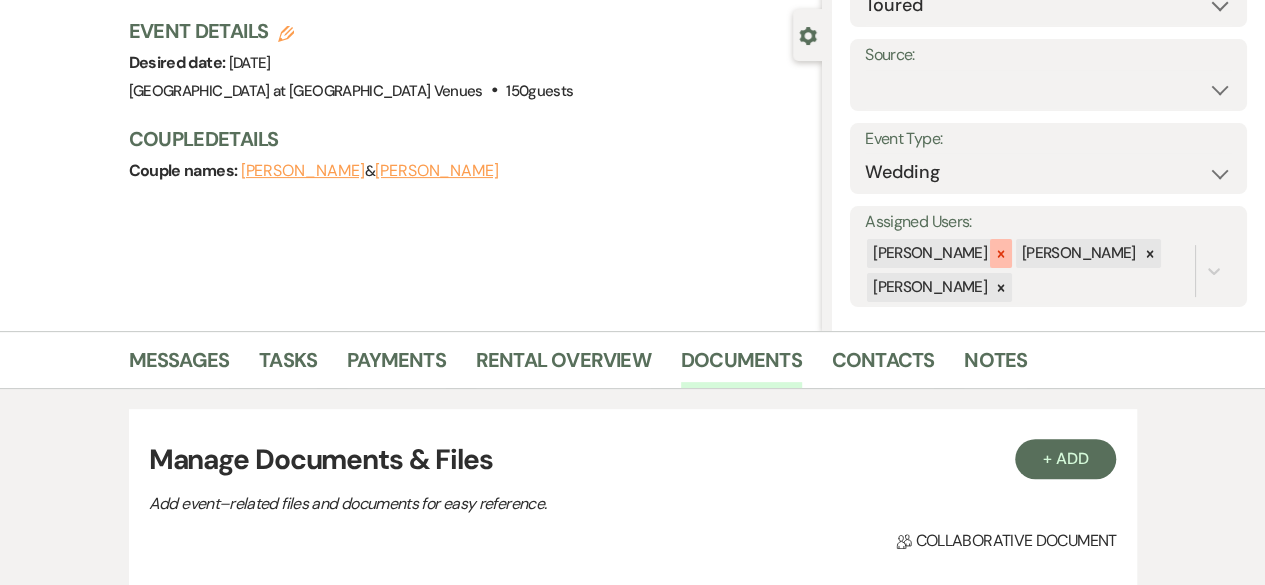 click 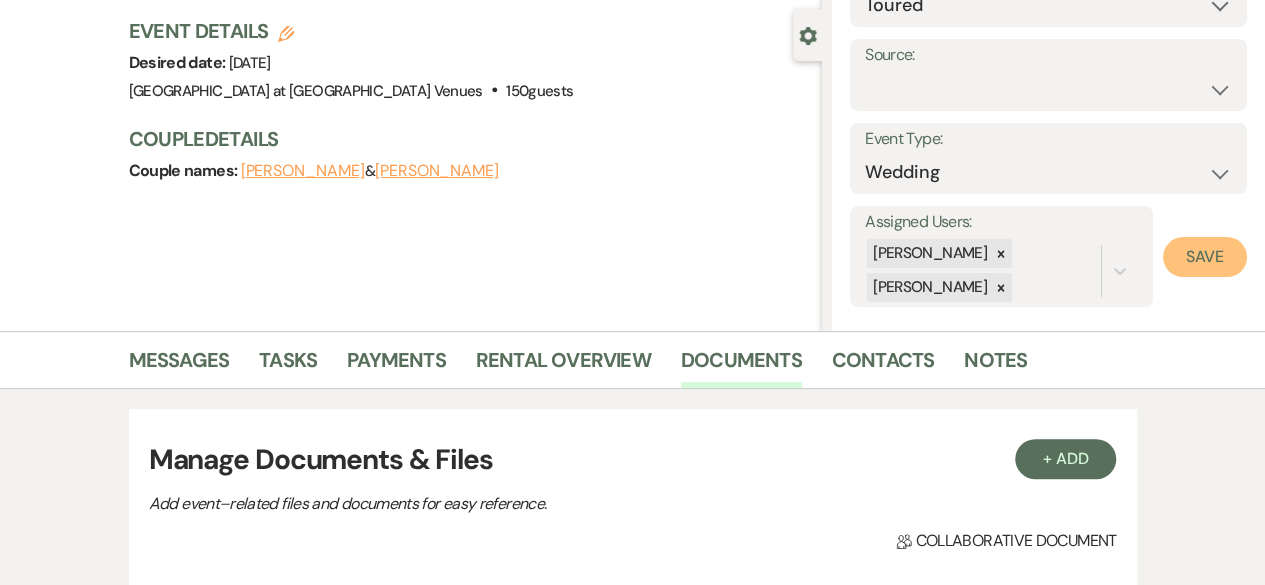 click on "Save" at bounding box center [1205, 257] 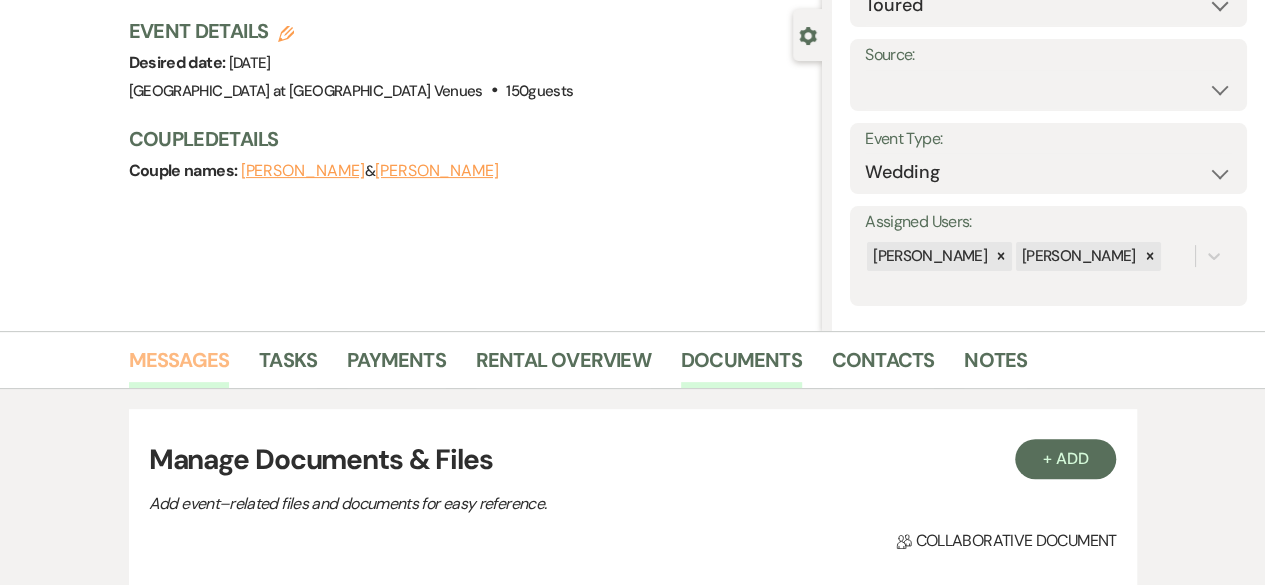 click on "Messages" at bounding box center (179, 366) 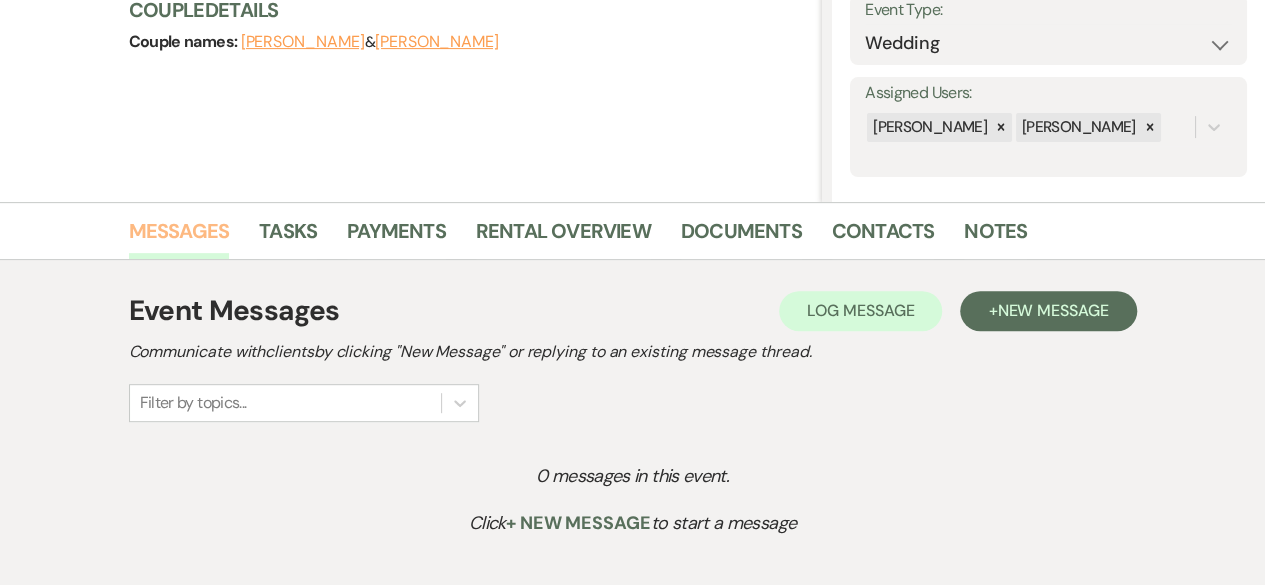 scroll, scrollTop: 338, scrollLeft: 0, axis: vertical 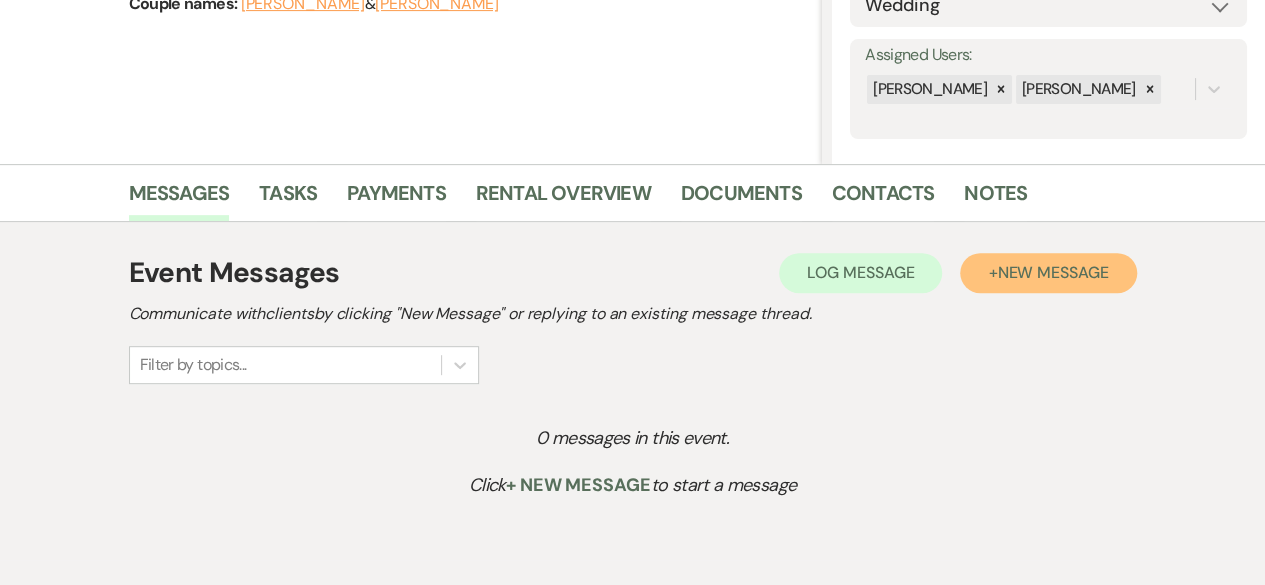 click on "New Message" at bounding box center [1052, 272] 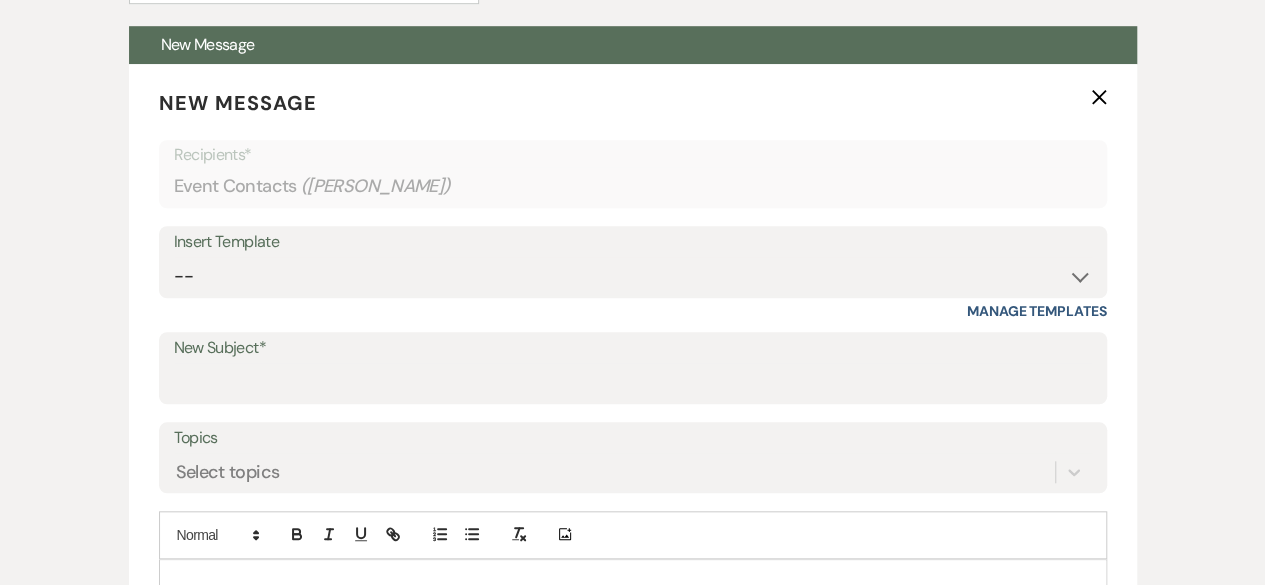 scroll, scrollTop: 739, scrollLeft: 0, axis: vertical 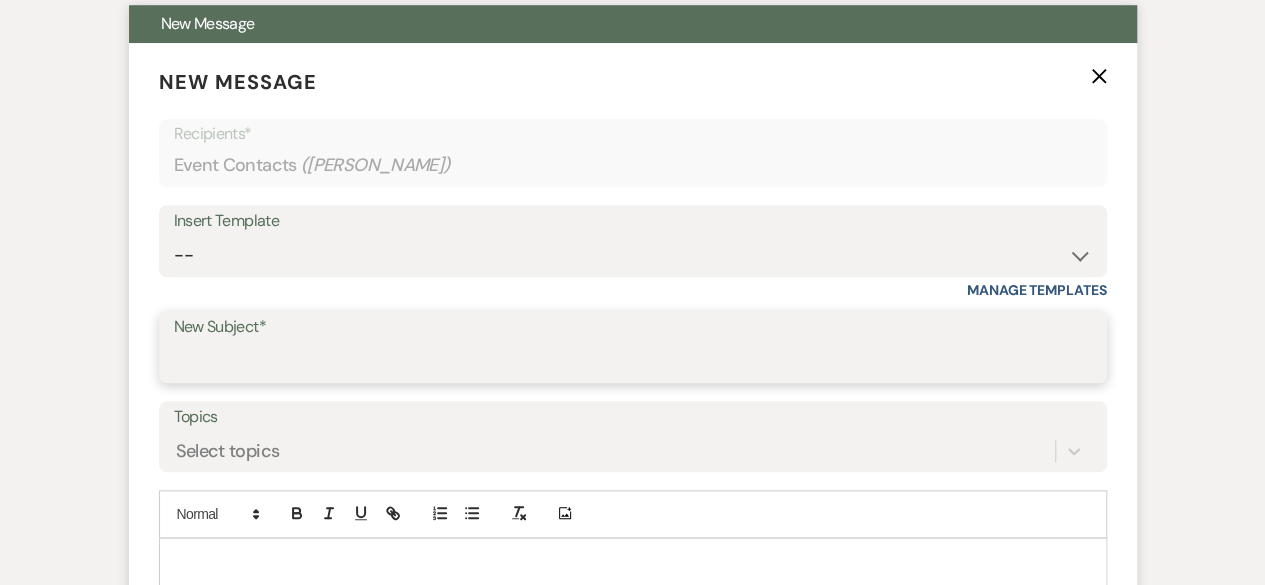 click on "New Subject*" at bounding box center [633, 361] 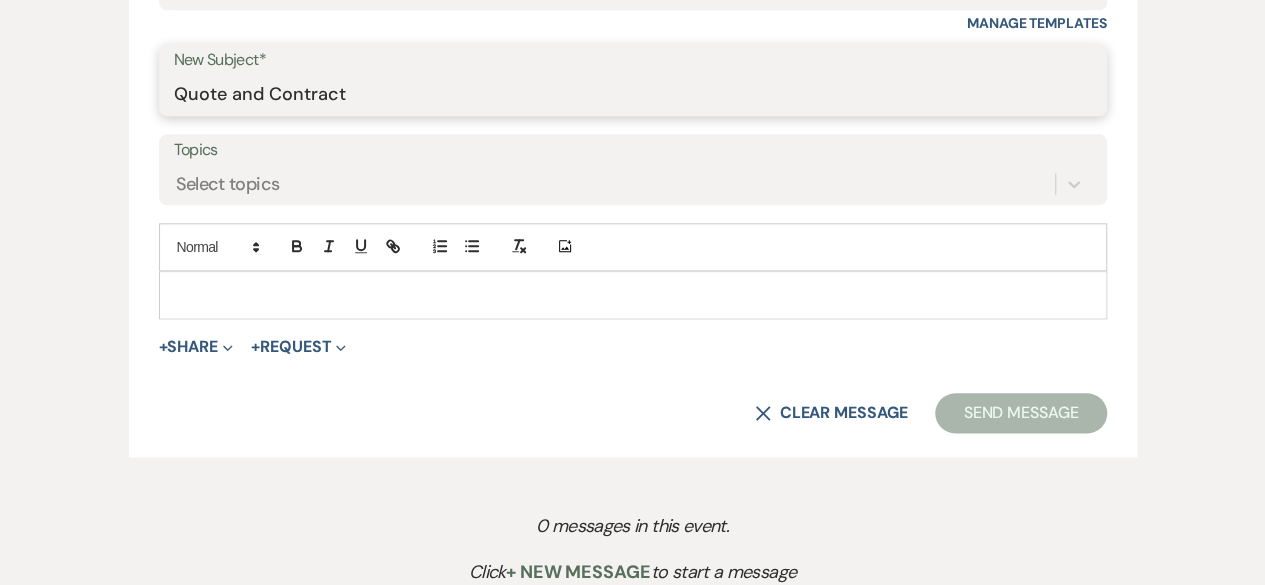 scroll, scrollTop: 1032, scrollLeft: 0, axis: vertical 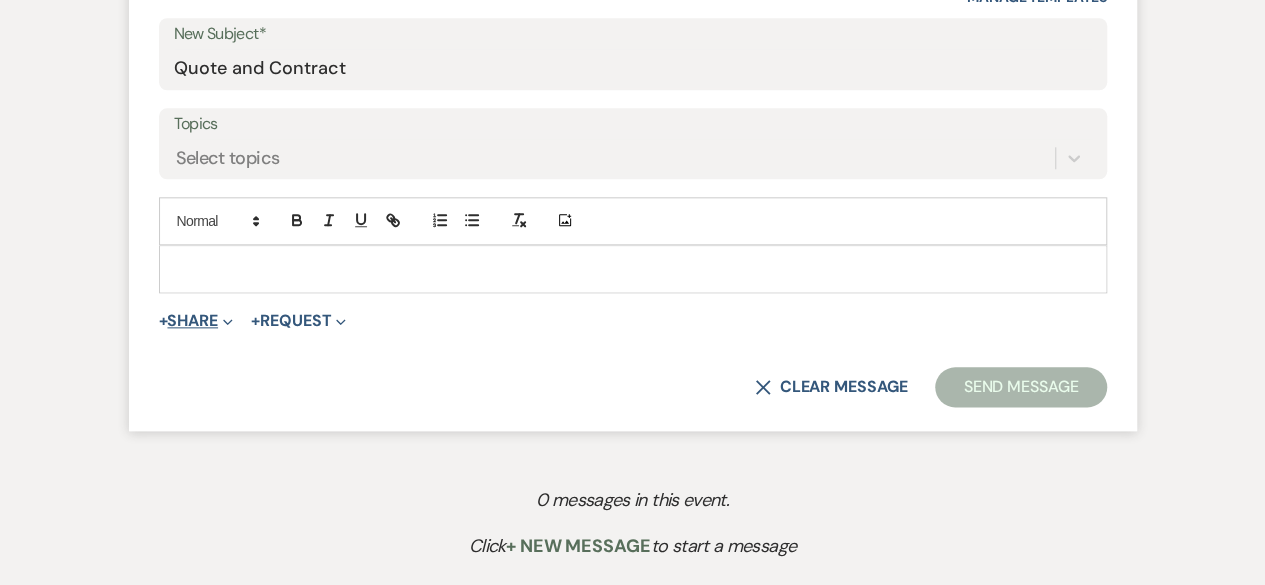 click on "+  Share Expand" at bounding box center (196, 321) 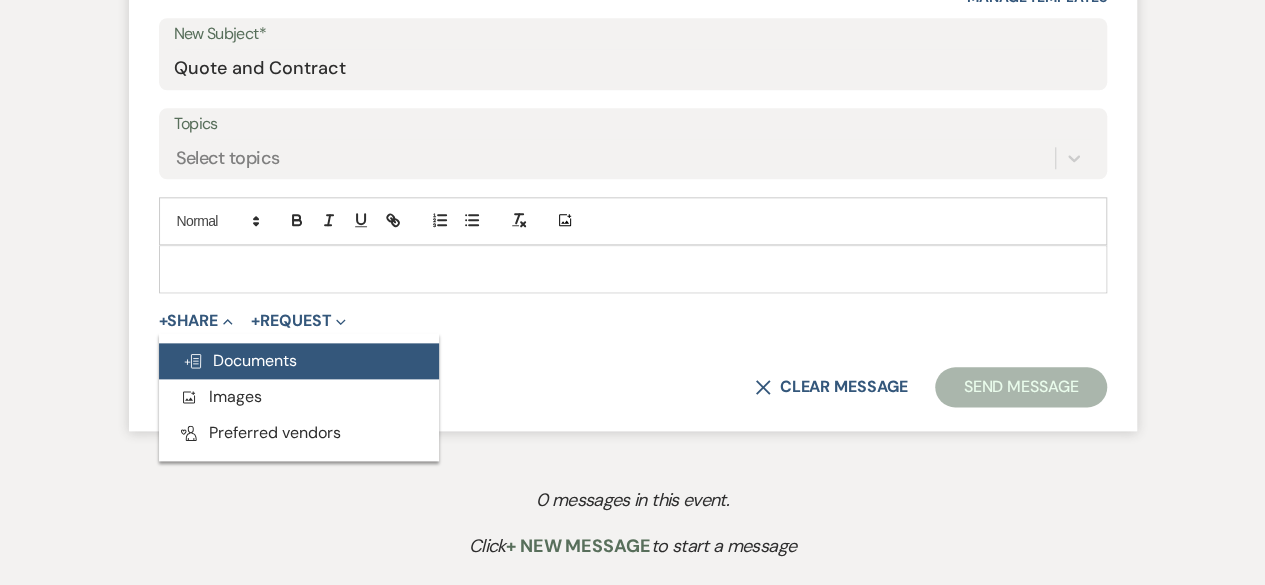 click on "Doc Upload Documents" at bounding box center (240, 360) 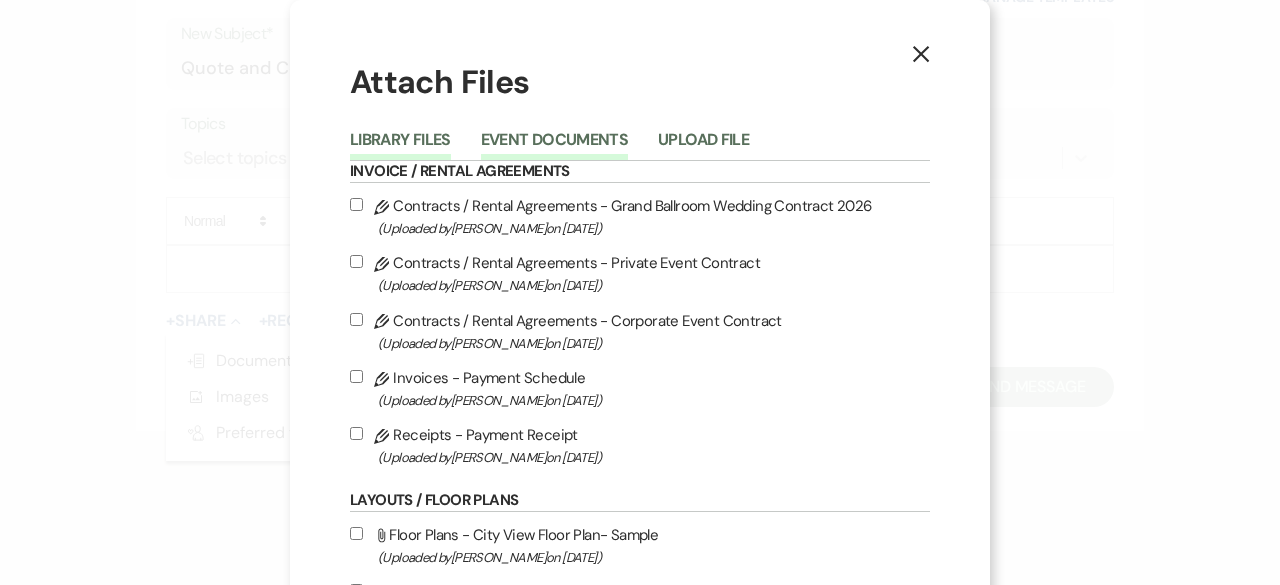 click on "Event Documents" at bounding box center [554, 146] 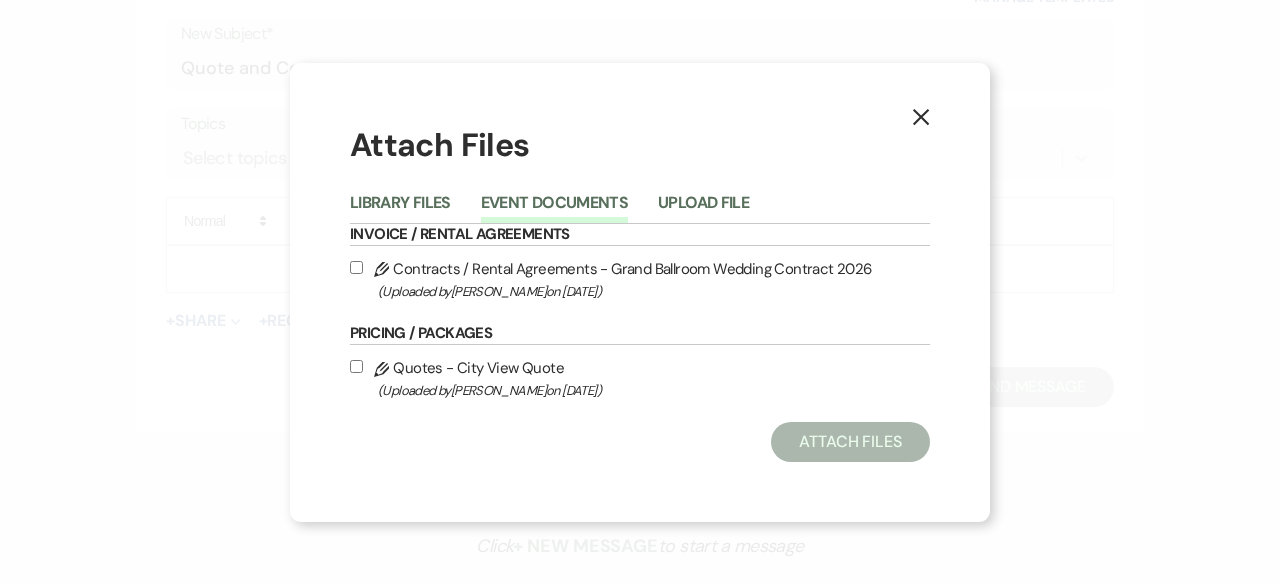 click on "Pencil Contracts / Rental Agreements - Grand Ballroom Wedding Contract 2026 (Uploaded by  [PERSON_NAME]  on   [DATE] )" at bounding box center (356, 267) 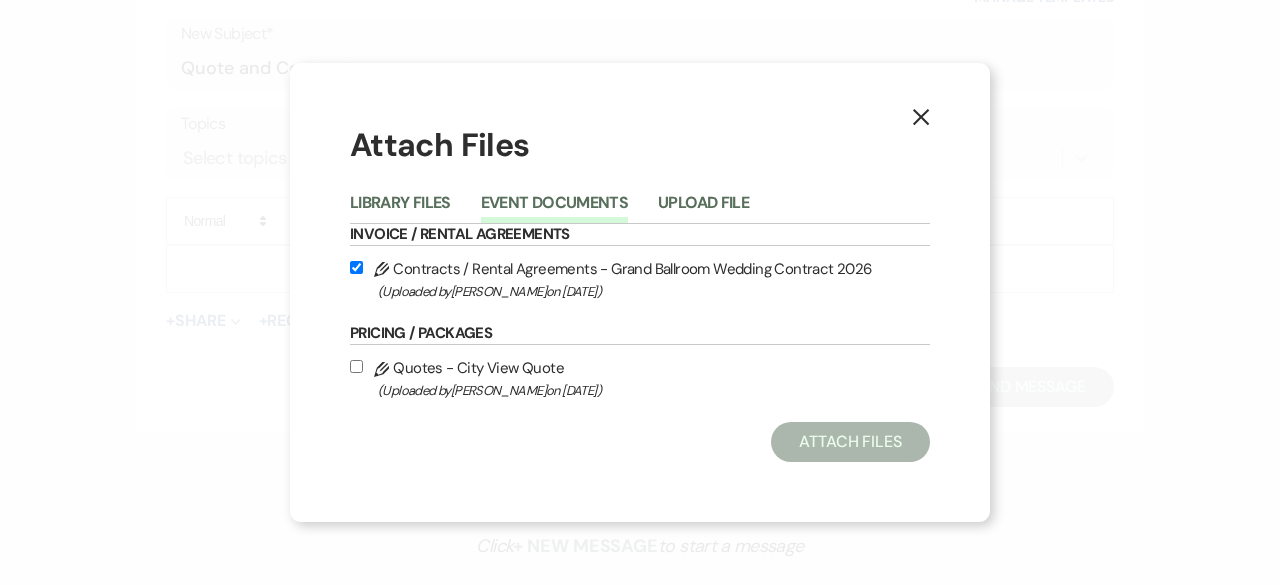 checkbox on "true" 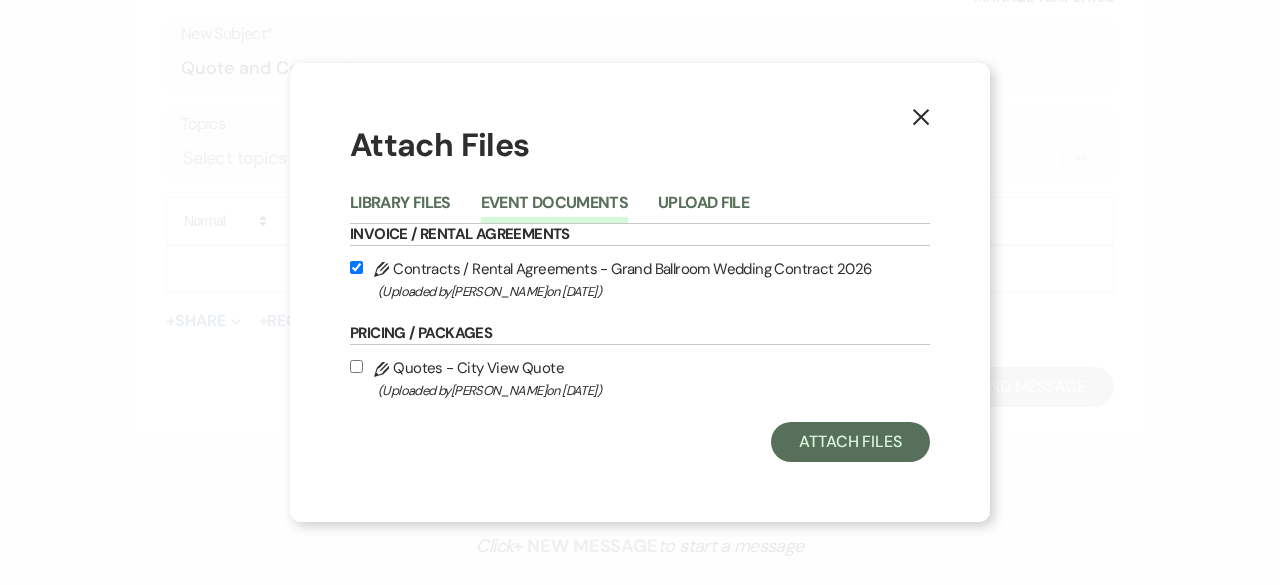 click on "Pencil Quotes - City View Quote (Uploaded by  [PERSON_NAME]  on   [DATE] )" at bounding box center [356, 366] 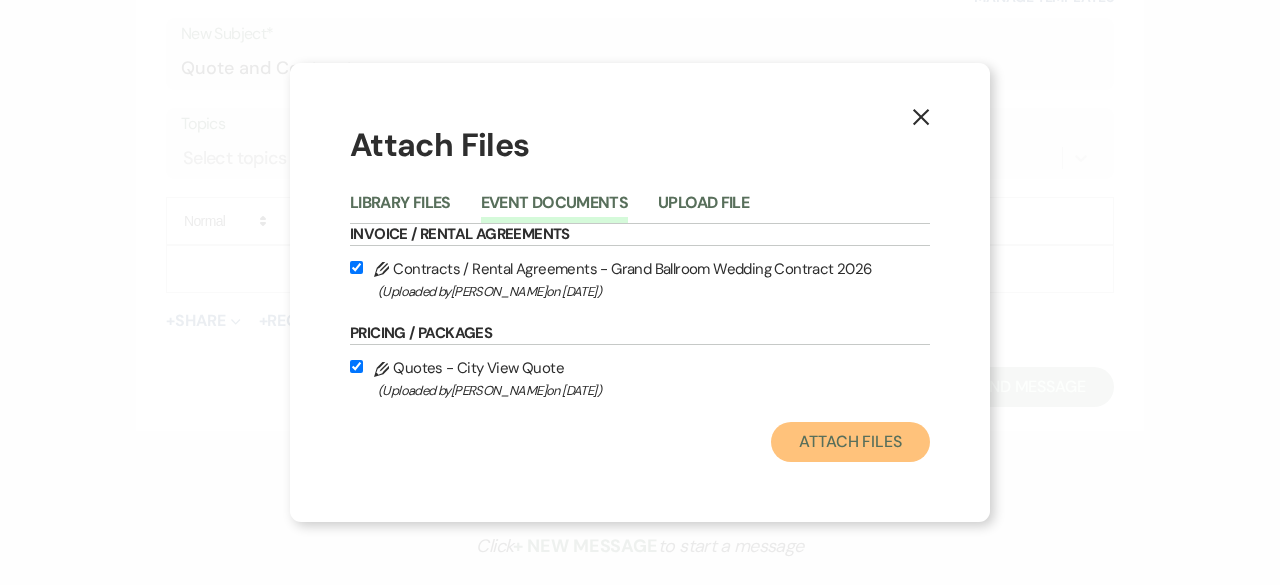click on "Attach Files" at bounding box center (850, 442) 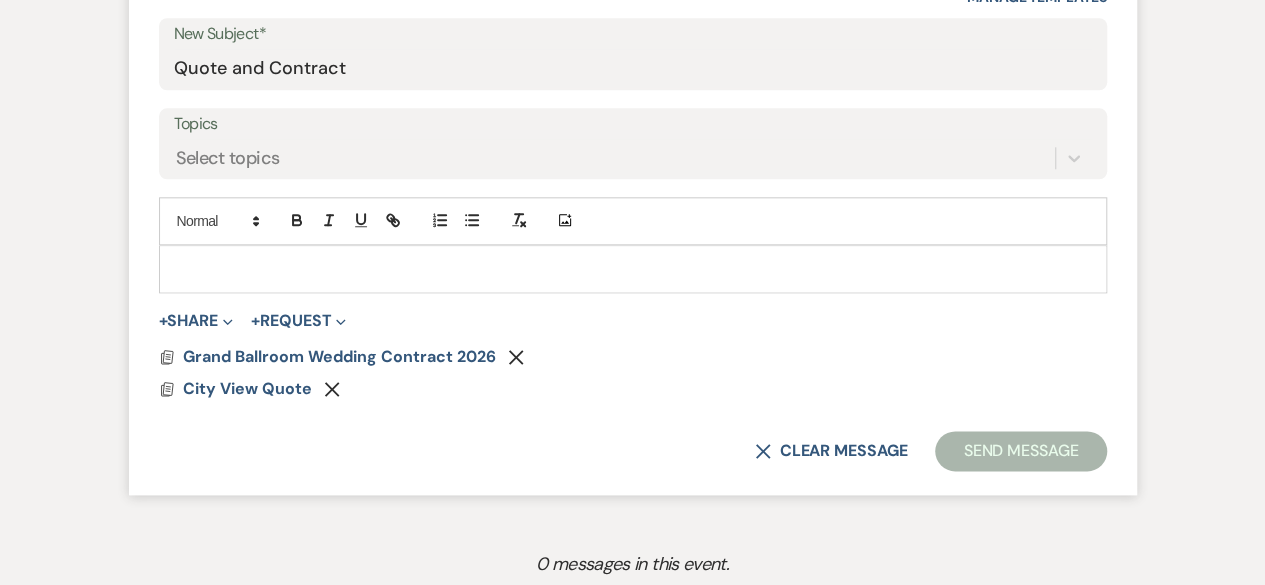click at bounding box center [633, 269] 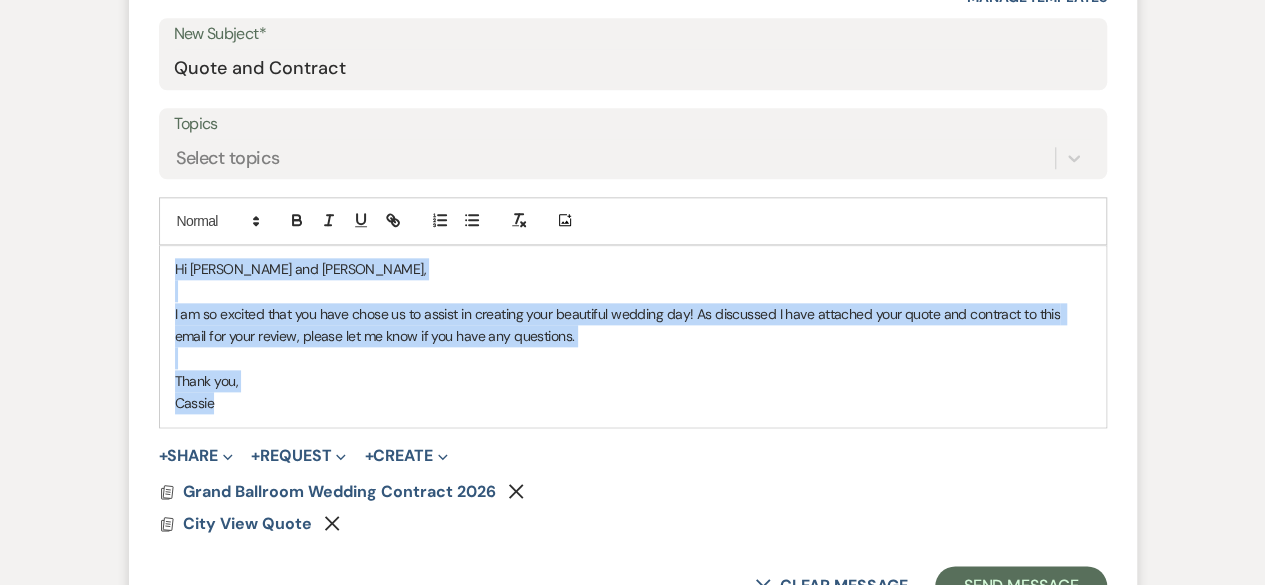 drag, startPoint x: 232, startPoint y: 402, endPoint x: 163, endPoint y: 265, distance: 153.39491 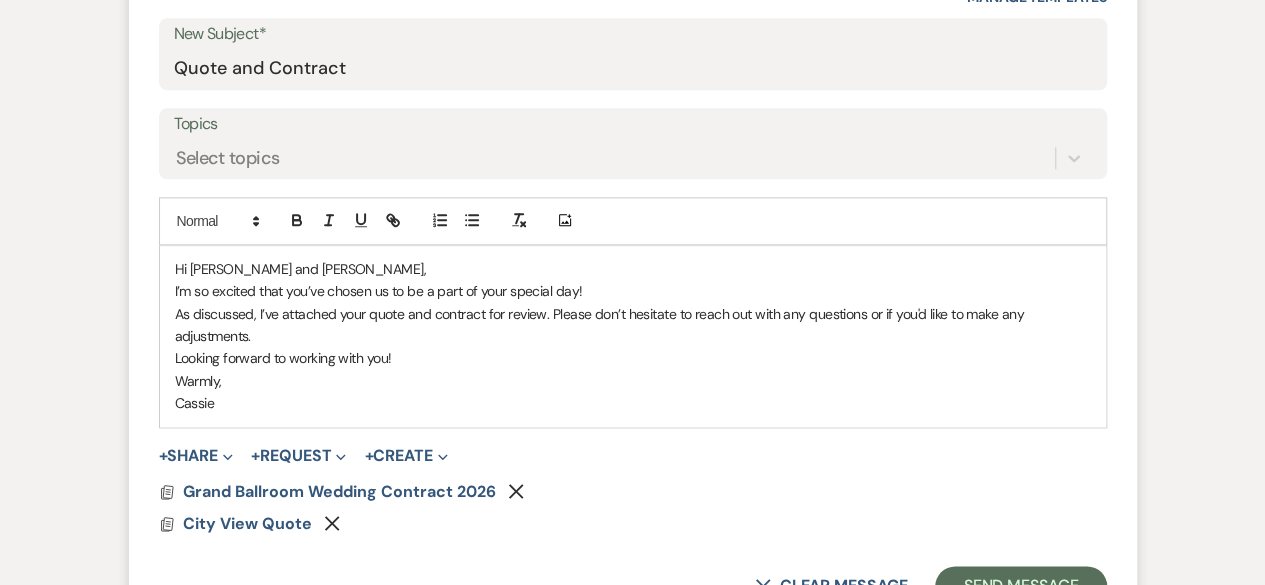 click on "Hi [PERSON_NAME] and [PERSON_NAME]," at bounding box center [633, 269] 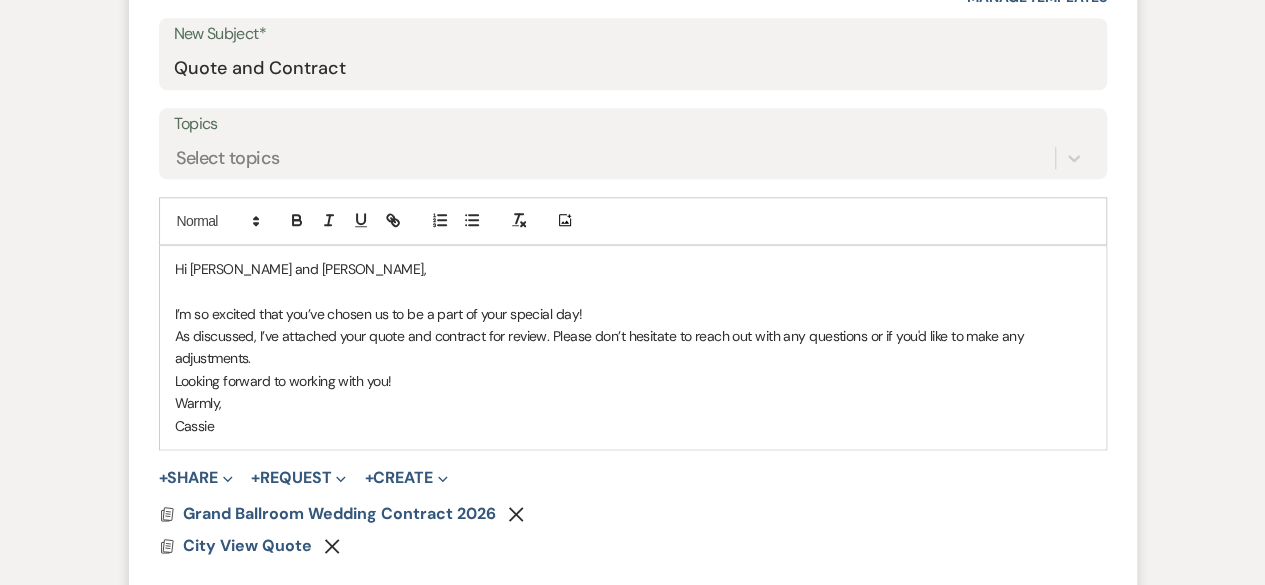 click on "I’m so excited that you’ve chosen us to be a part of your special day!" at bounding box center (633, 314) 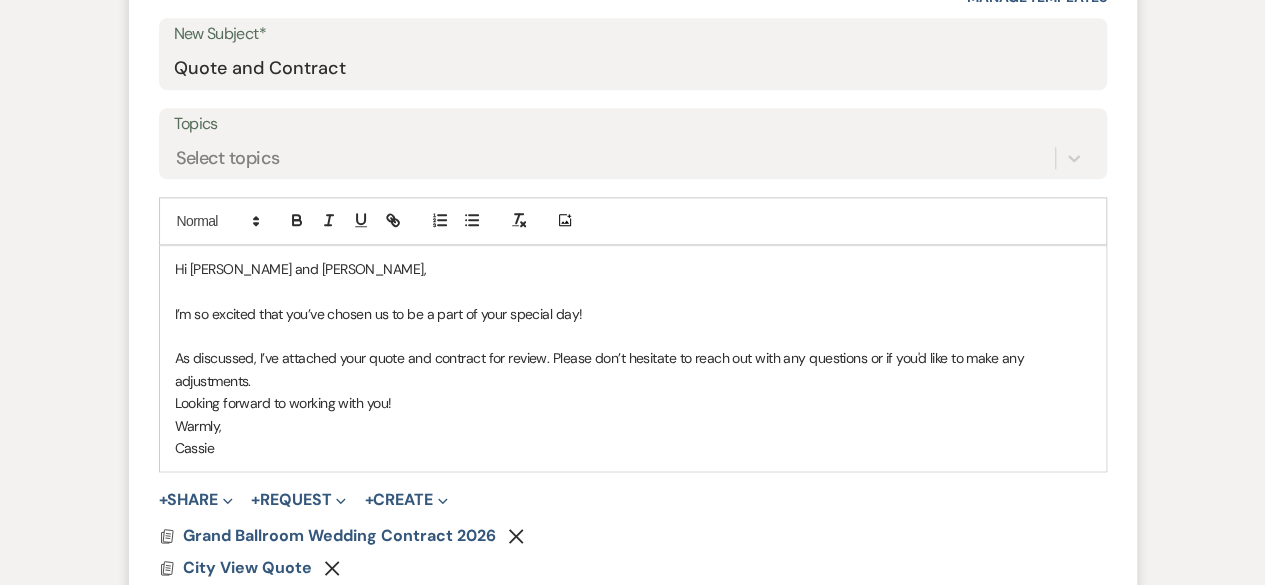 click on "As discussed, I’ve attached your quote and contract for review. Please don’t hesitate to reach out with any questions or if you'd like to make any adjustments." at bounding box center [633, 369] 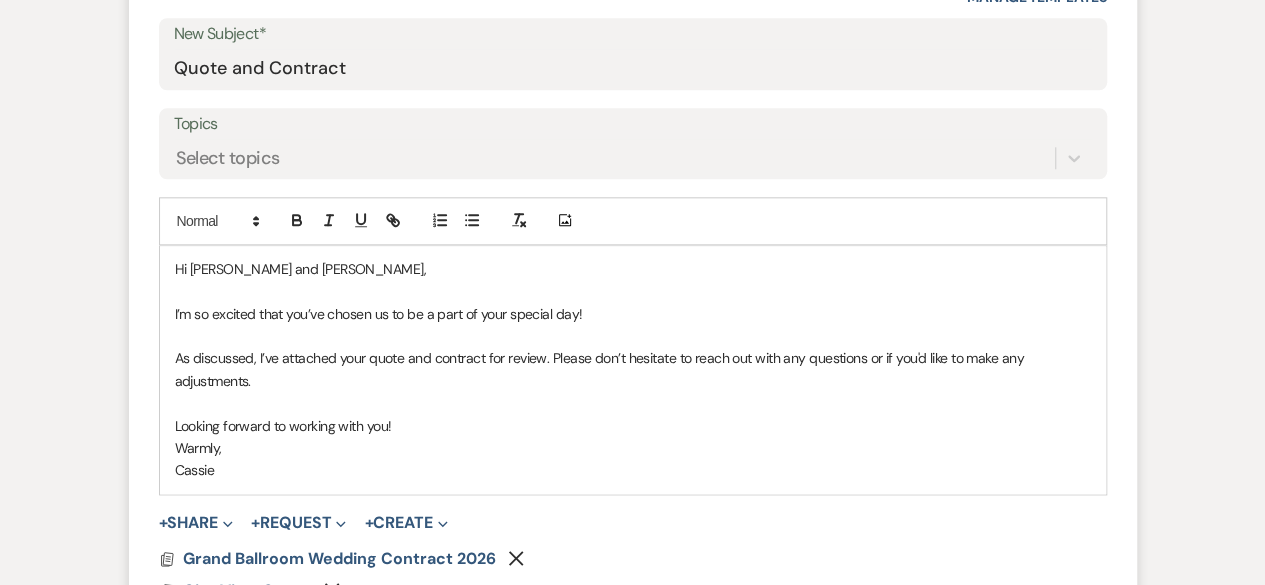 click on "Warmly," at bounding box center [633, 448] 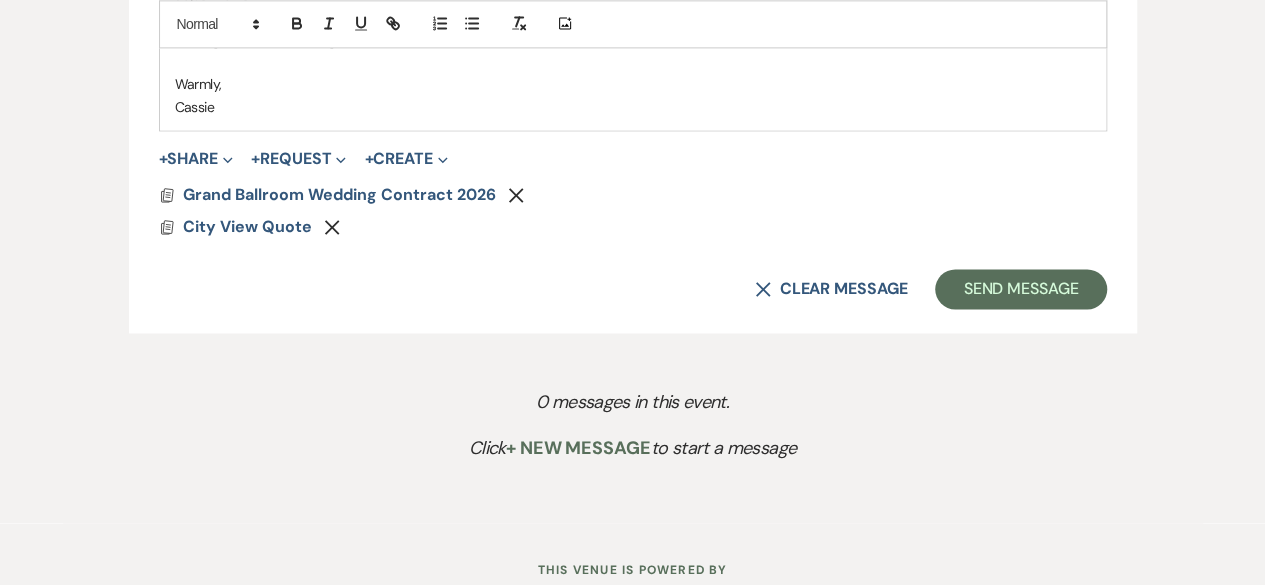scroll, scrollTop: 1420, scrollLeft: 0, axis: vertical 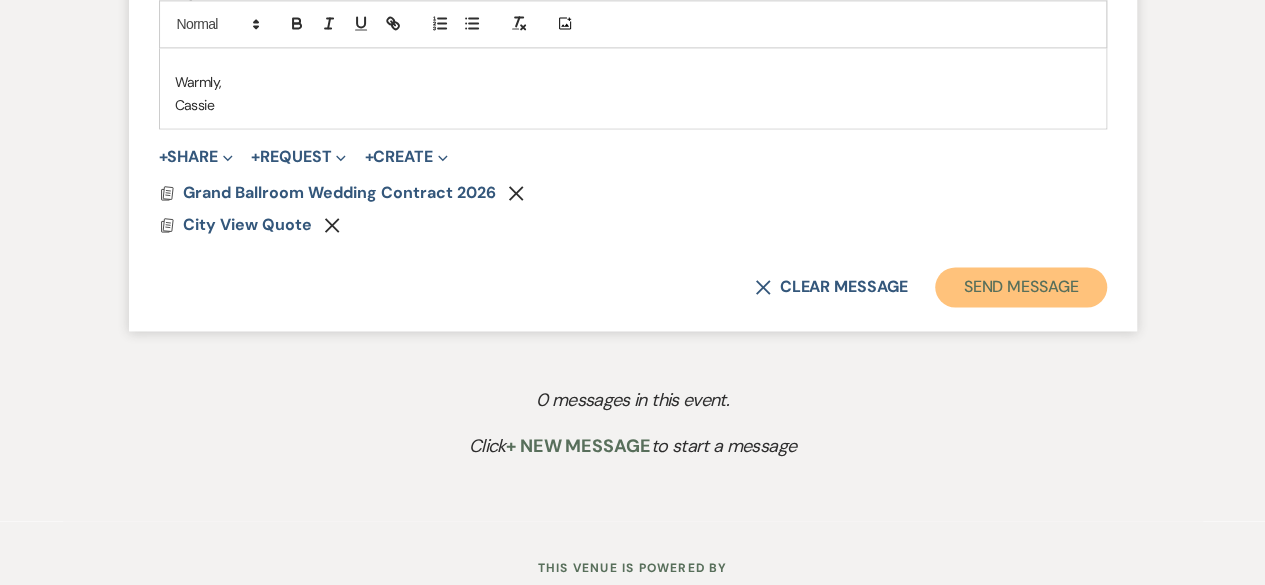 click on "Send Message" at bounding box center [1020, 287] 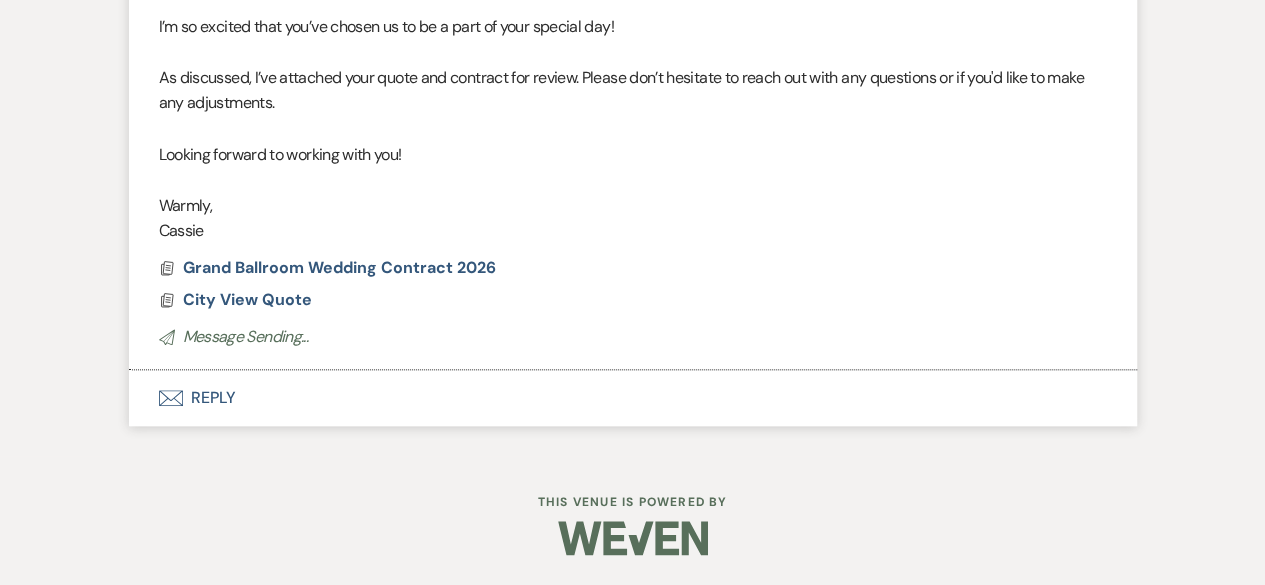 scroll, scrollTop: 612, scrollLeft: 0, axis: vertical 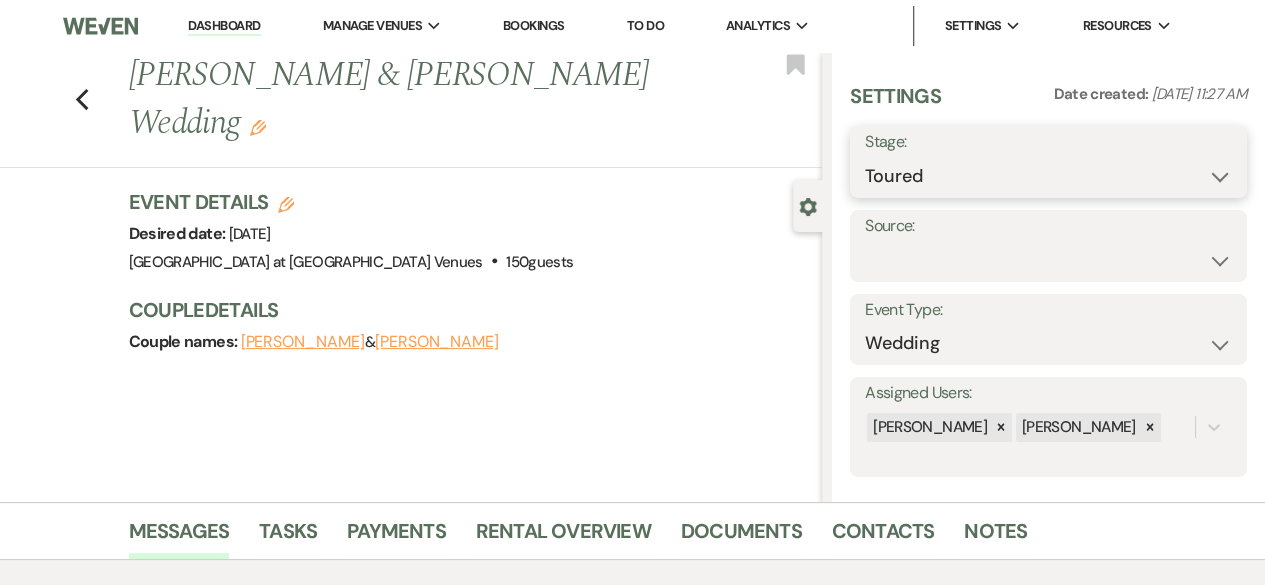 click on "Inquiry Follow Up Tour Requested Tour Confirmed Toured Proposal Sent Booked Lost" at bounding box center (1048, 176) 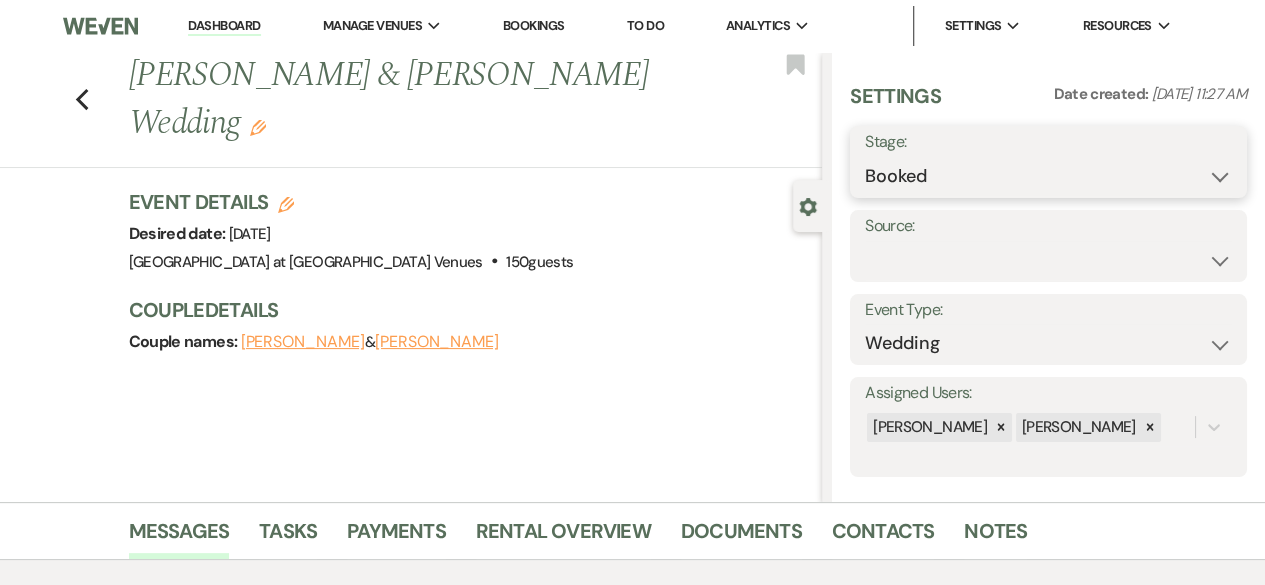 click on "Inquiry Follow Up Tour Requested Tour Confirmed Toured Proposal Sent Booked Lost" at bounding box center (1048, 176) 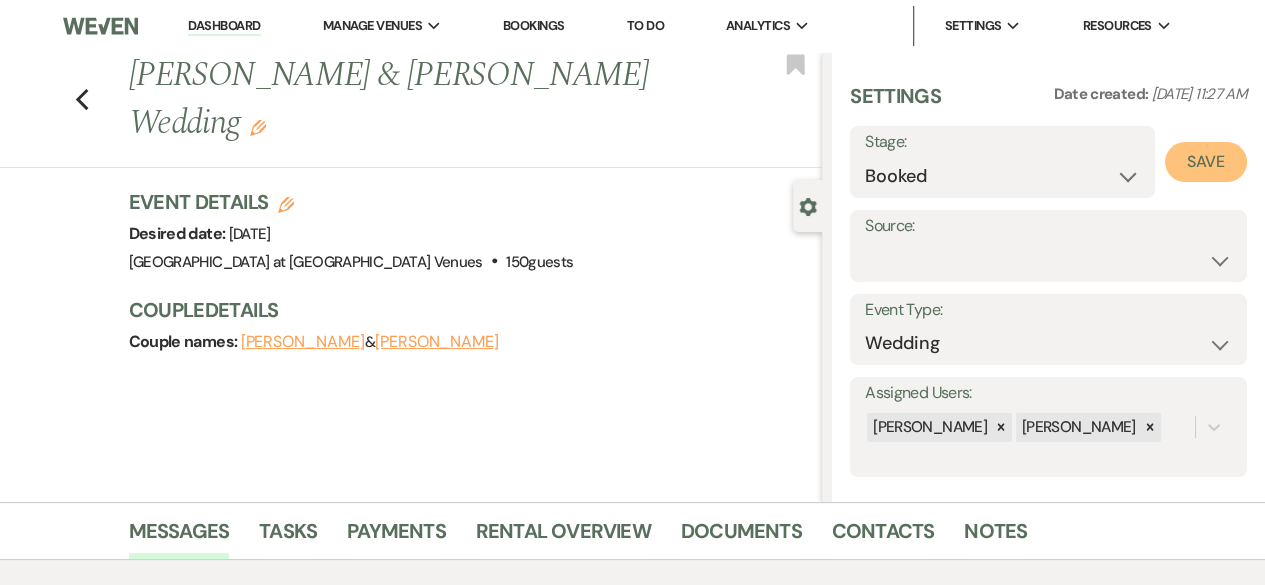 click on "Save" at bounding box center [1206, 162] 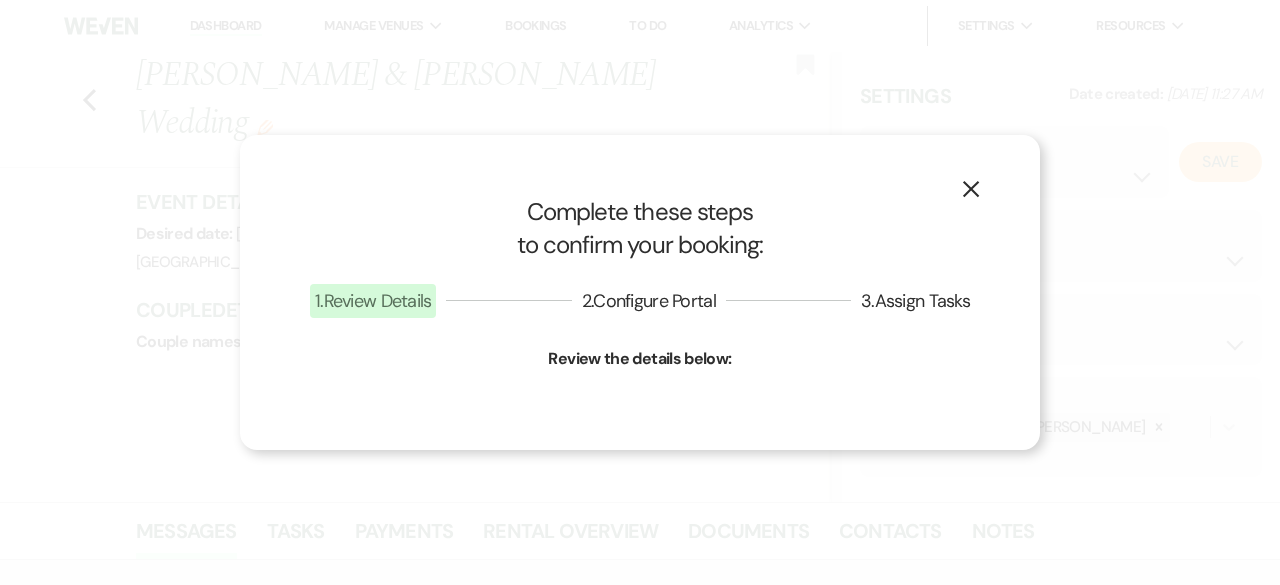 select on "1" 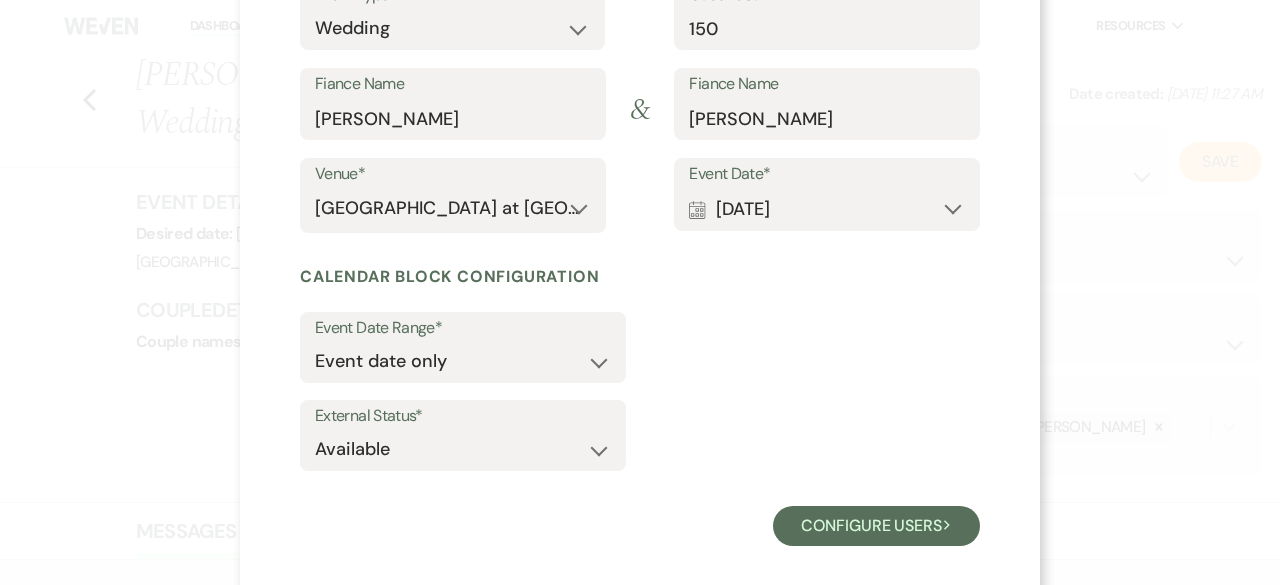 scroll, scrollTop: 297, scrollLeft: 0, axis: vertical 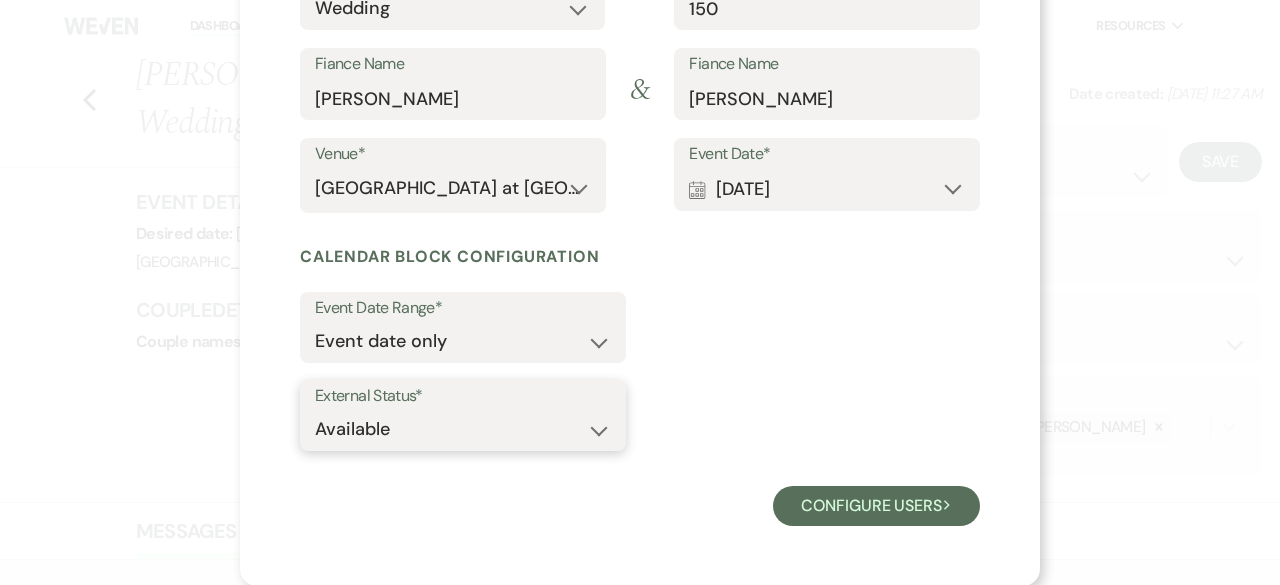 click on "Available Unavailable" at bounding box center (463, 429) 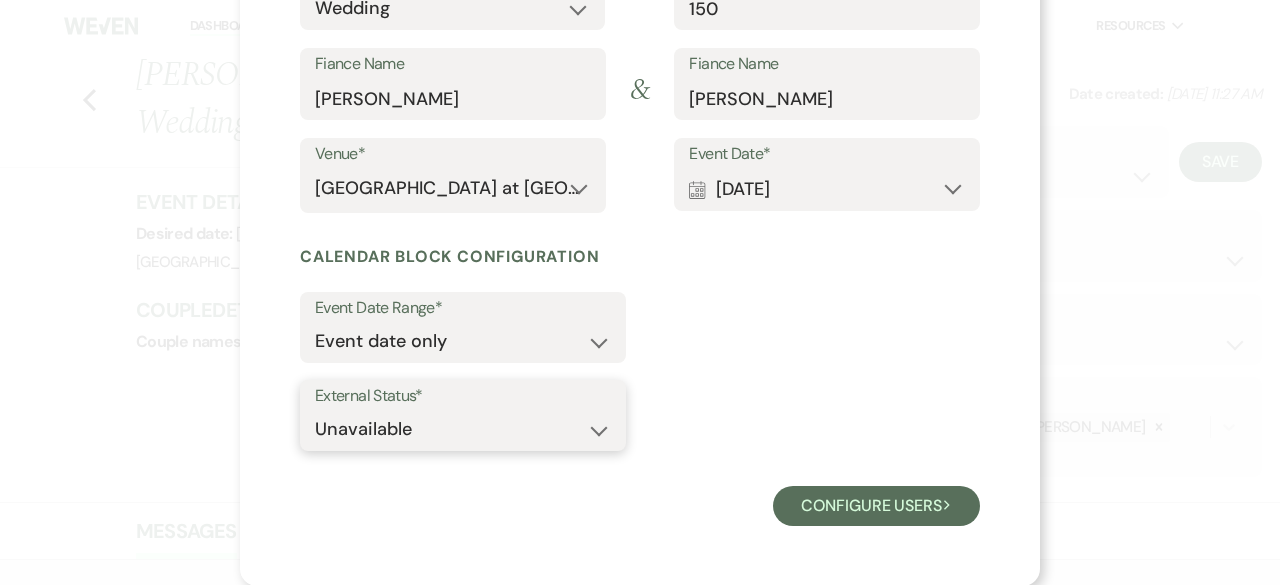 click on "Available Unavailable" at bounding box center (463, 429) 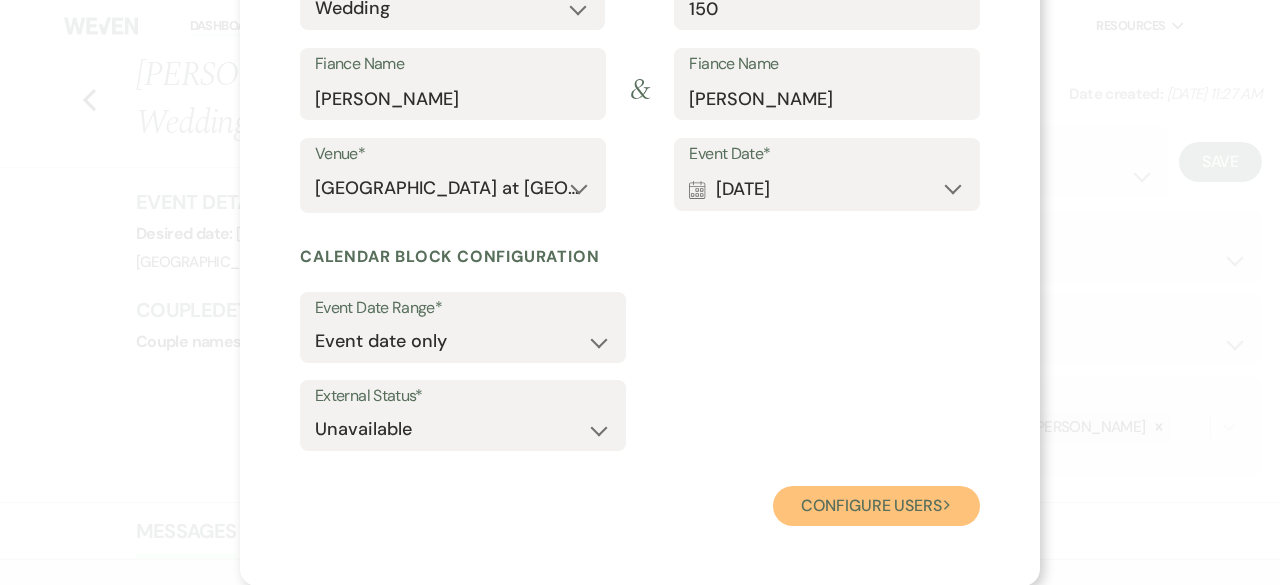 click on "Configure users  Next" at bounding box center (876, 506) 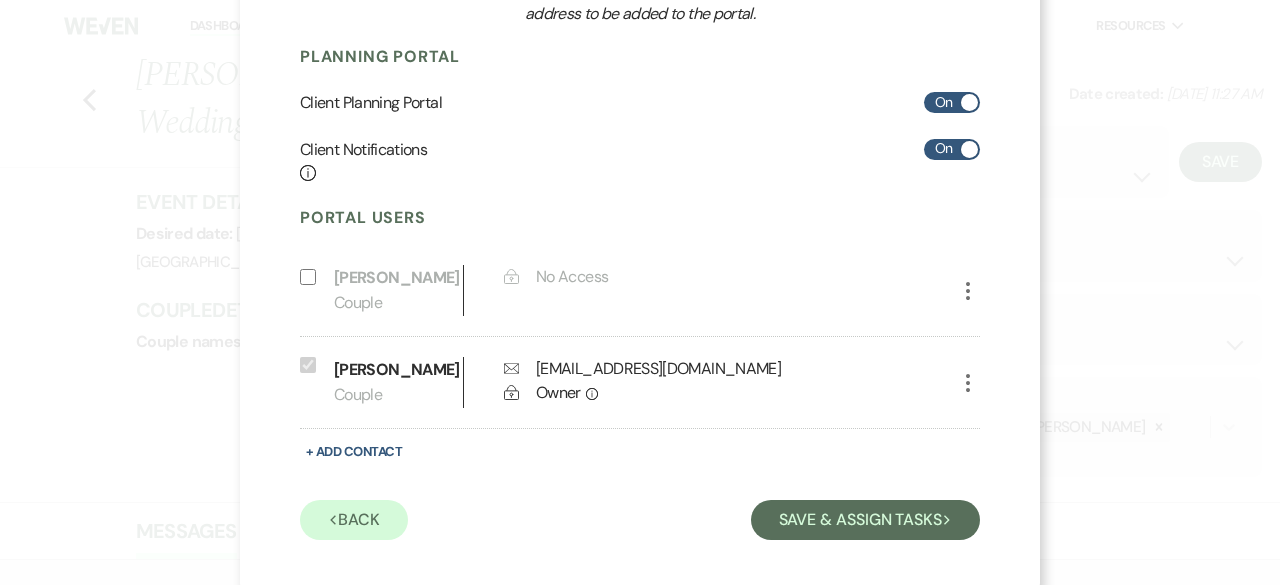 click on "Include on Planning Portal" at bounding box center (308, 277) 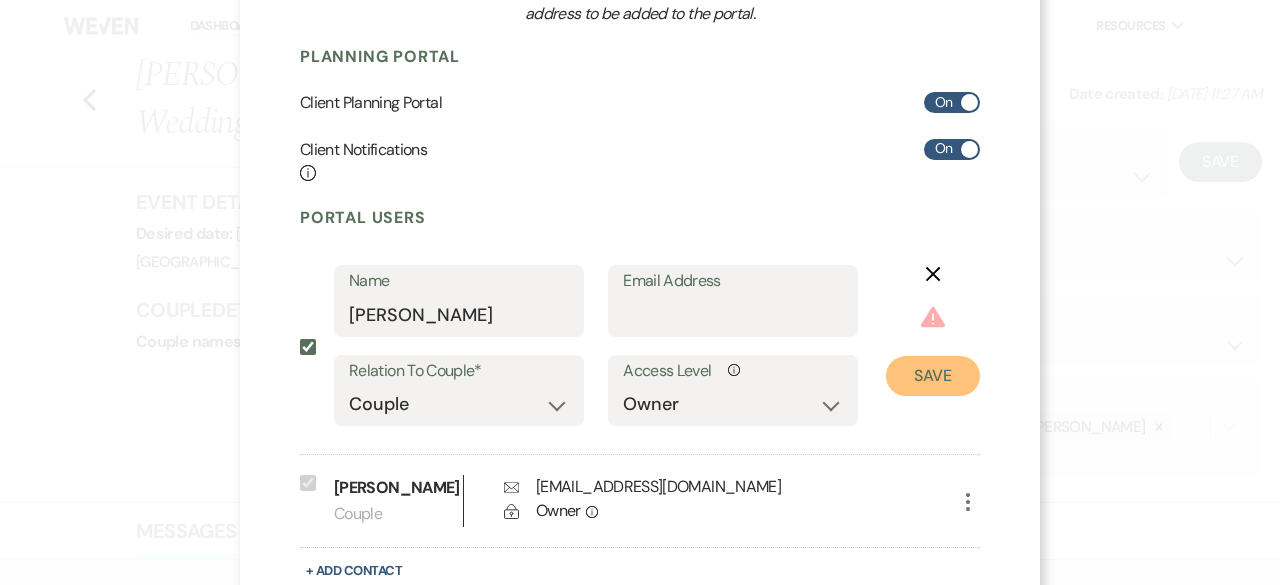click on "Save" at bounding box center (933, 376) 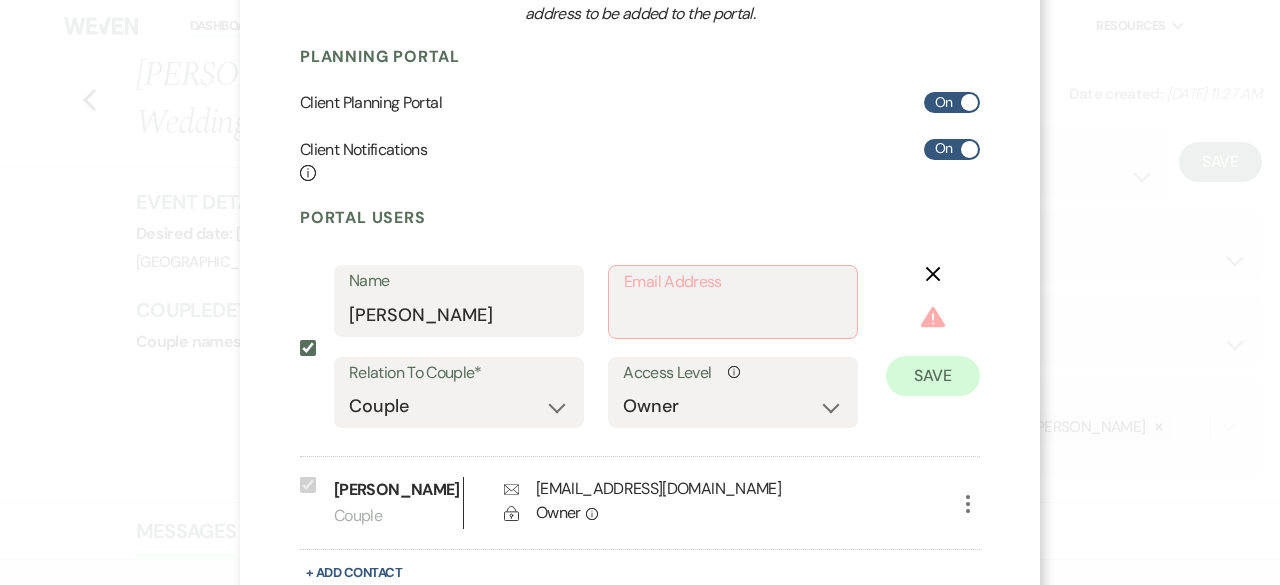 click on "Include on Planning Portal" at bounding box center [308, 348] 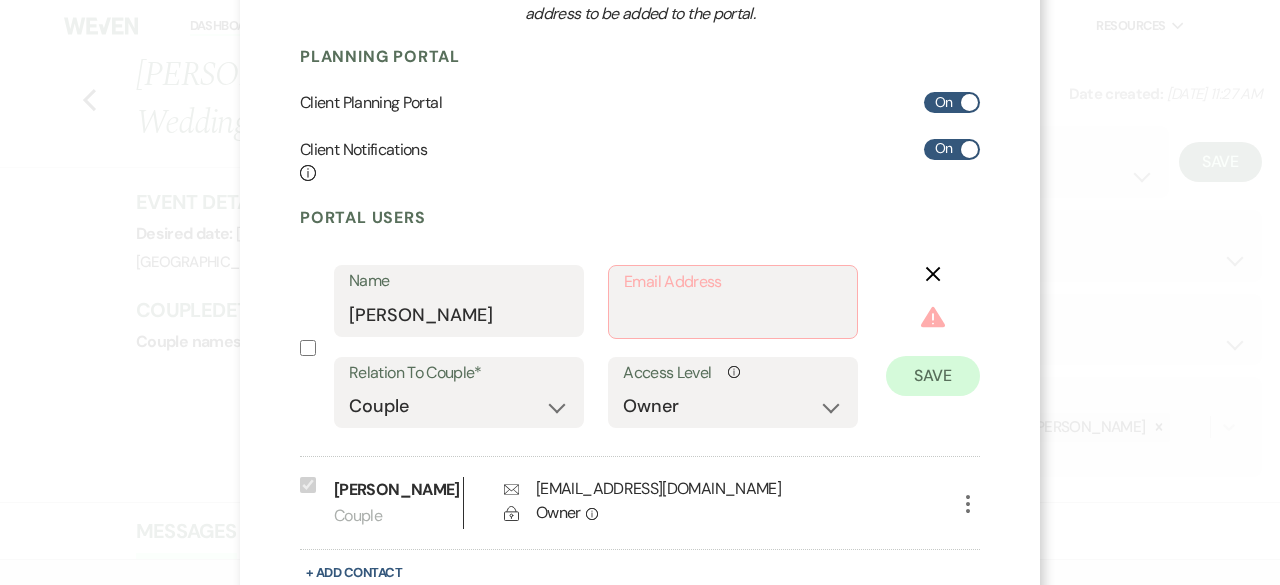 checkbox on "false" 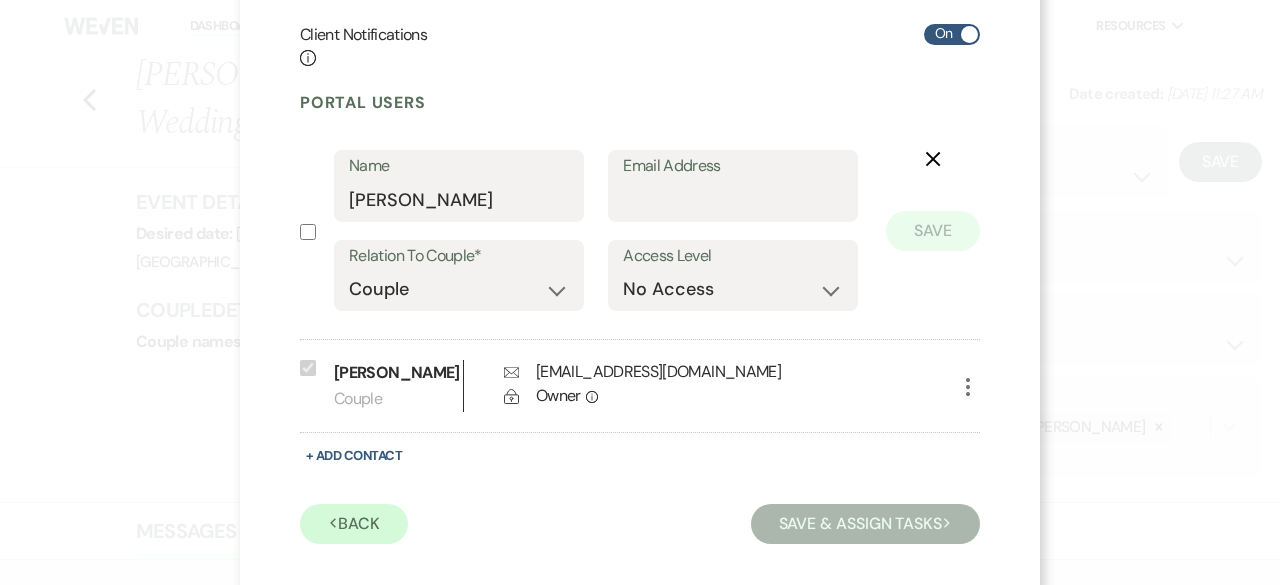 scroll, scrollTop: 456, scrollLeft: 0, axis: vertical 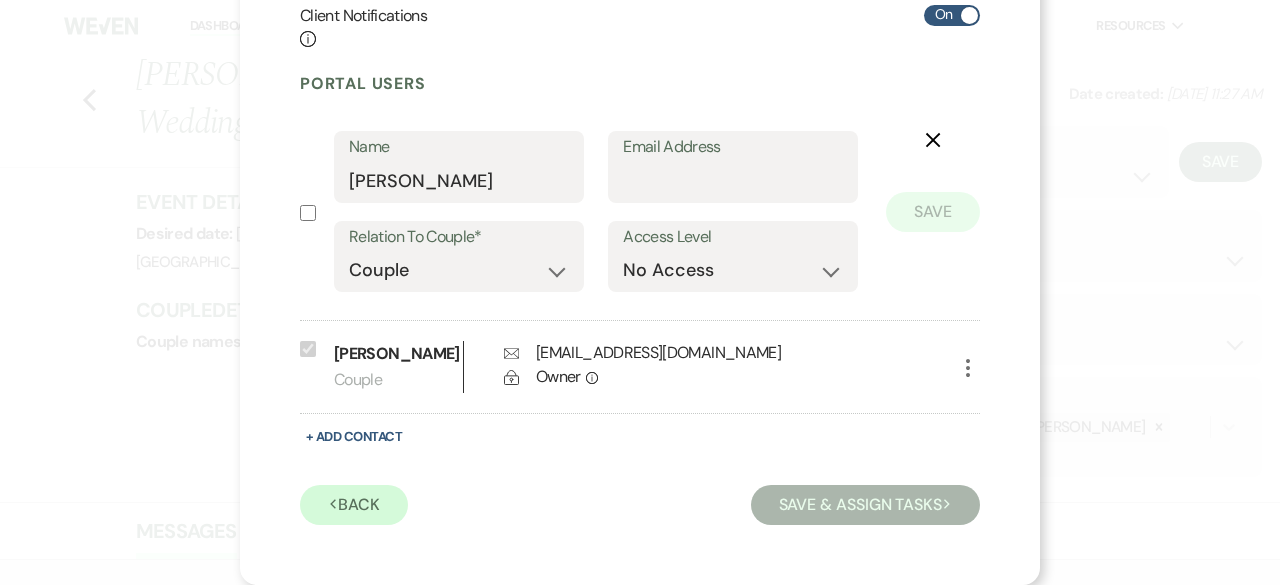 click on "Save & Assign Tasks  Next" at bounding box center (865, 505) 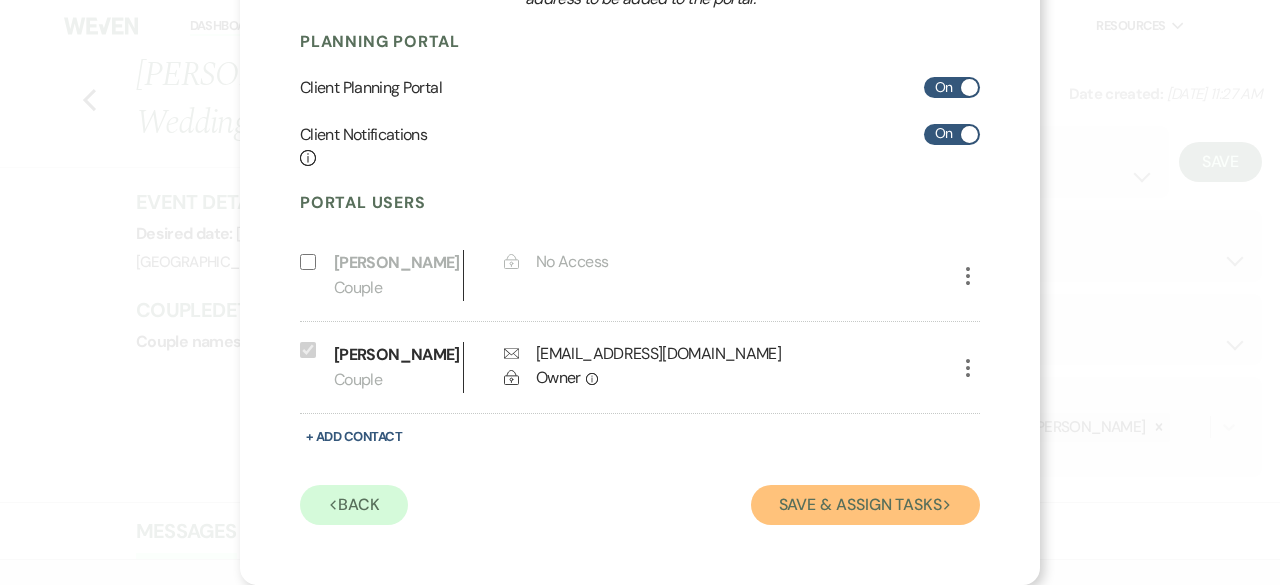 click on "Save & Assign Tasks  Next" at bounding box center [865, 505] 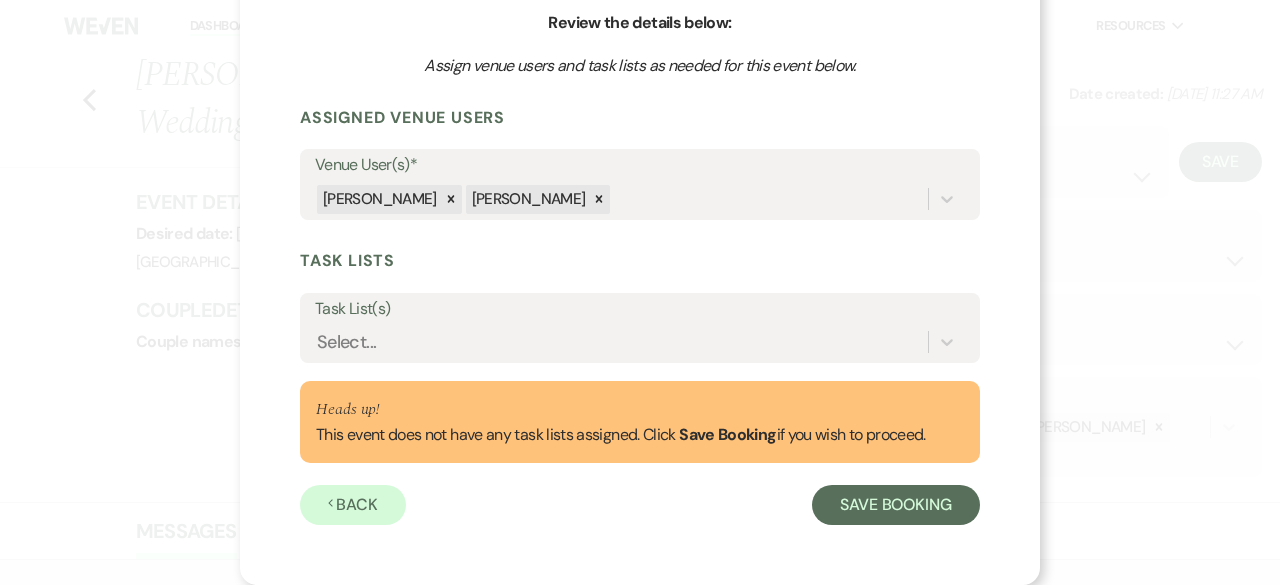 scroll, scrollTop: 200, scrollLeft: 0, axis: vertical 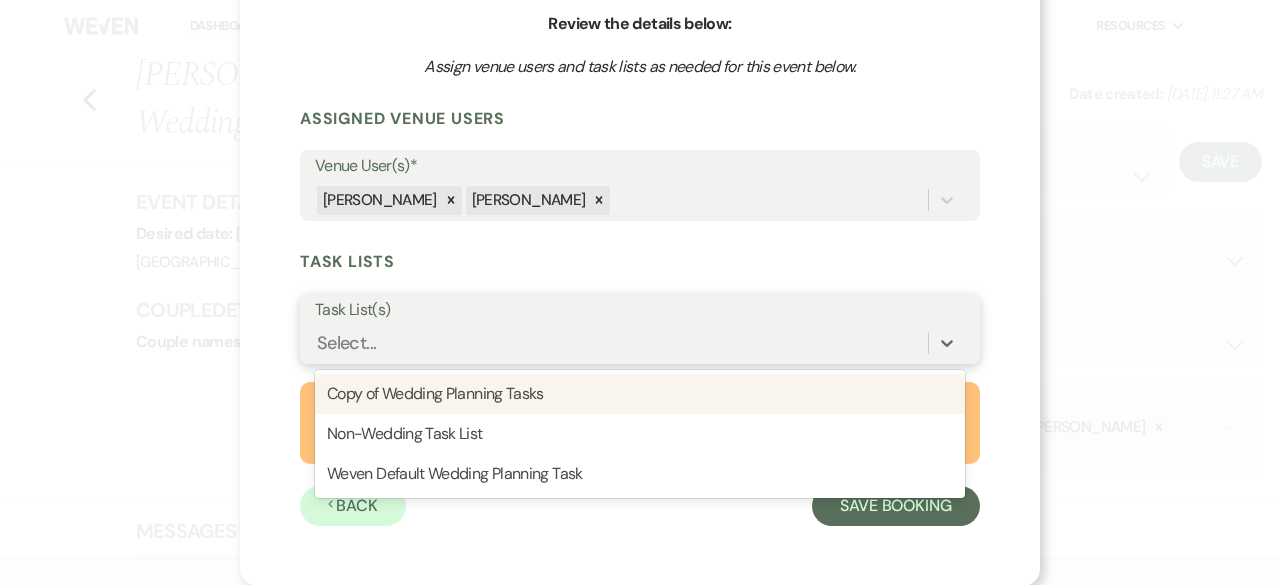 click on "Select..." at bounding box center (346, 343) 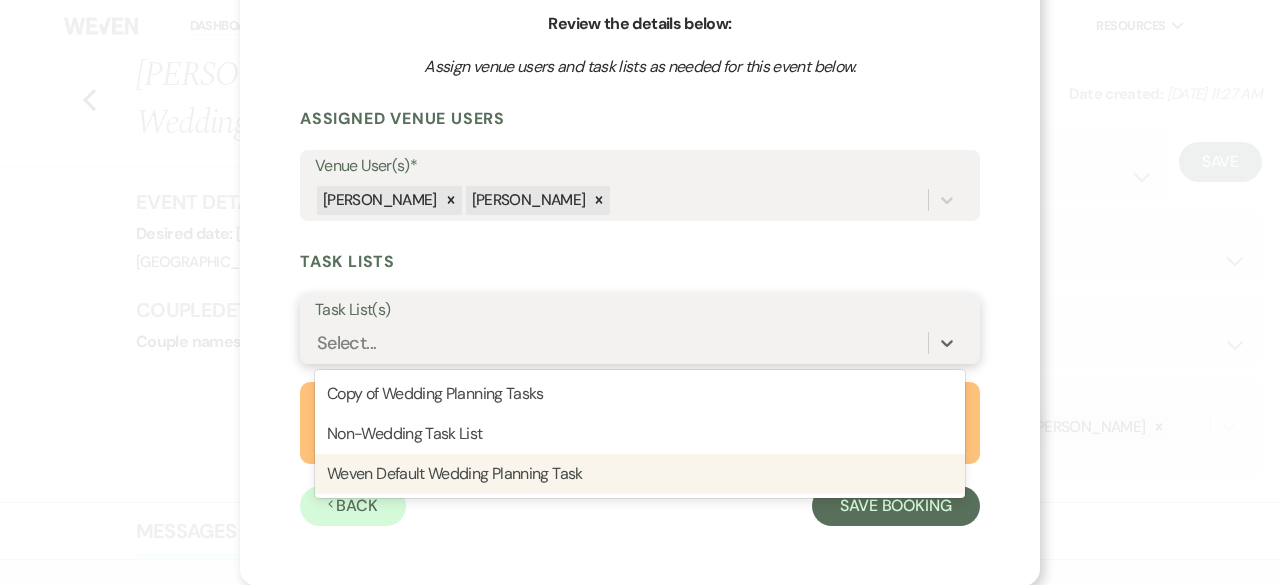 click on "Weven Default Wedding Planning Task" at bounding box center (640, 474) 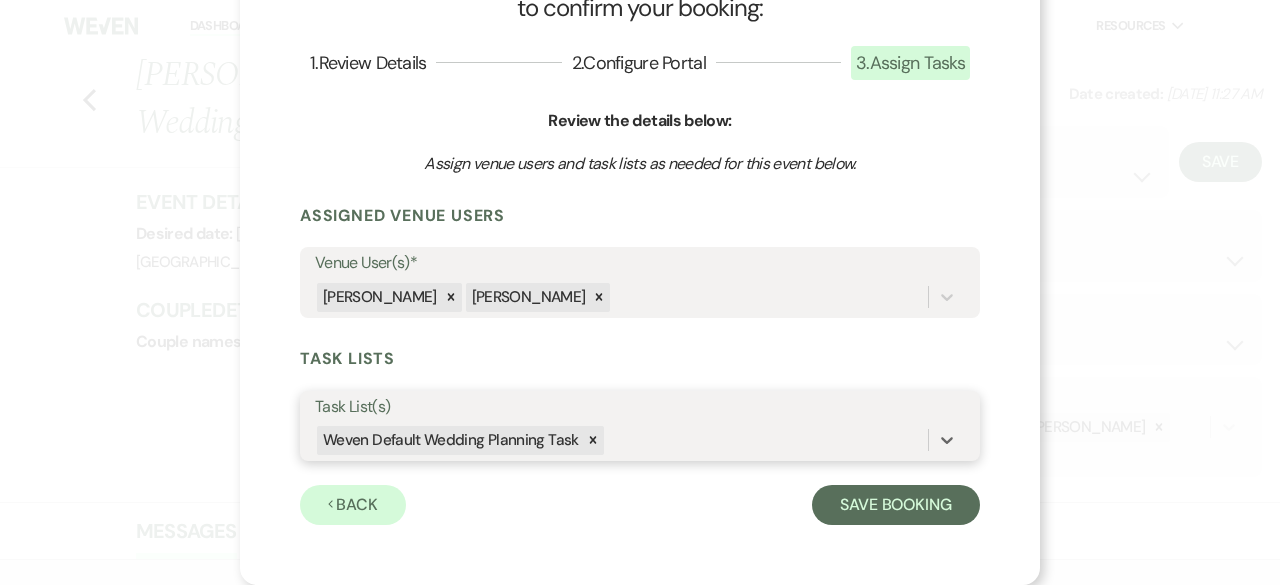 scroll, scrollTop: 103, scrollLeft: 0, axis: vertical 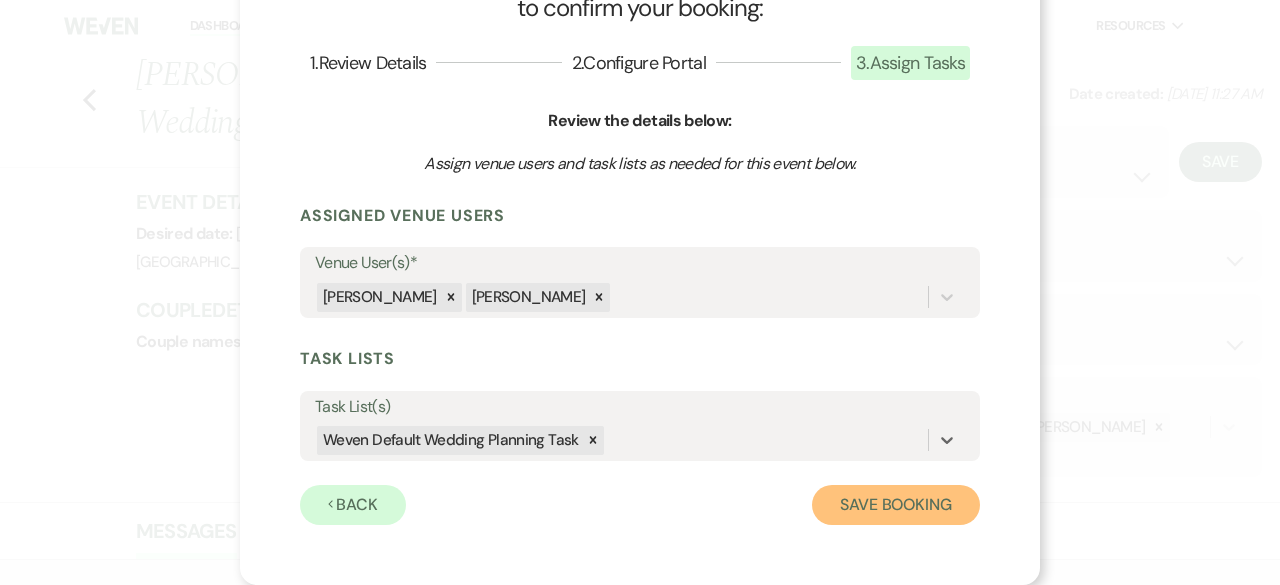 click on "Save Booking" at bounding box center [896, 505] 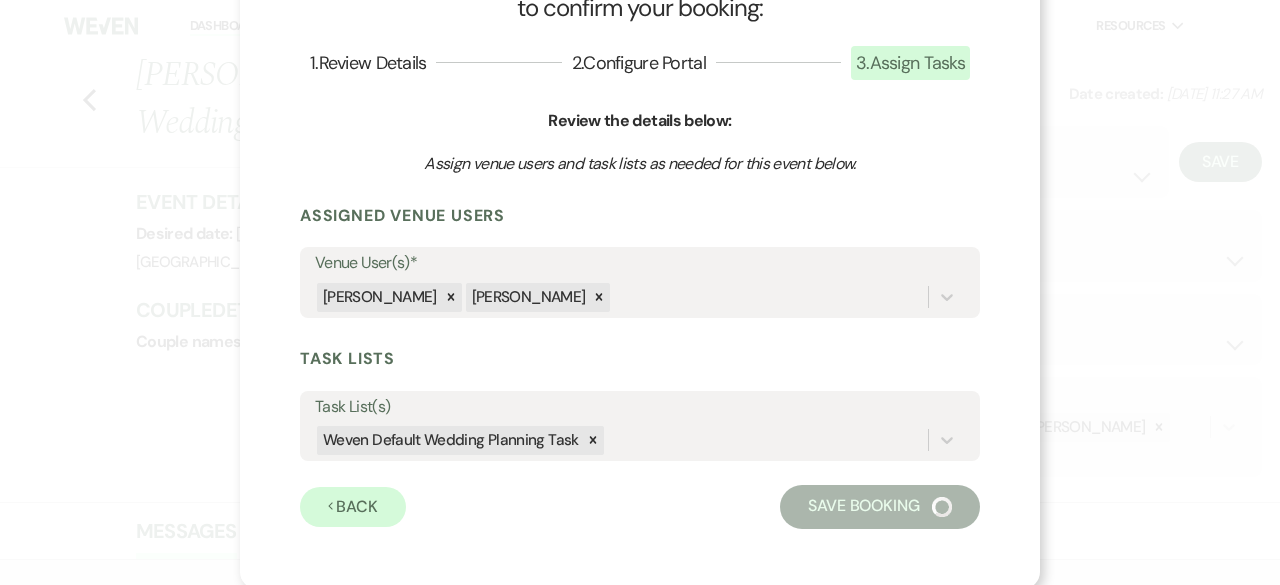 select on "14" 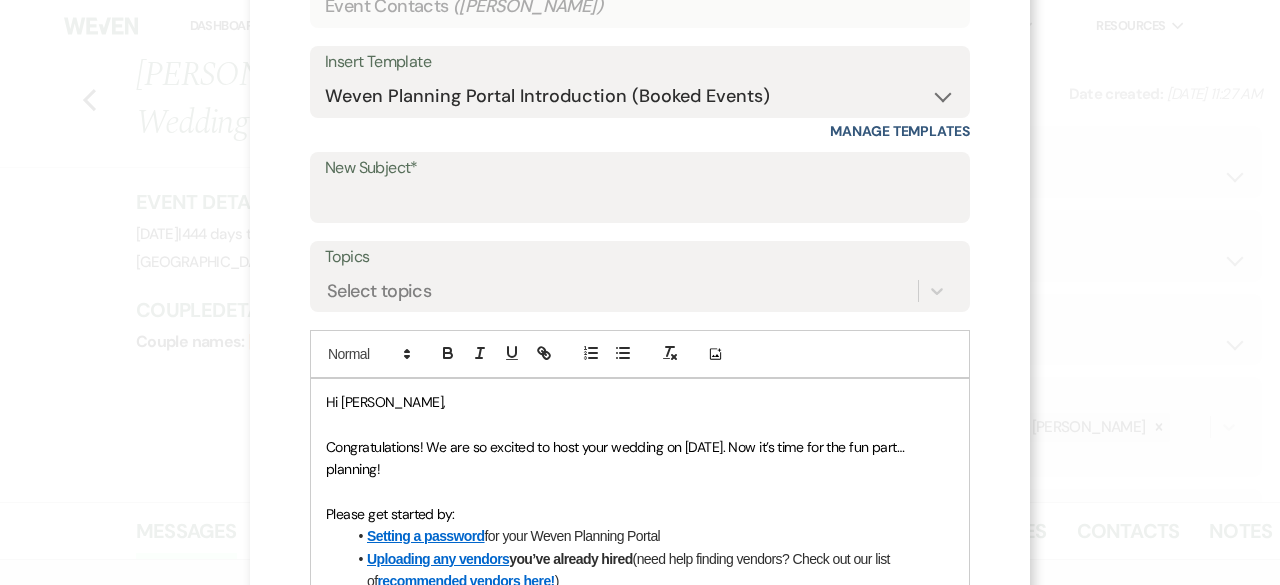 scroll, scrollTop: 180, scrollLeft: 0, axis: vertical 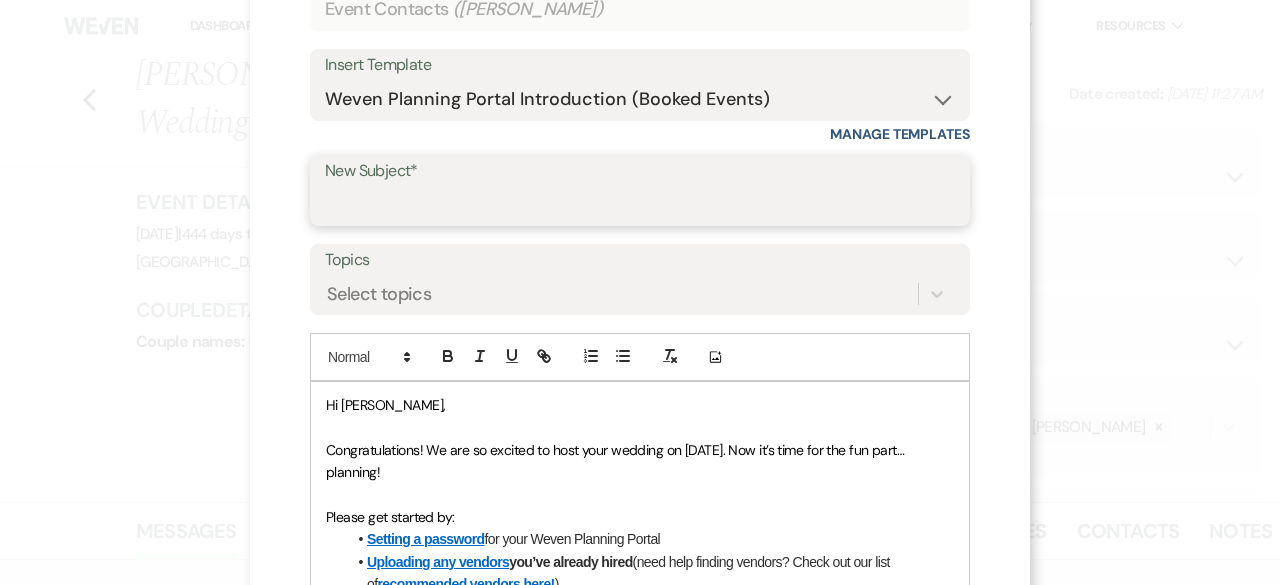 click on "New Subject*" at bounding box center [640, 204] 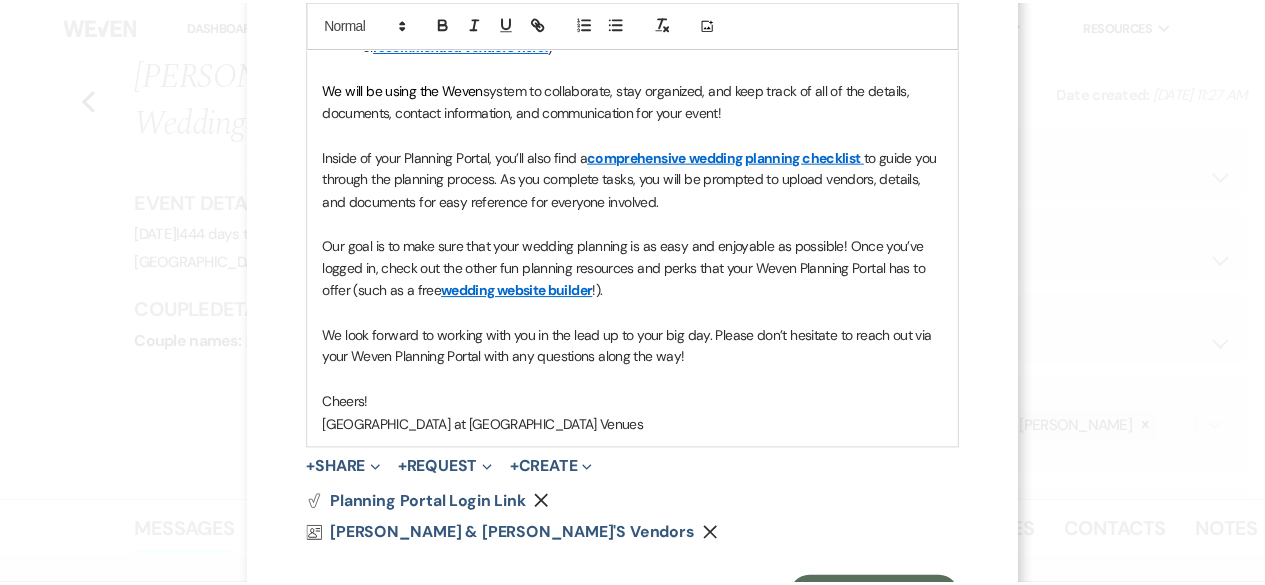 scroll, scrollTop: 811, scrollLeft: 0, axis: vertical 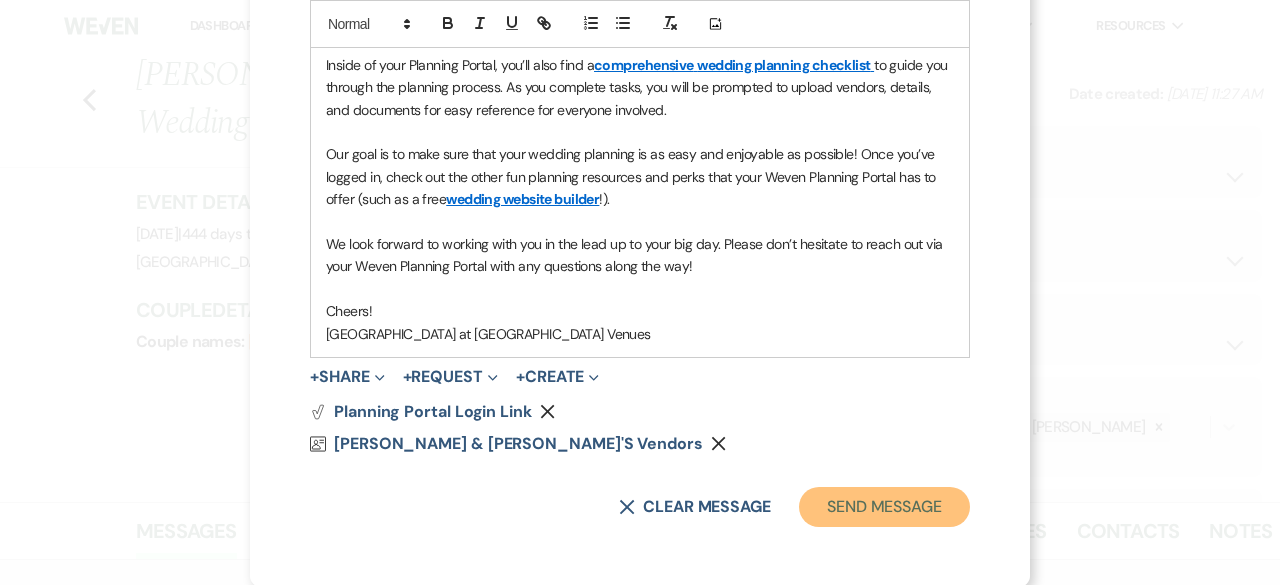 click on "Send Message" at bounding box center (884, 507) 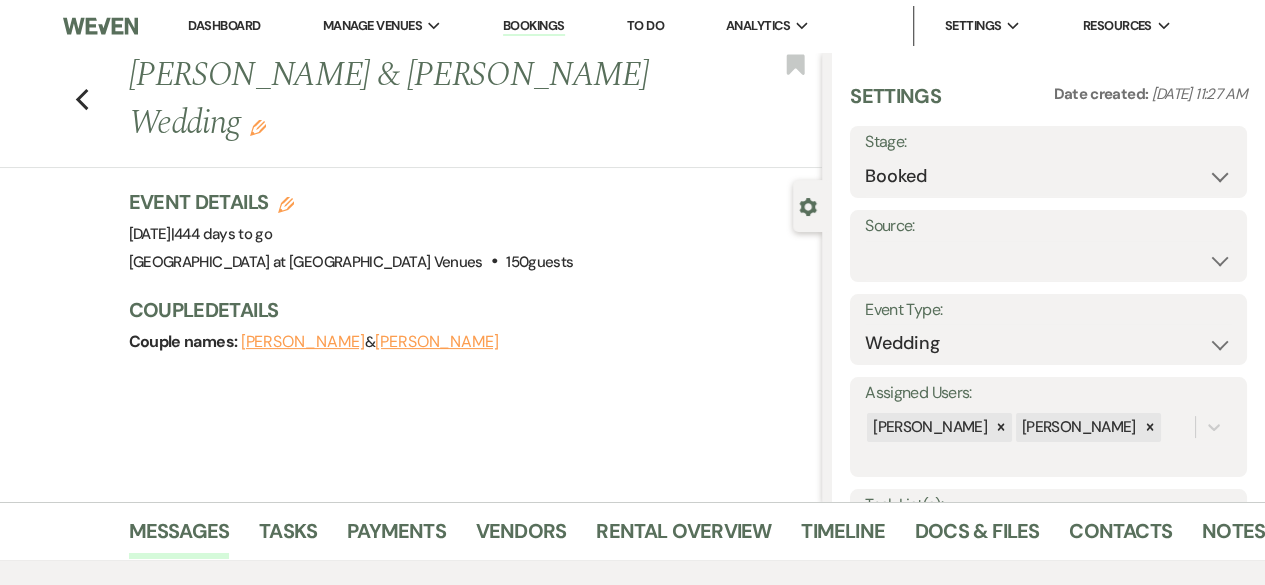 click on "Previous [PERSON_NAME] & [PERSON_NAME] Wedding Edit Bookmark" at bounding box center (406, 110) 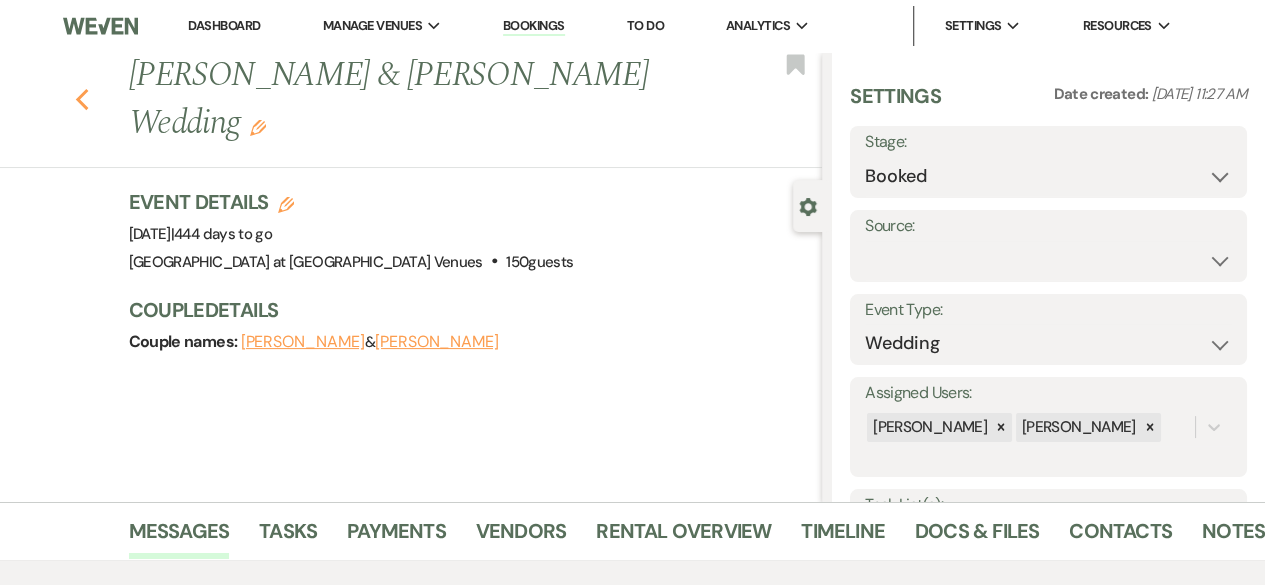 click on "Previous" at bounding box center (82, 98) 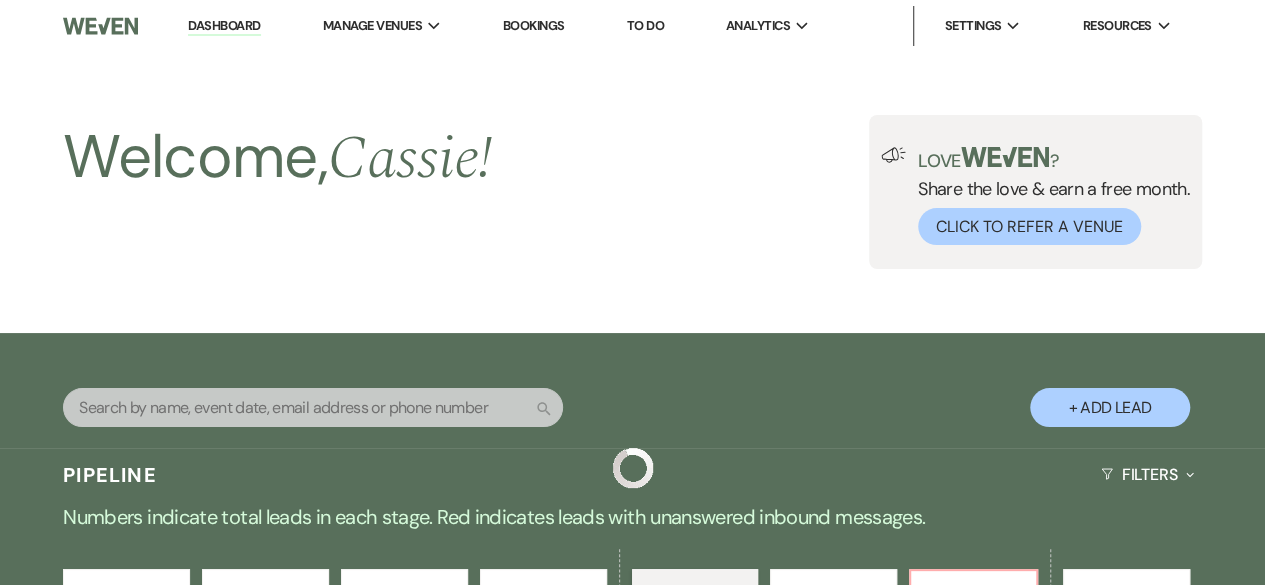 scroll, scrollTop: 847, scrollLeft: 0, axis: vertical 